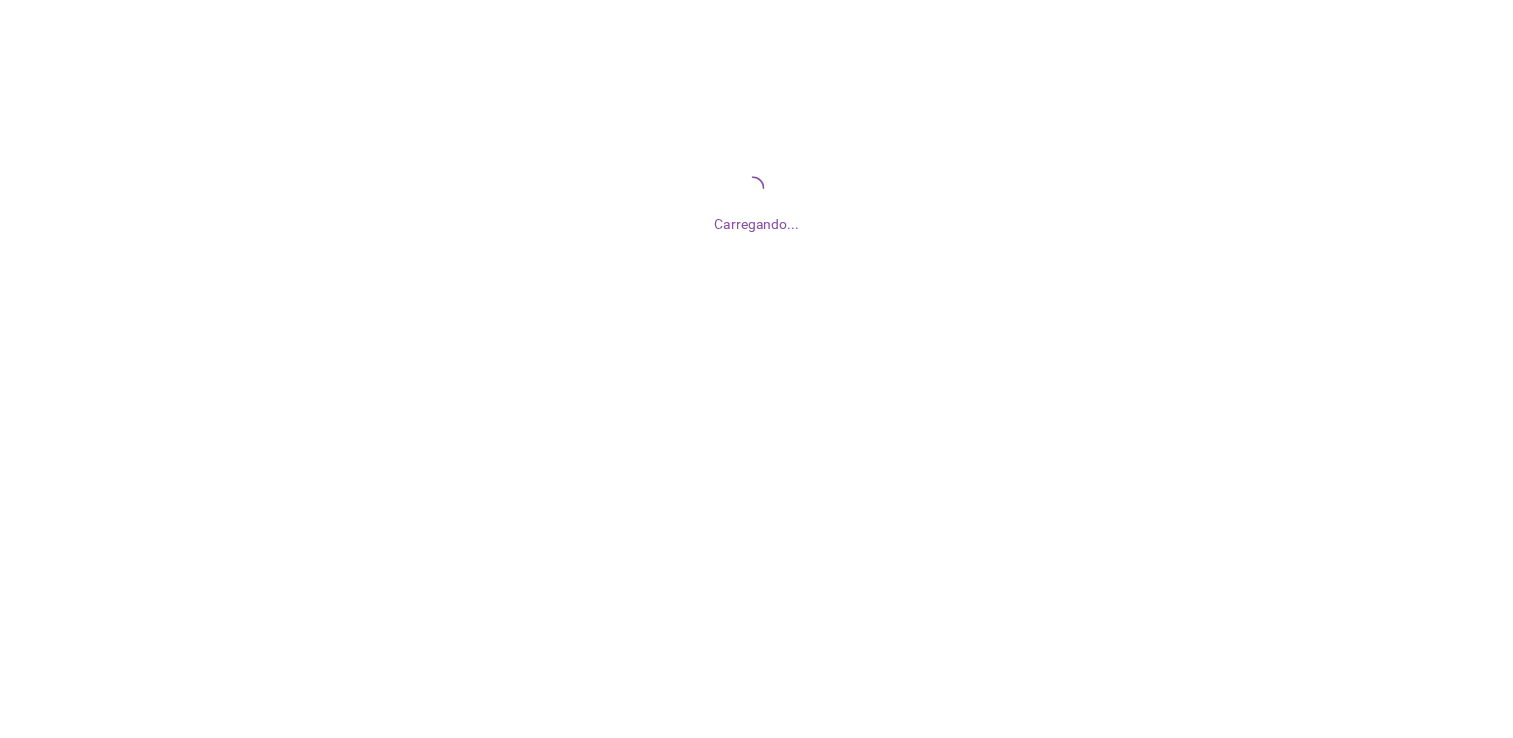 scroll, scrollTop: 0, scrollLeft: 0, axis: both 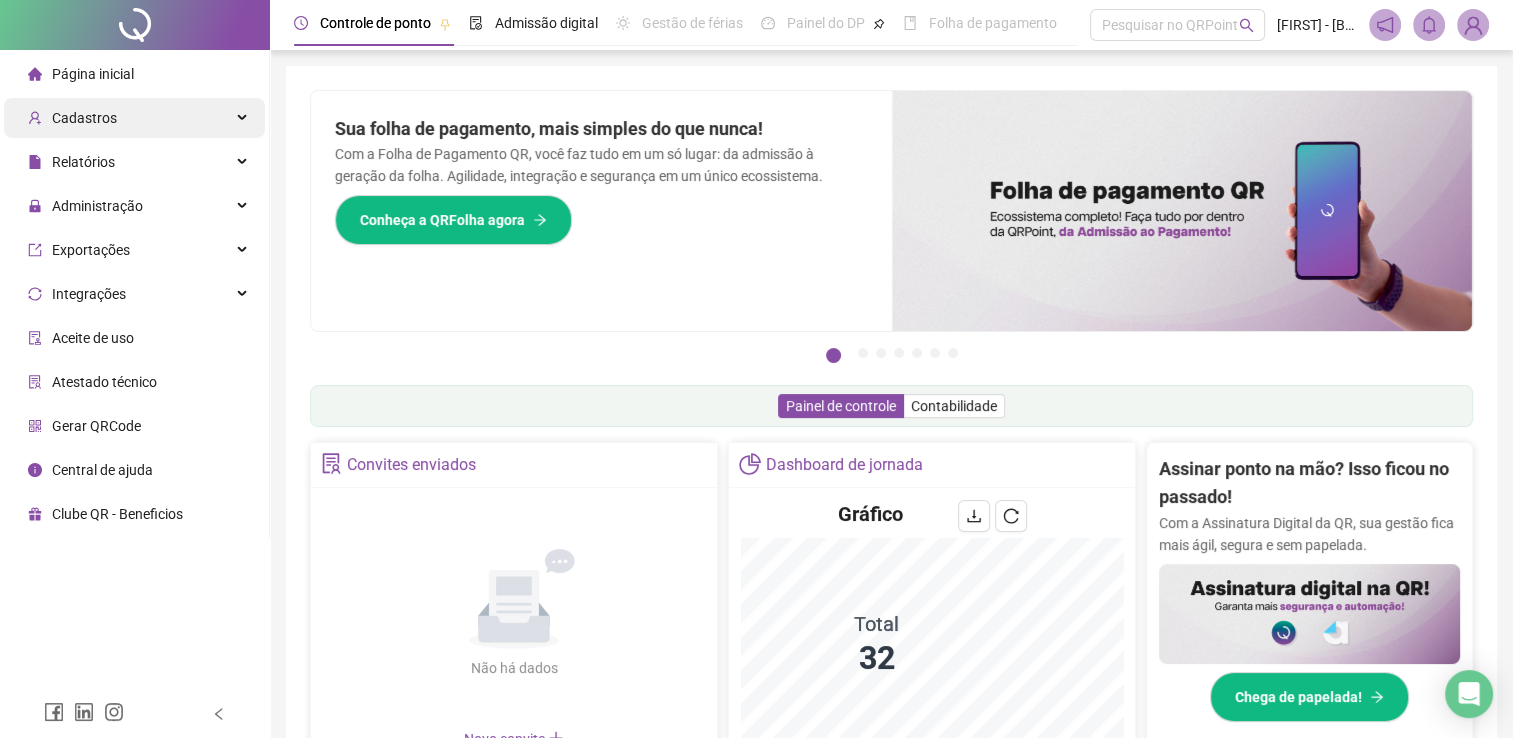 click on "Cadastros" at bounding box center (134, 118) 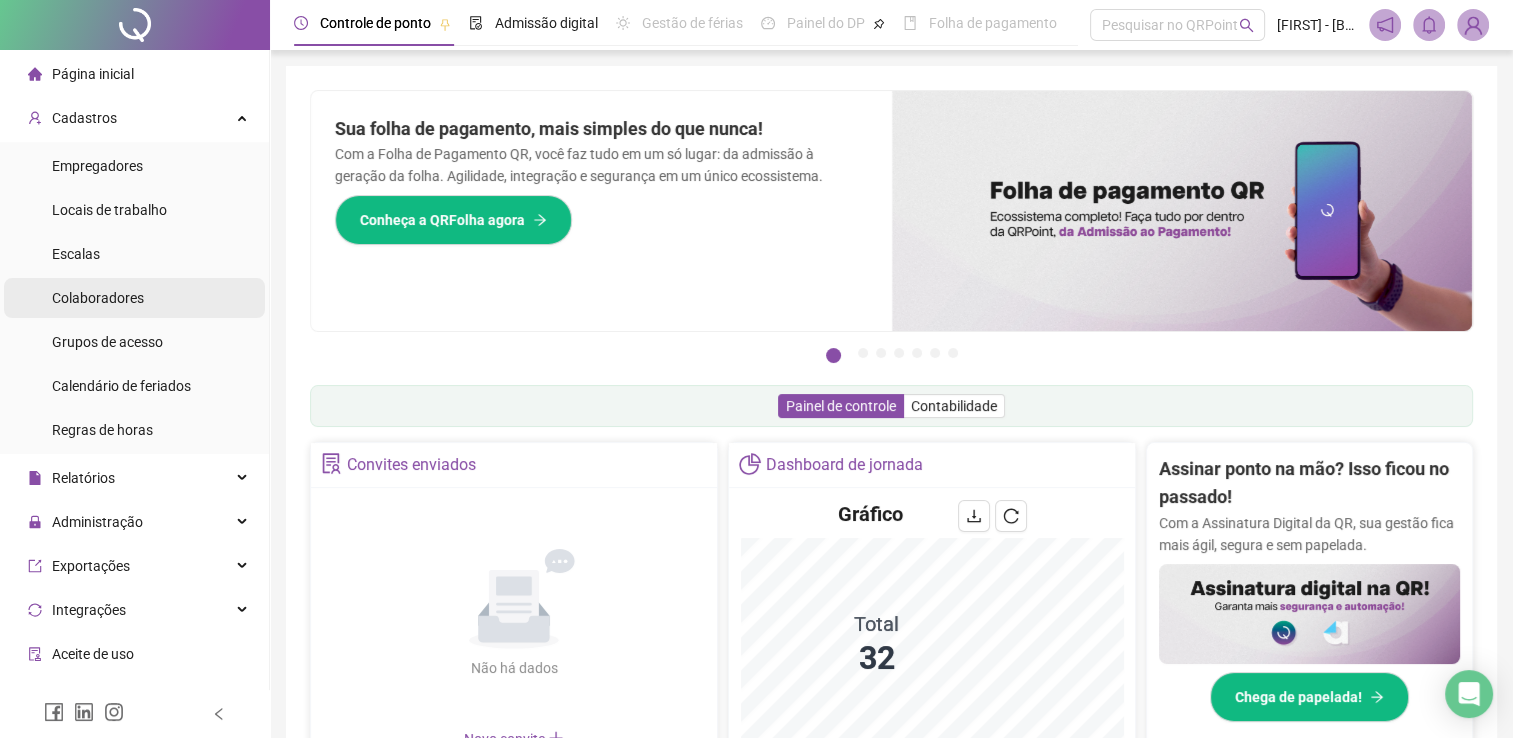 click on "Colaboradores" at bounding box center (98, 298) 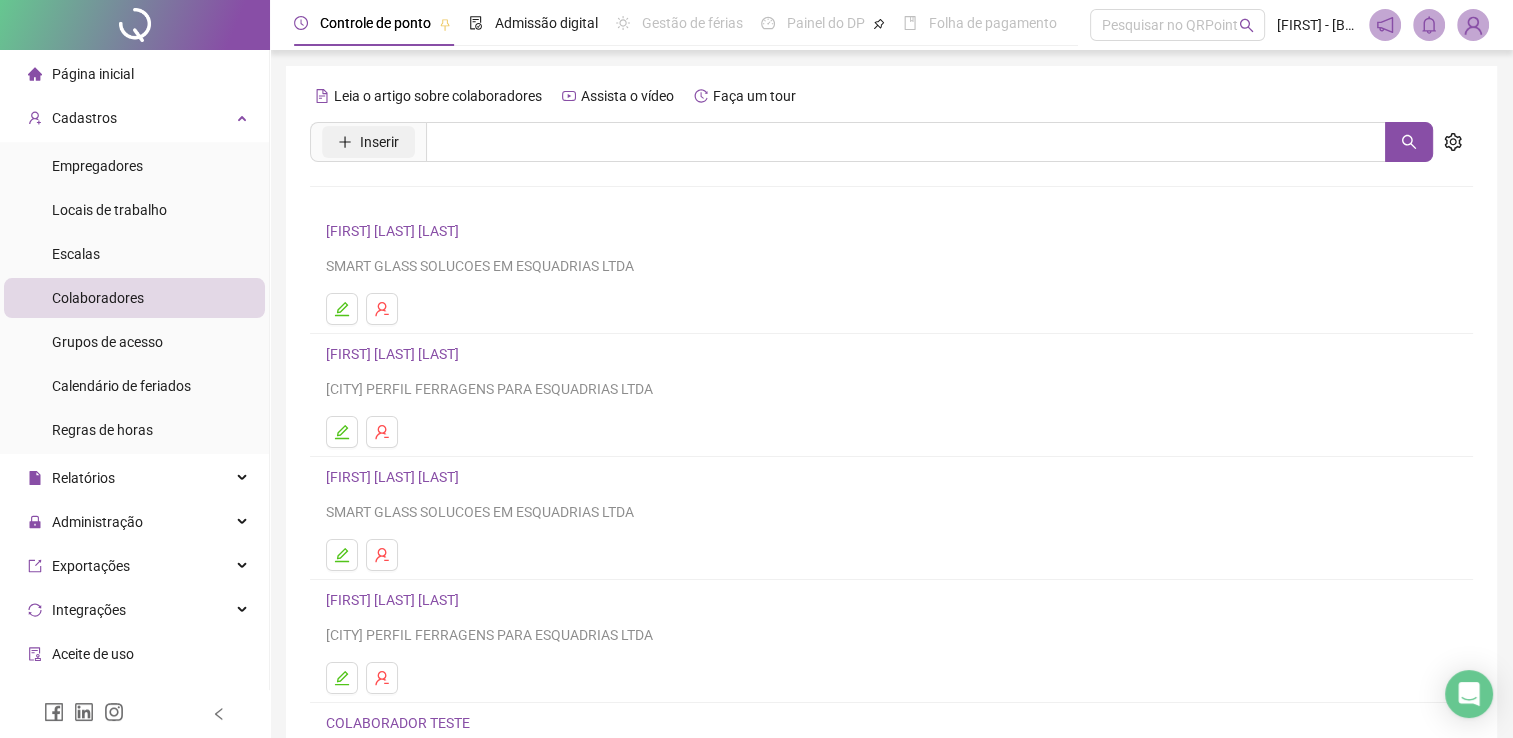 click on "Inserir" at bounding box center [379, 142] 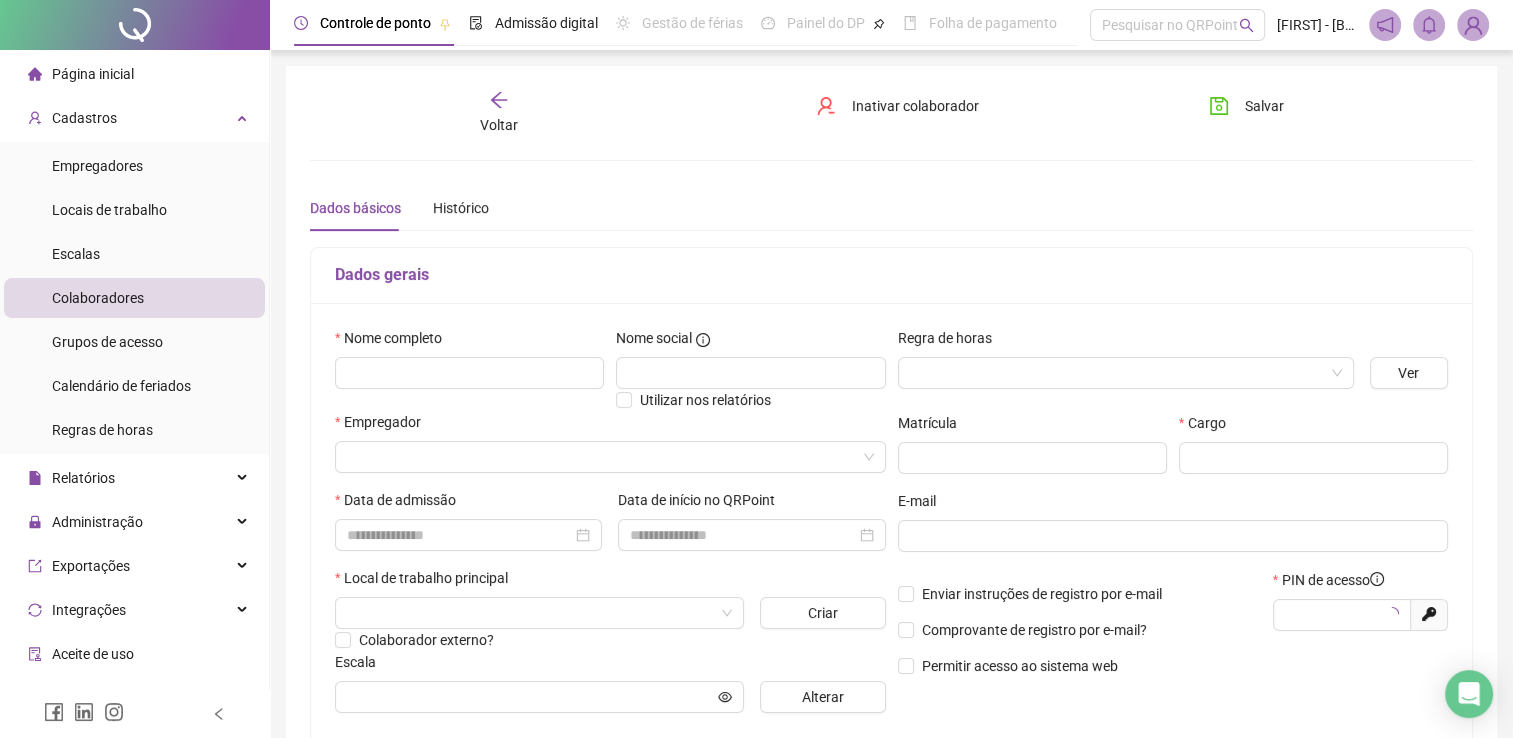 type on "*****" 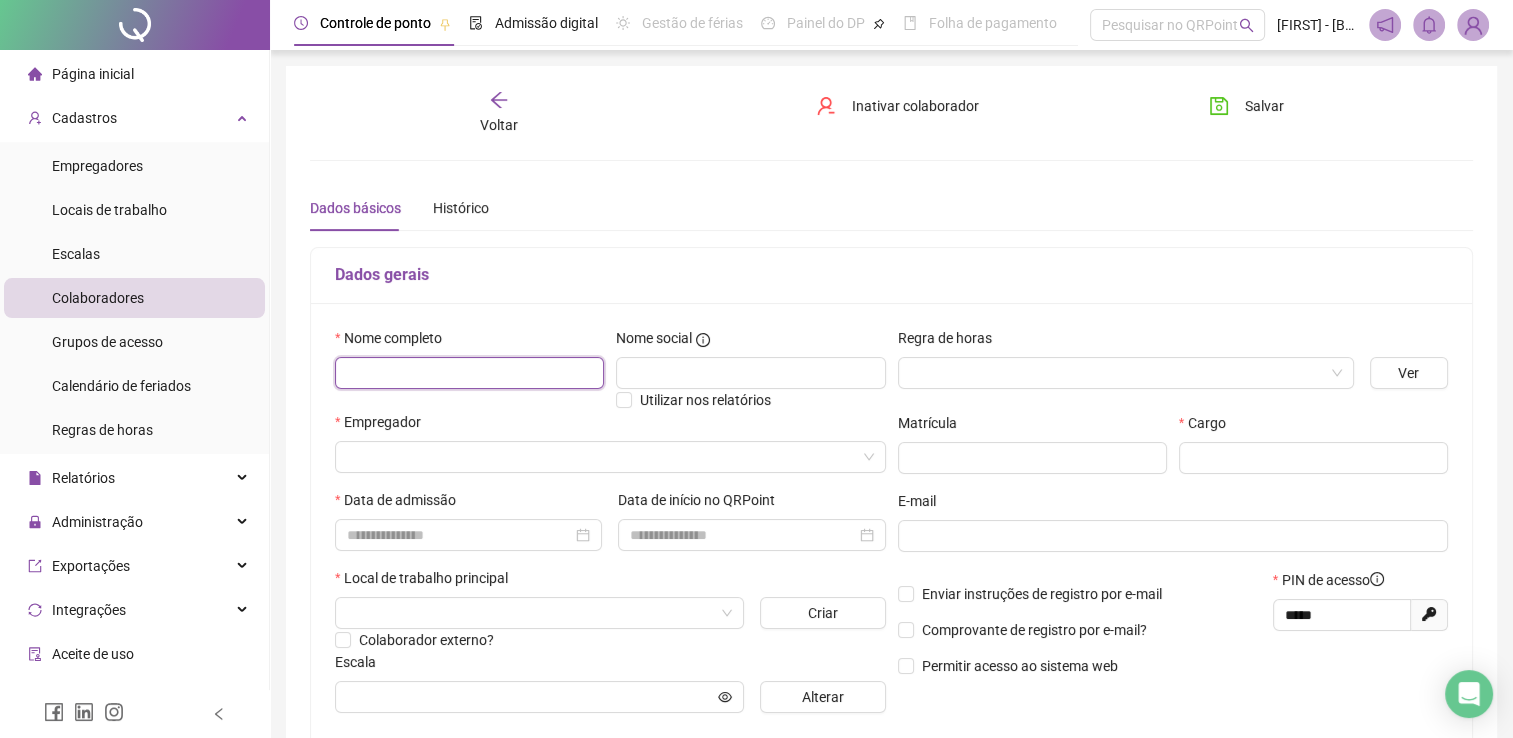 click at bounding box center [469, 373] 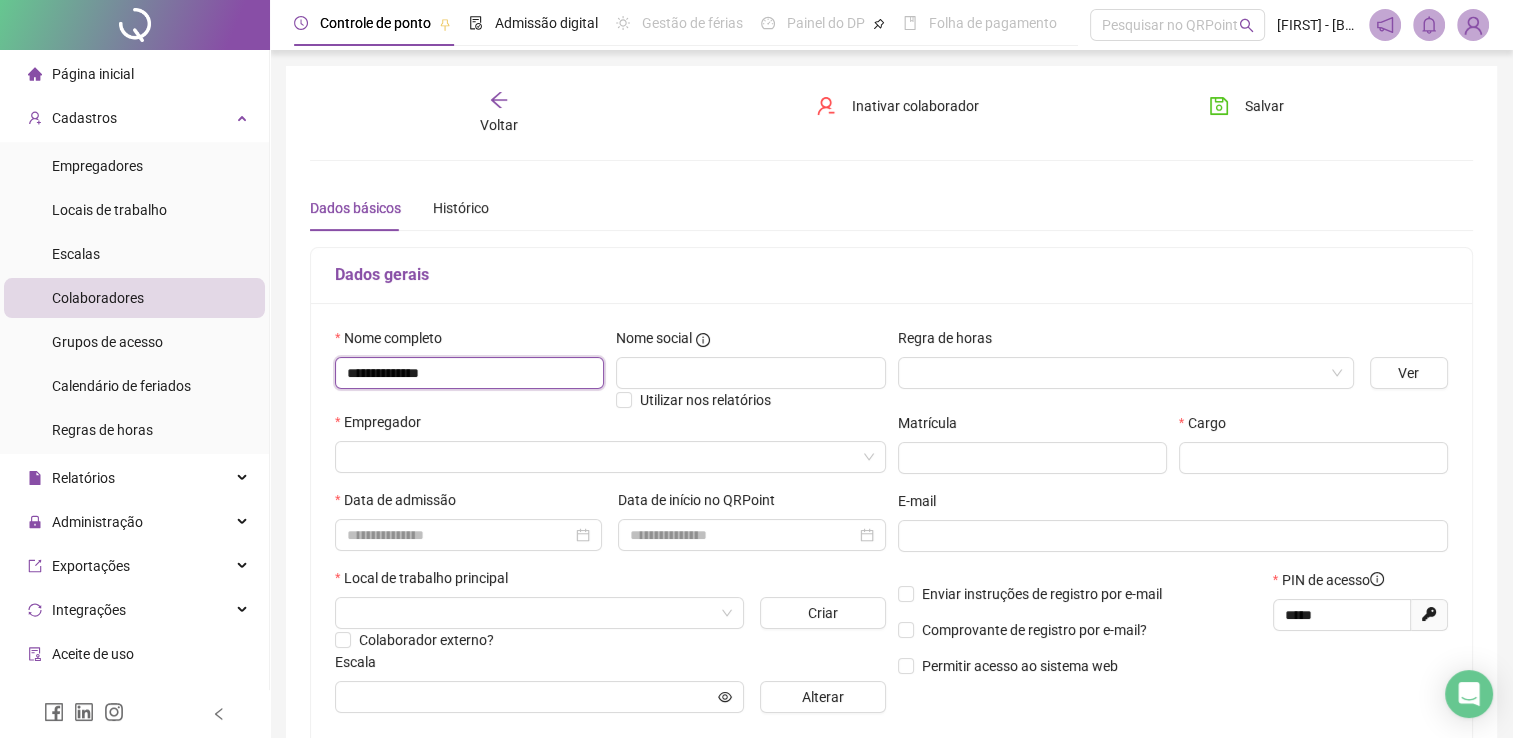 click on "**********" at bounding box center (469, 373) 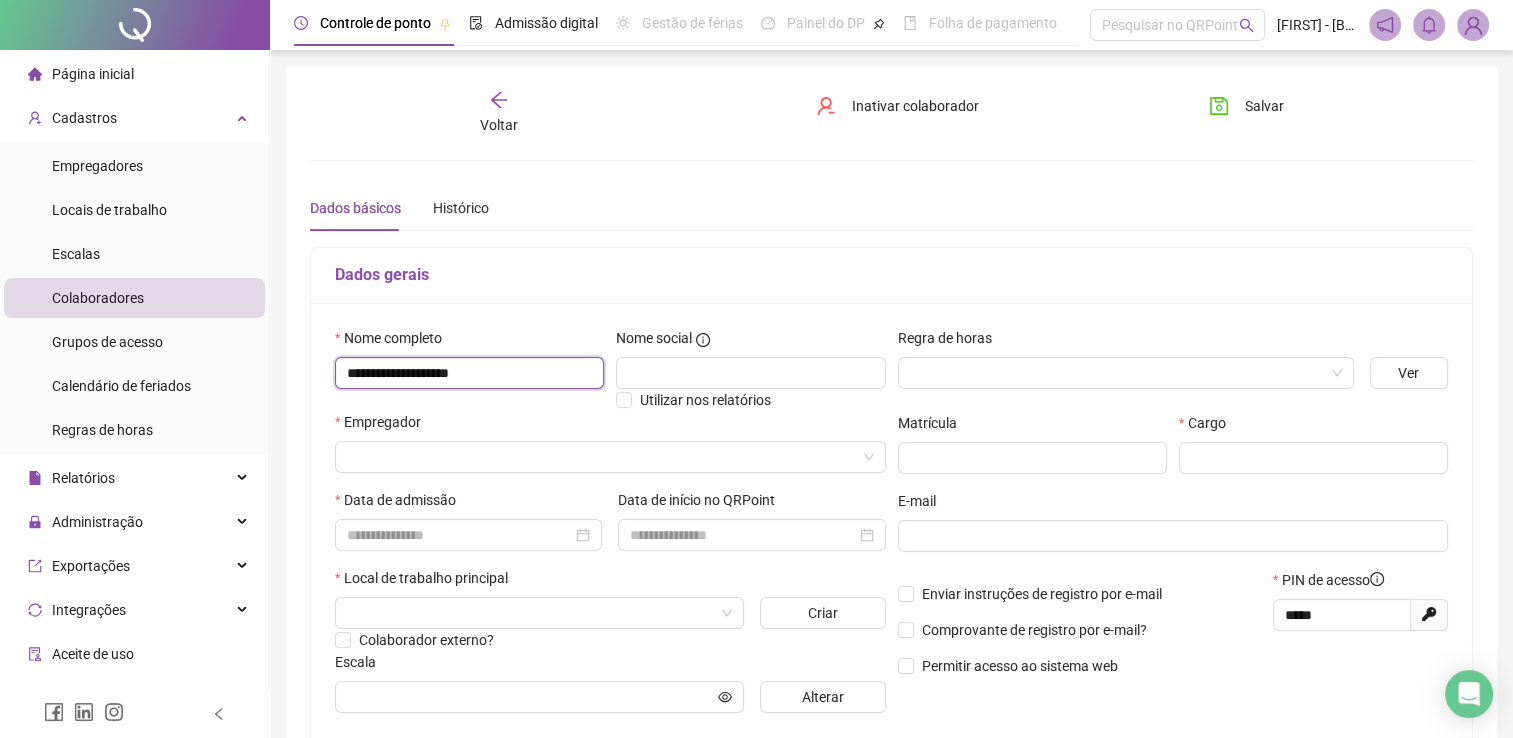 type on "**********" 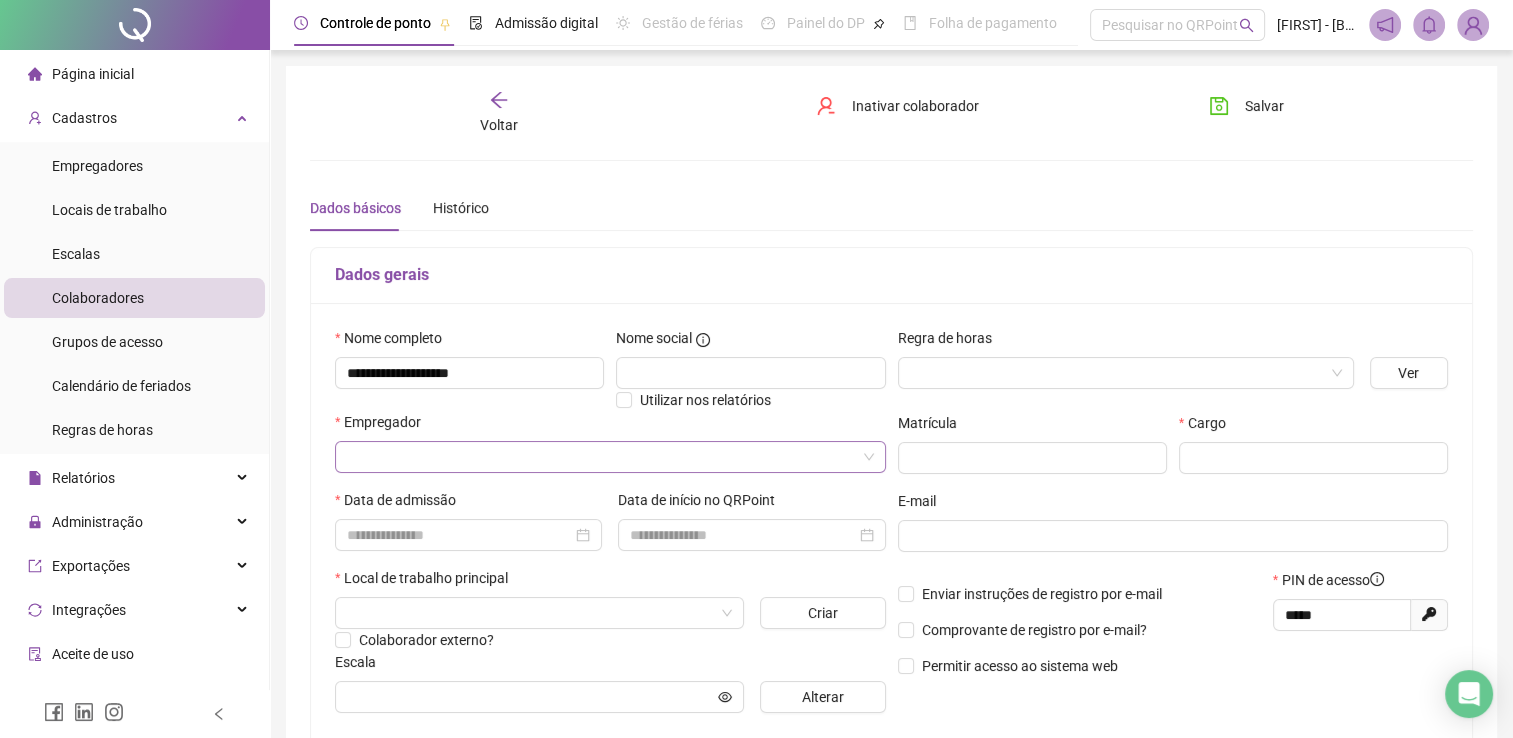 click at bounding box center (610, 457) 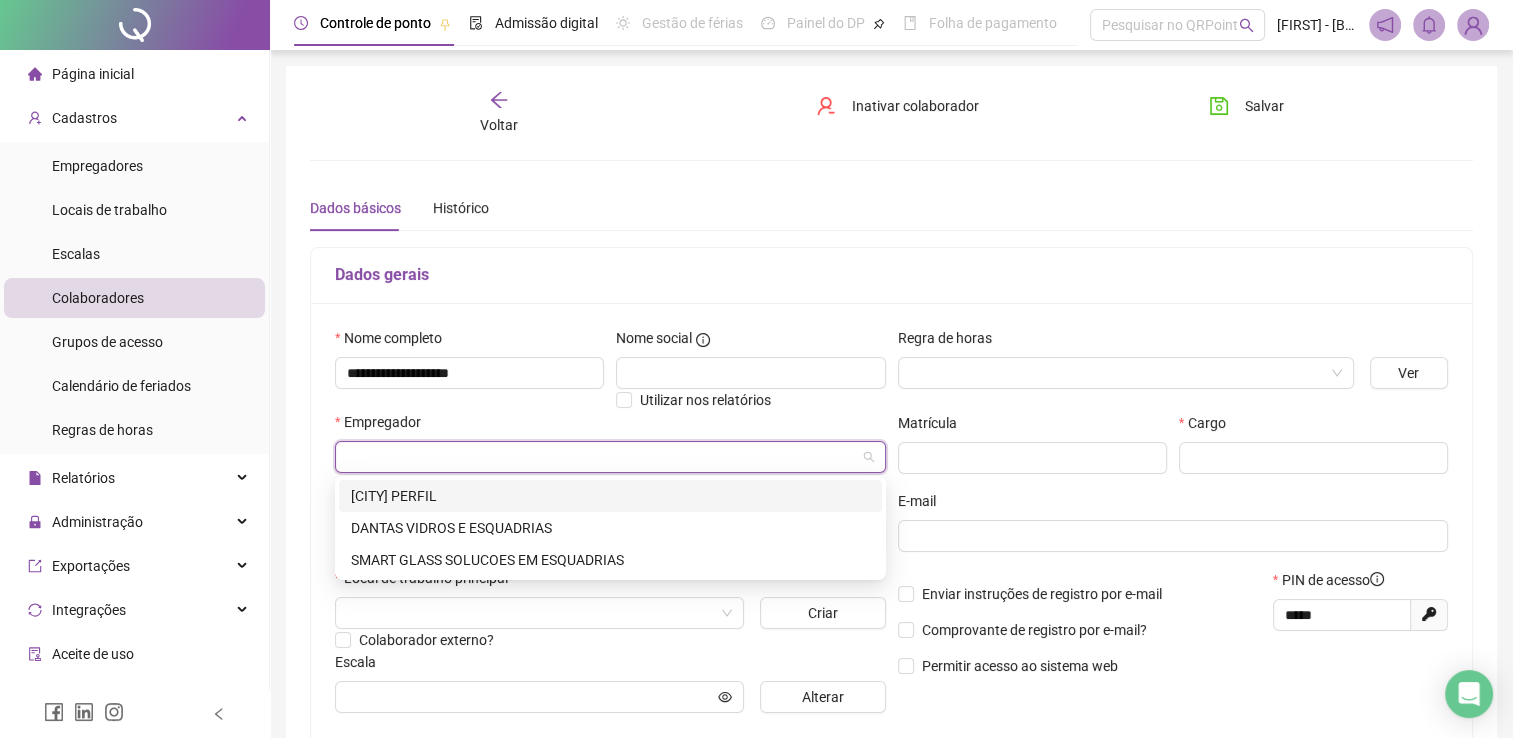 click on "[CITY] PERFIL" at bounding box center (610, 496) 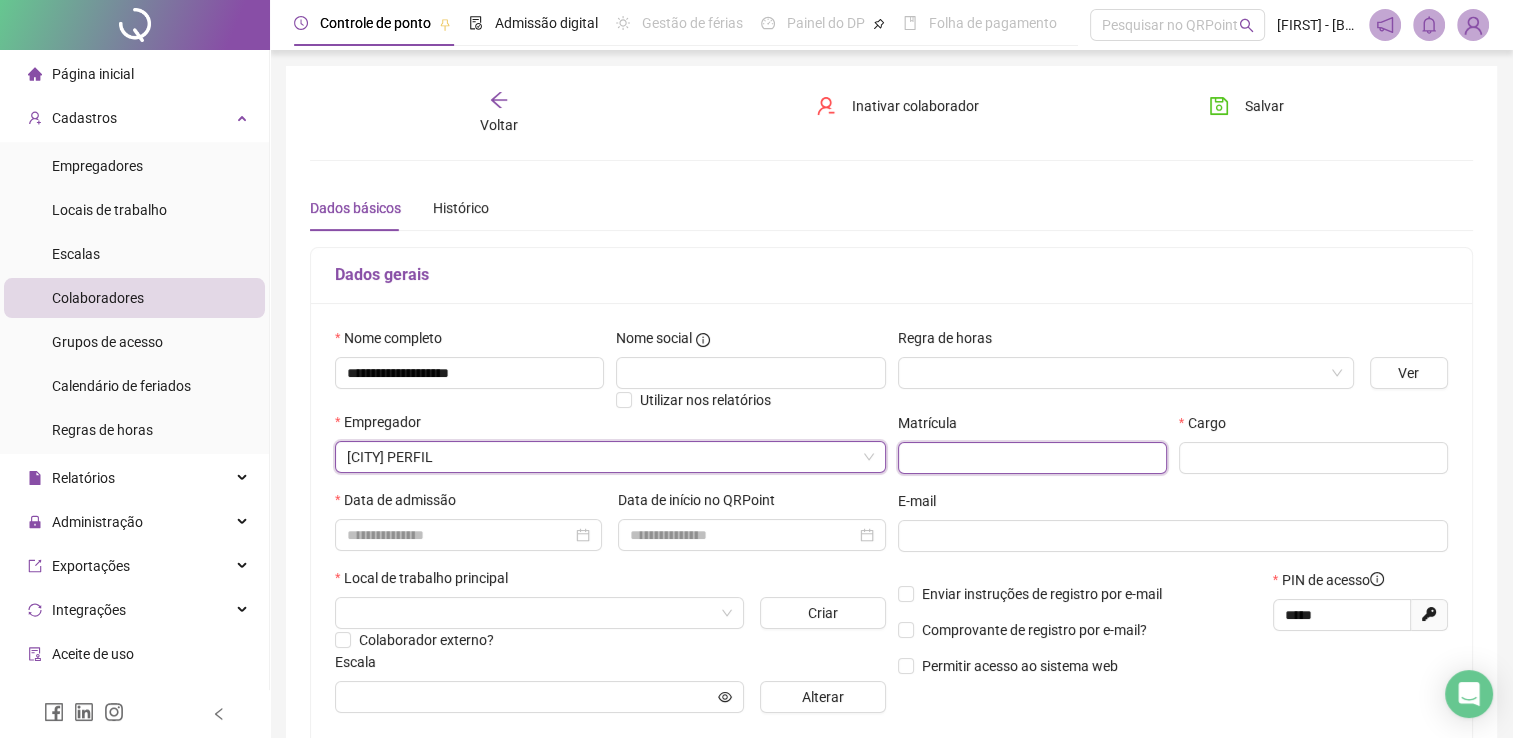 click at bounding box center (1032, 458) 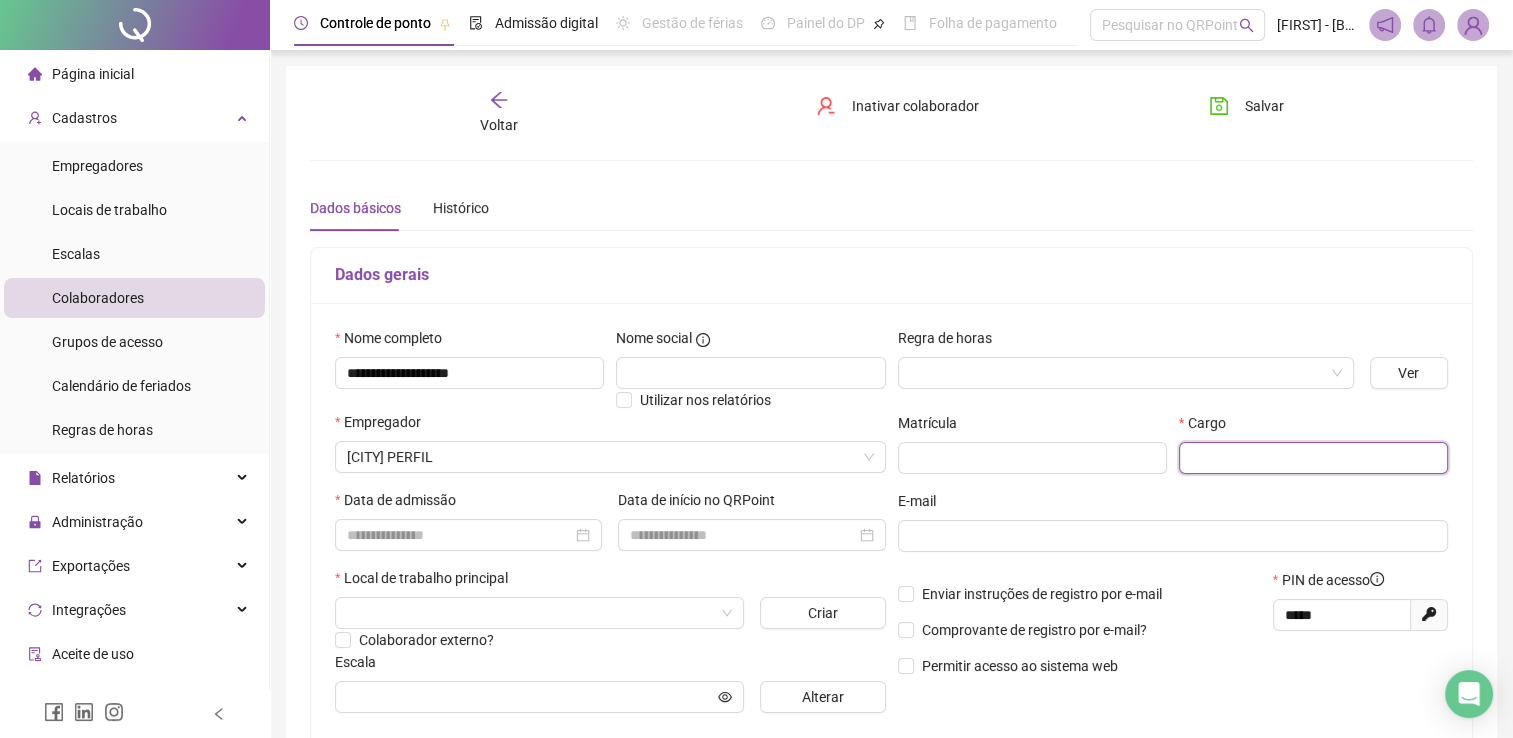 click at bounding box center [1313, 458] 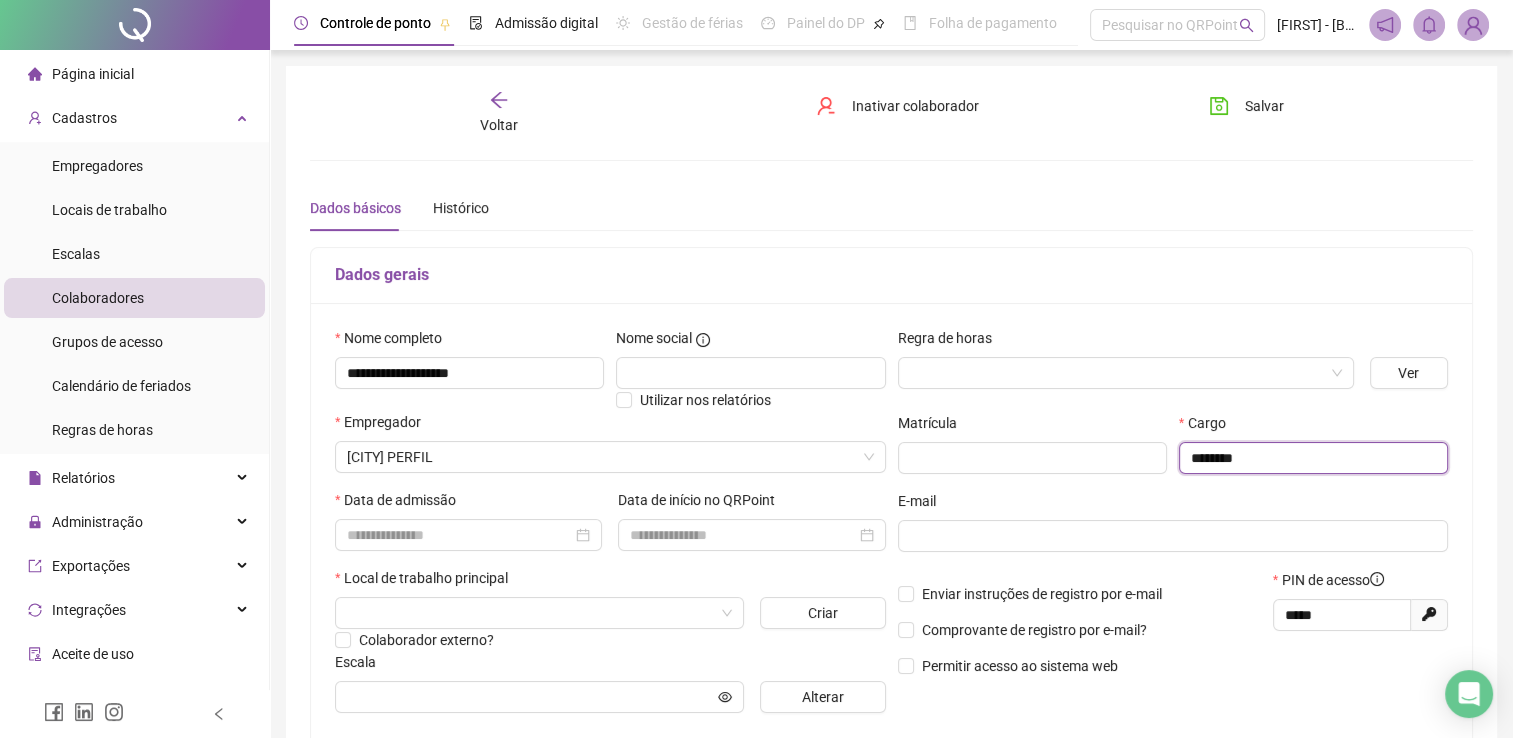 type on "********" 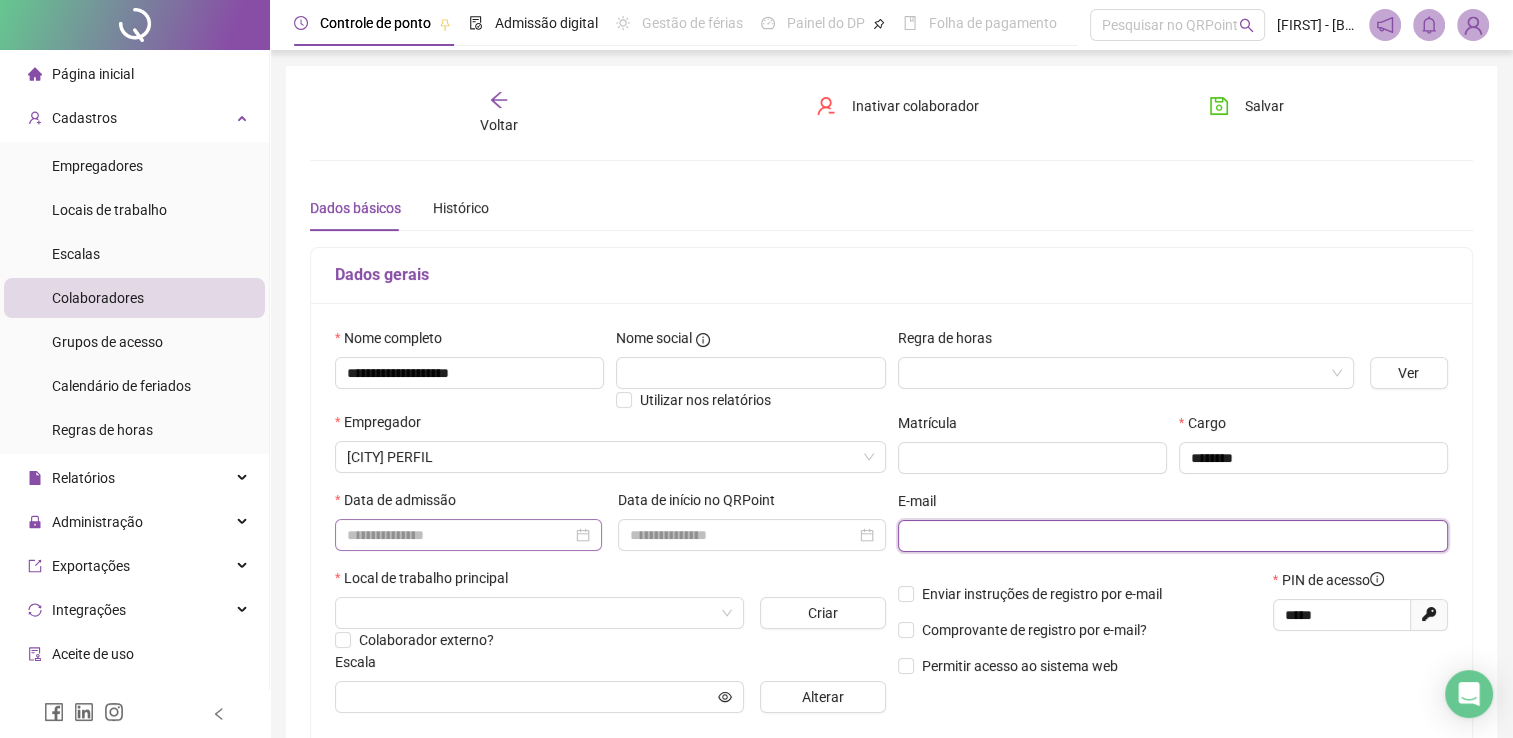 click at bounding box center [468, 535] 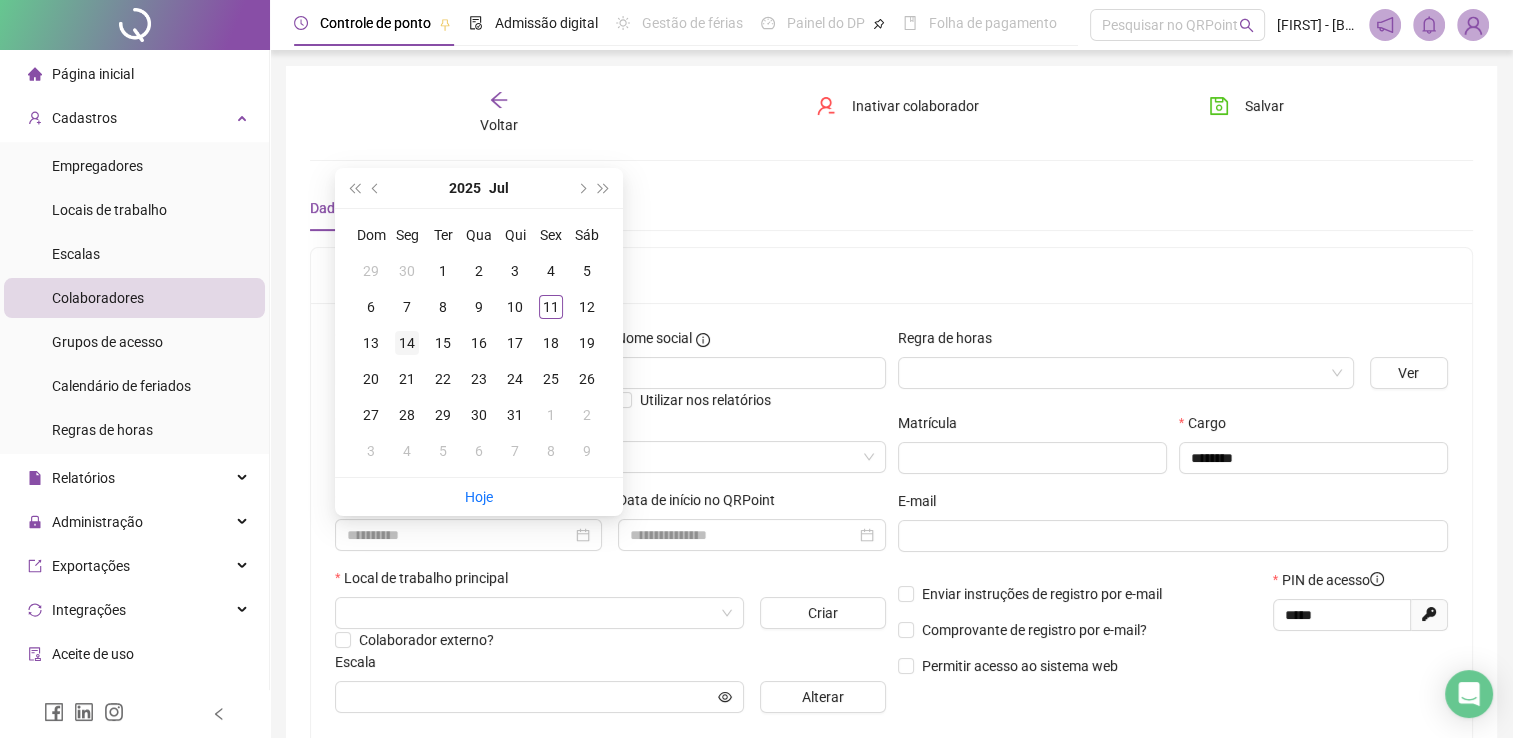click on "14" at bounding box center (407, 343) 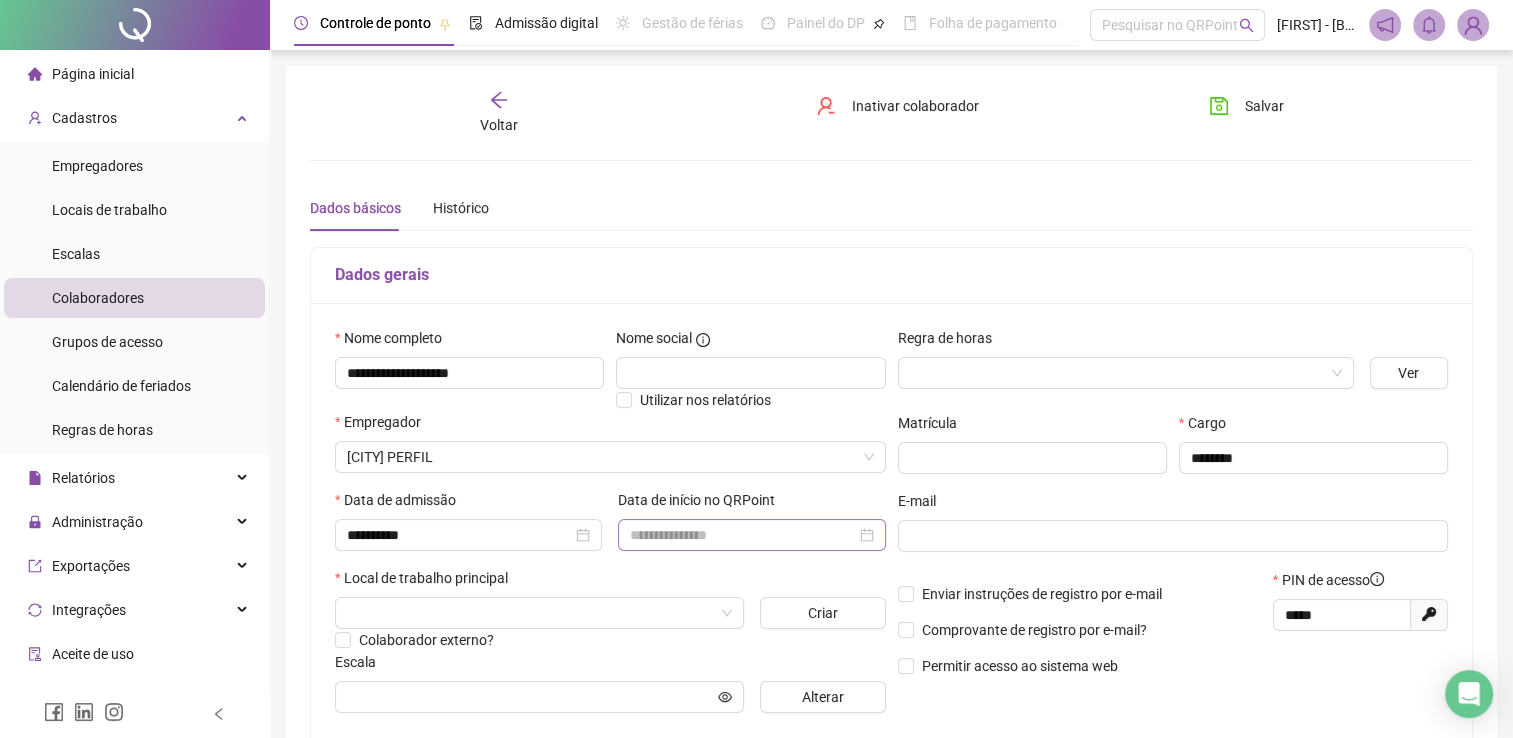 click at bounding box center (751, 535) 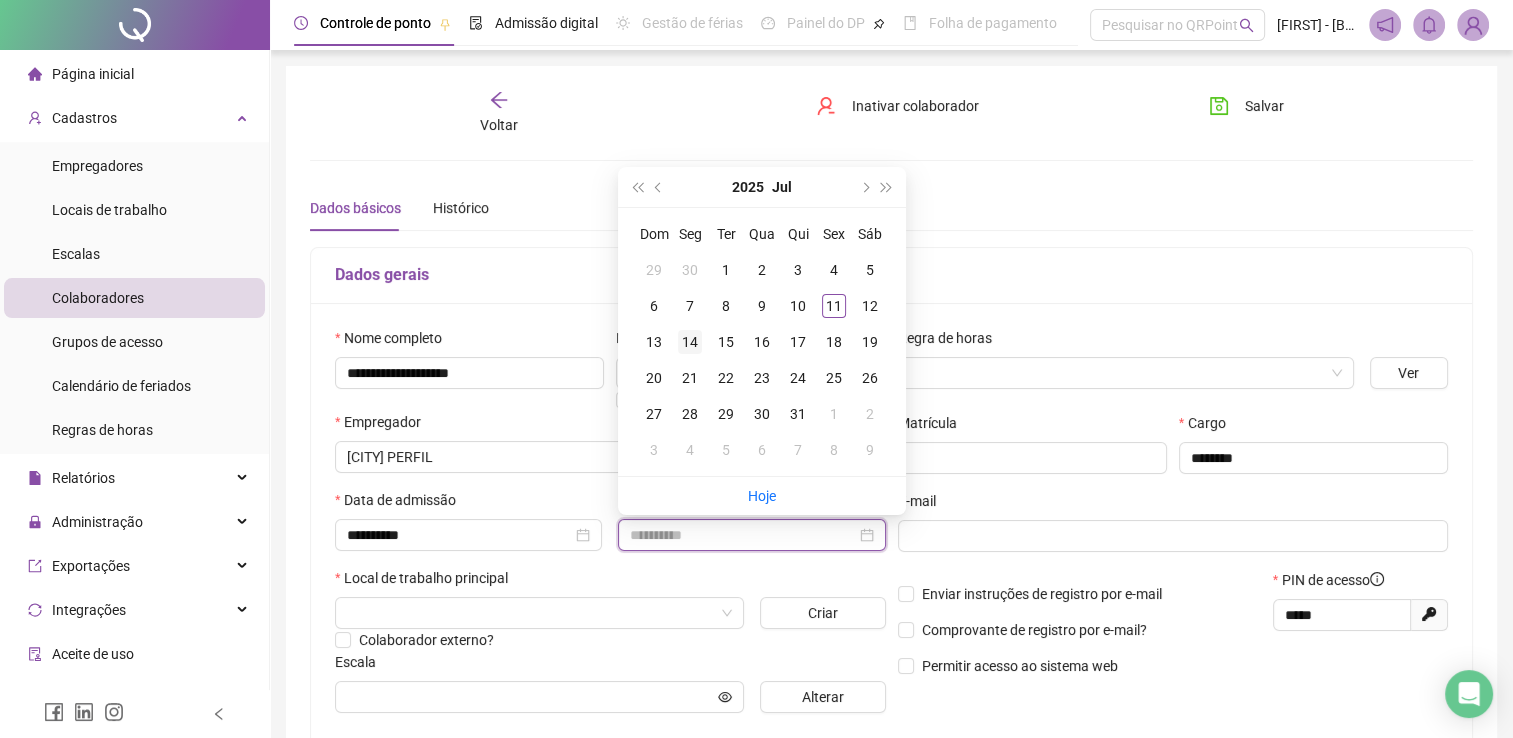 type on "**********" 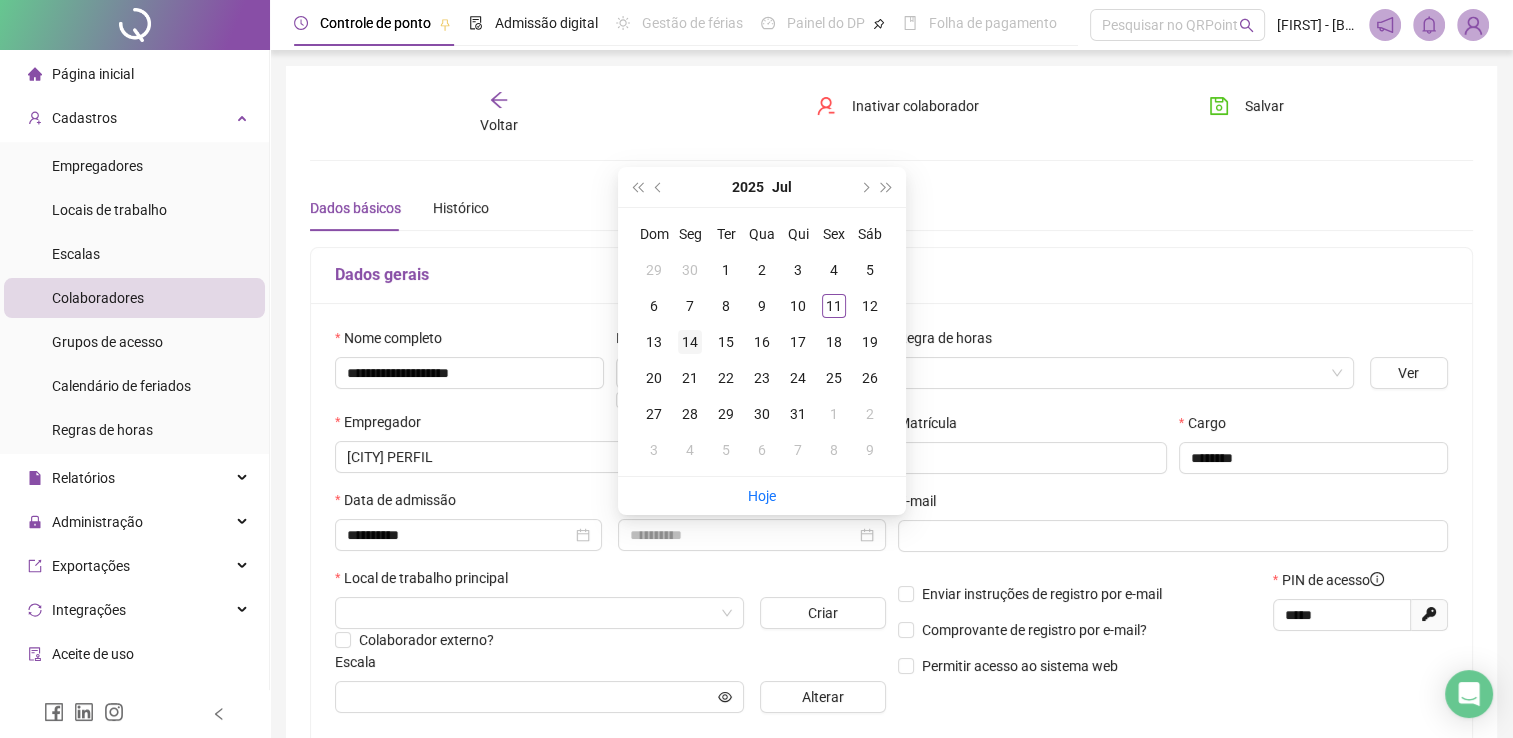 click on "14" at bounding box center [690, 342] 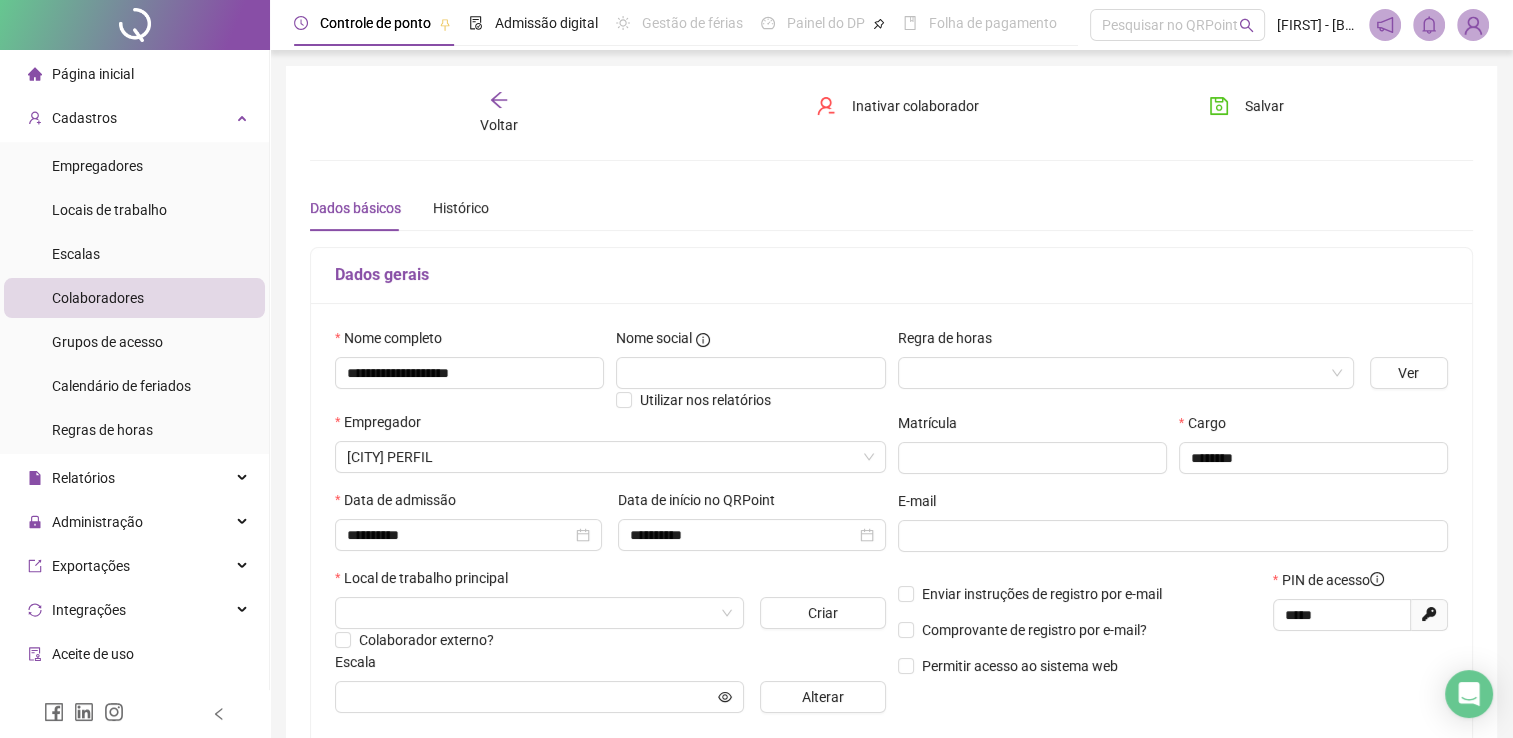 click on "Local de trabalho principal" at bounding box center [610, 582] 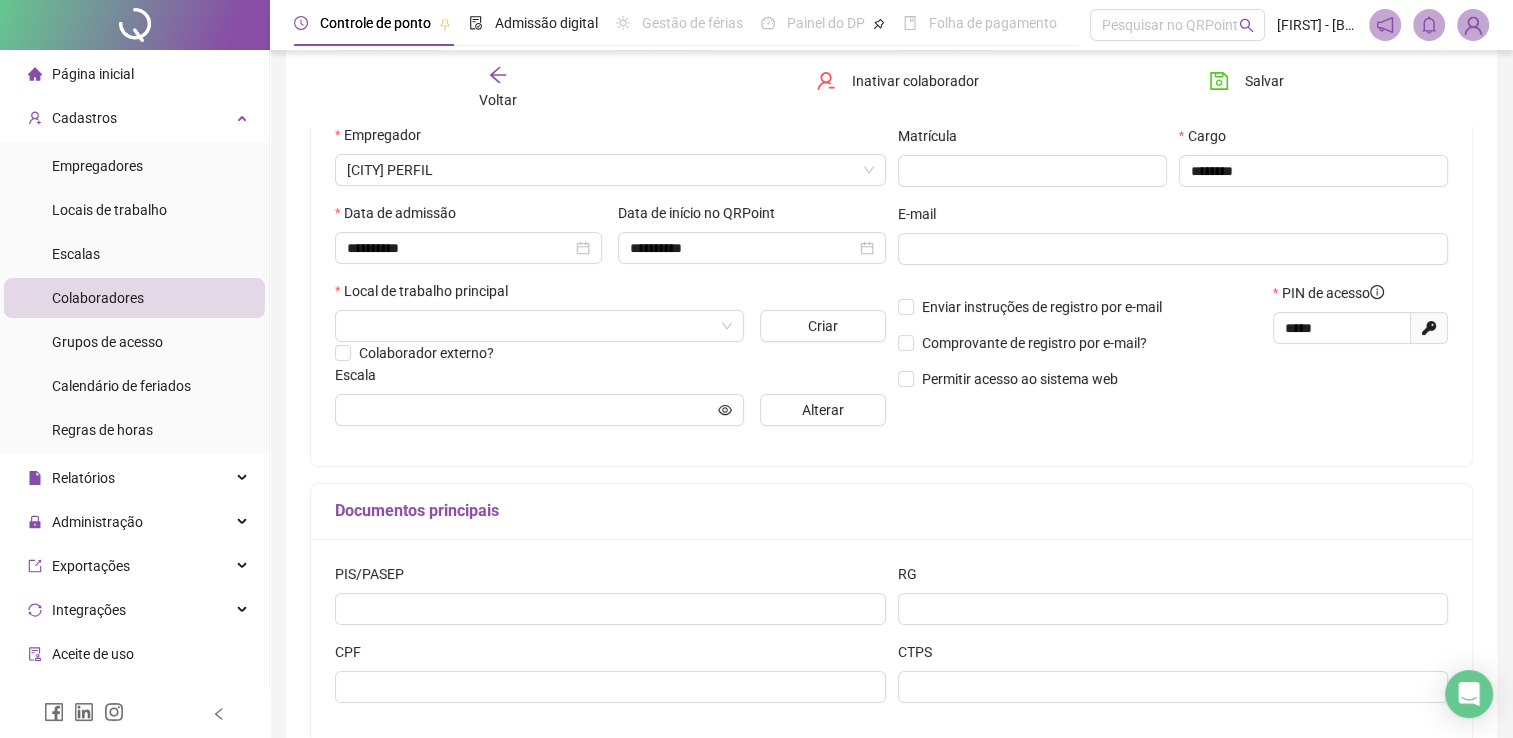 scroll, scrollTop: 300, scrollLeft: 0, axis: vertical 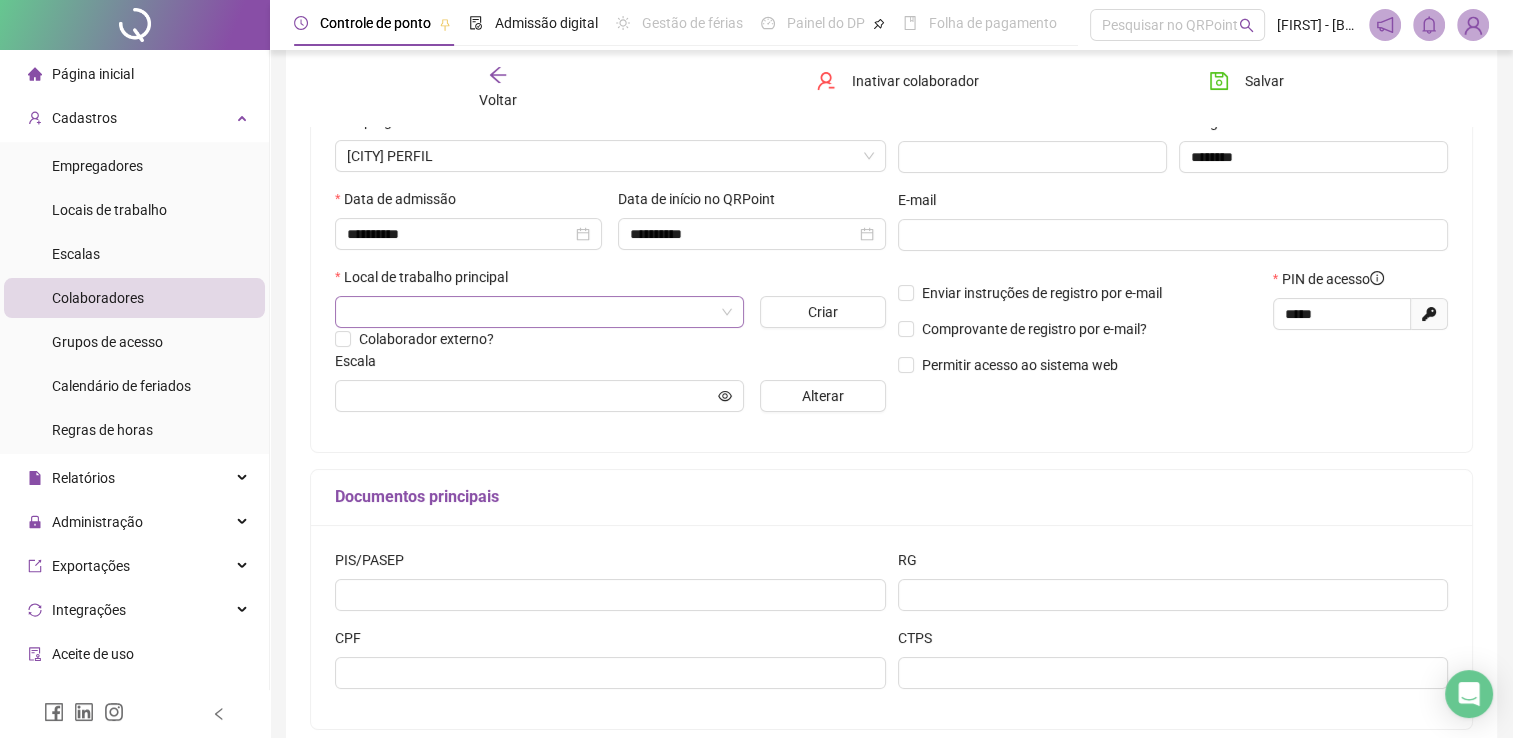 click at bounding box center (539, 312) 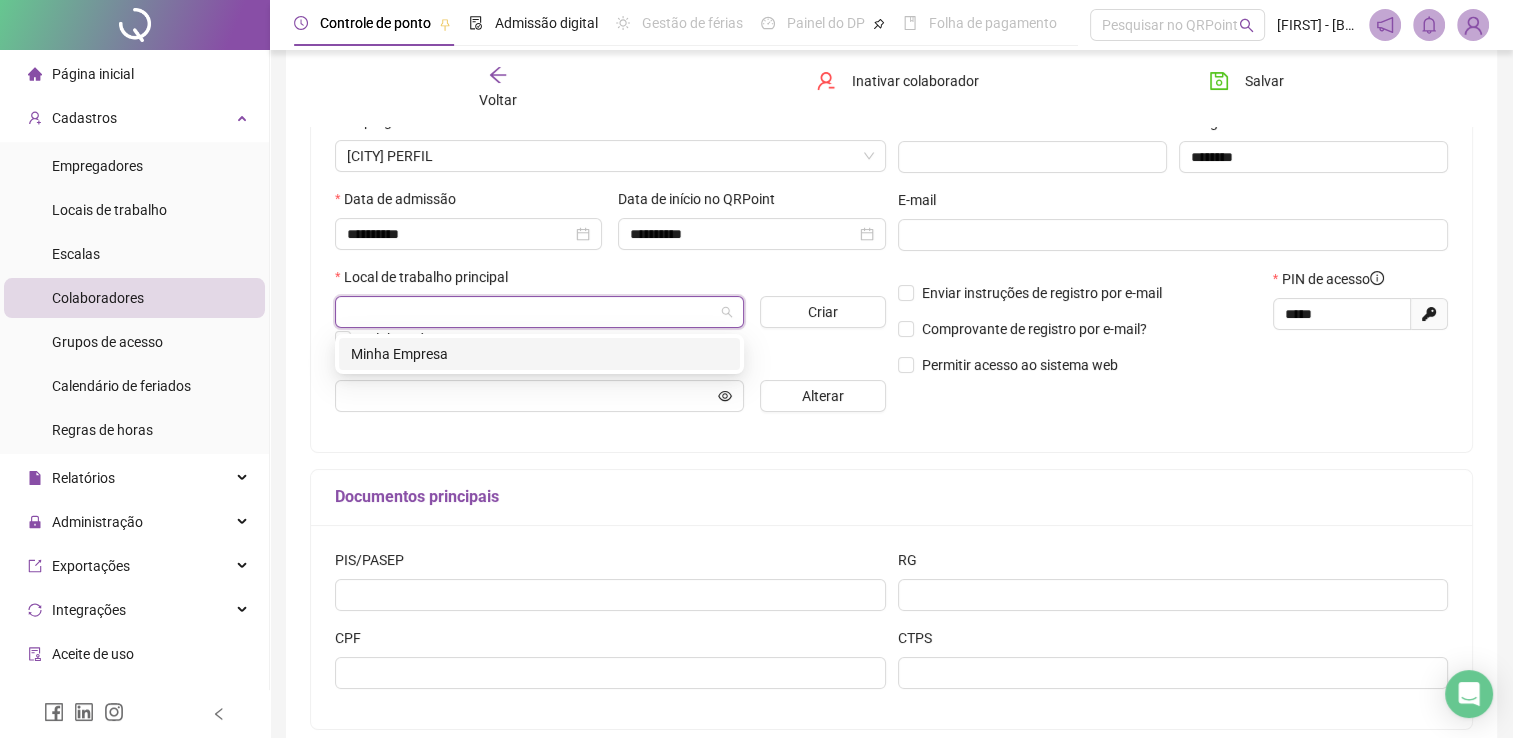 click on "Minha Empresa" at bounding box center [539, 354] 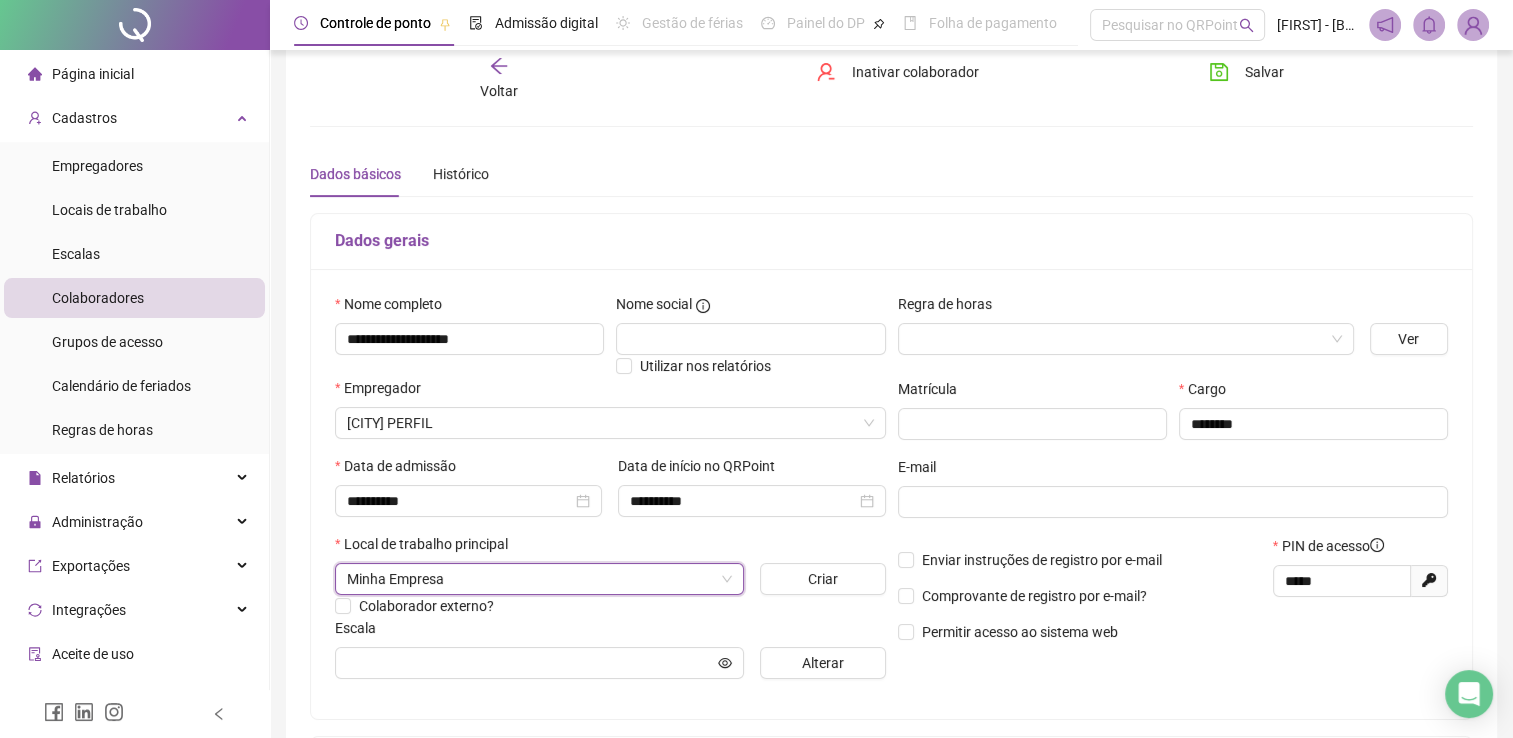 scroll, scrollTop: 0, scrollLeft: 0, axis: both 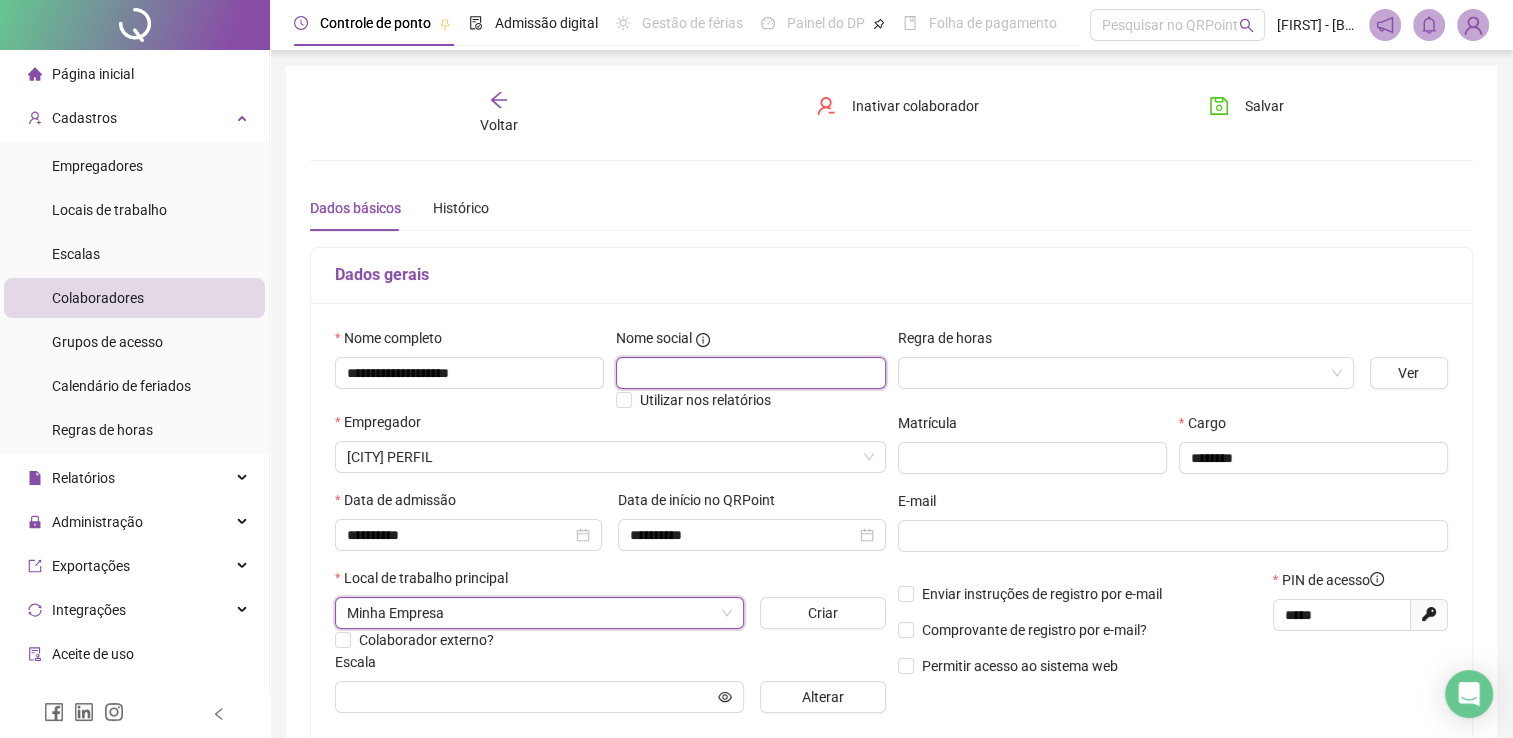click at bounding box center (750, 373) 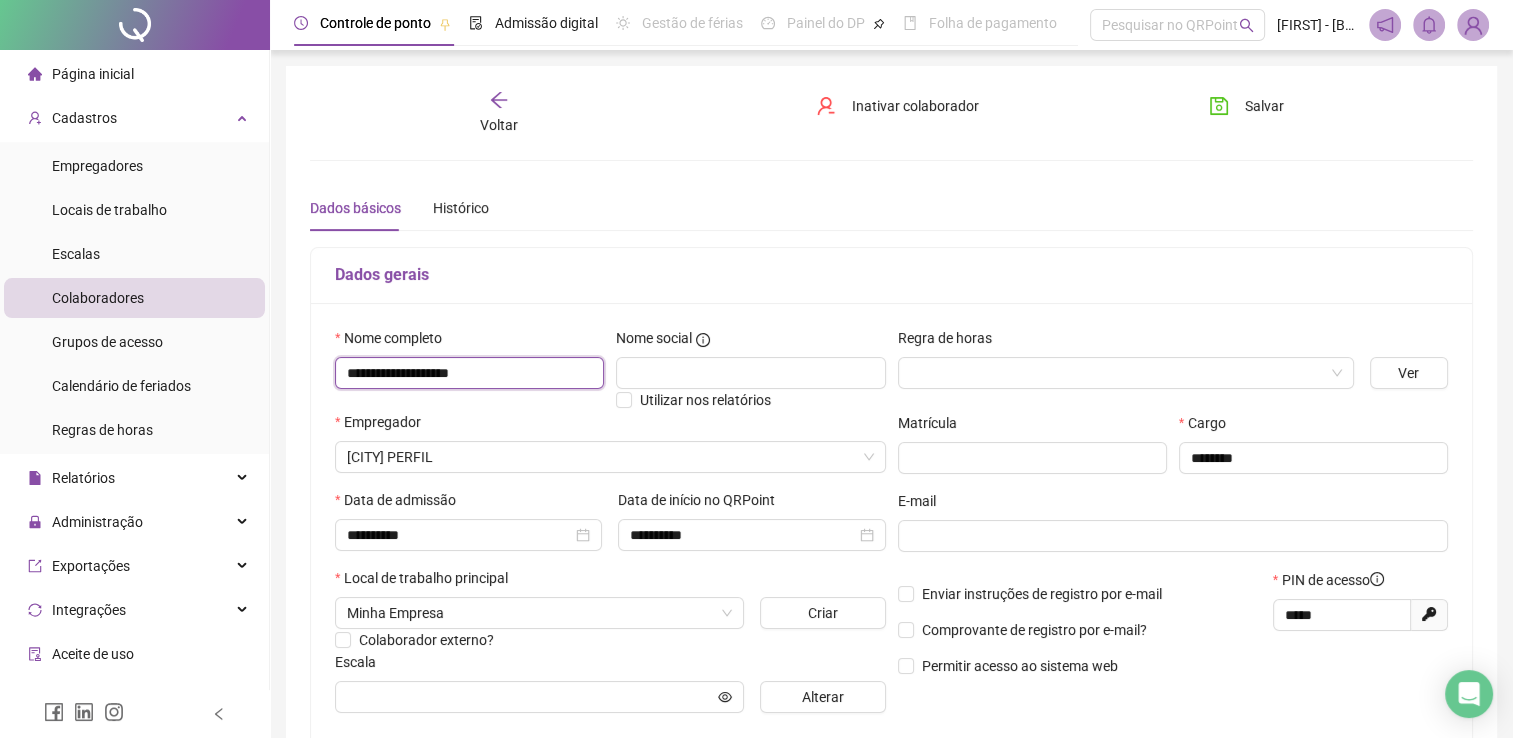 click on "**********" at bounding box center (469, 373) 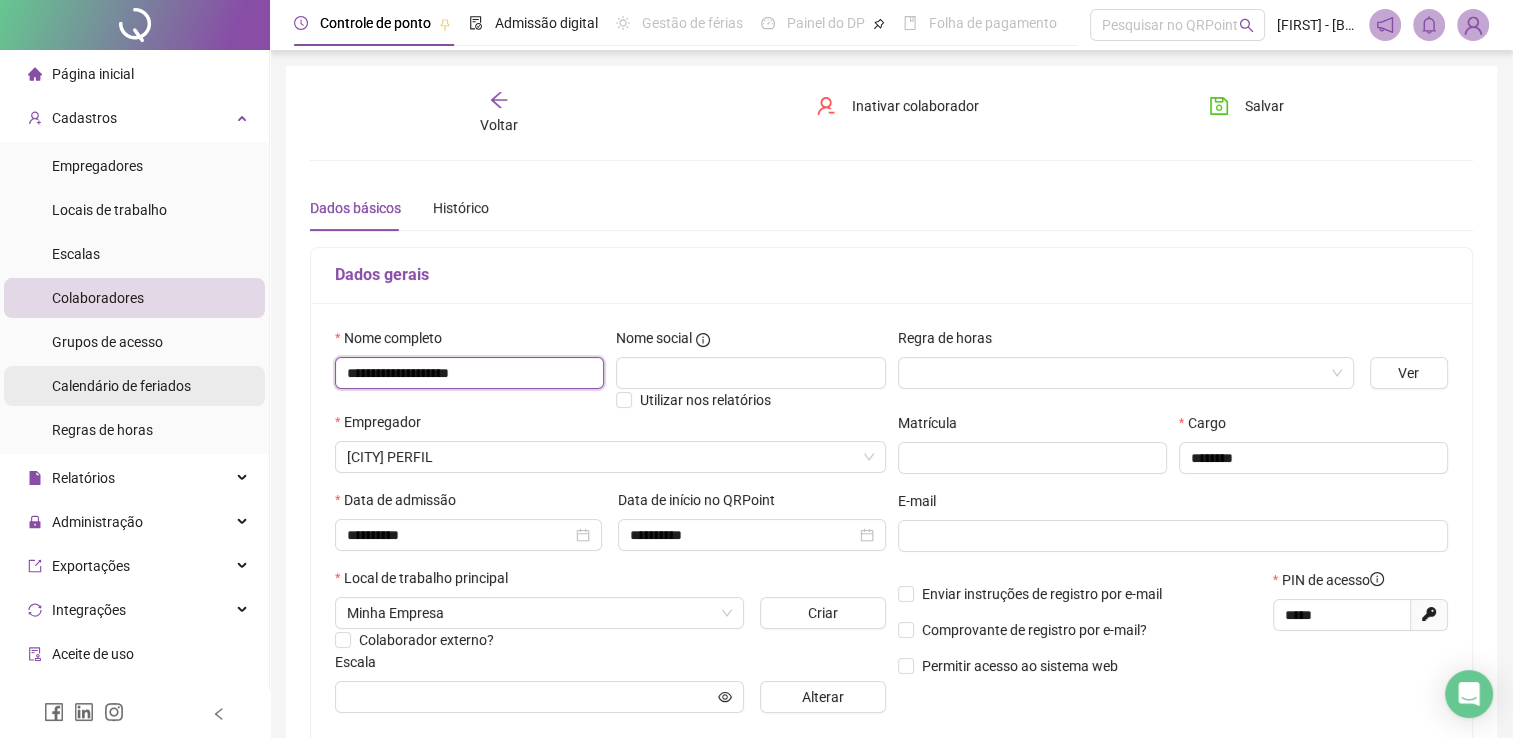 drag, startPoint x: 345, startPoint y: 379, endPoint x: 231, endPoint y: 390, distance: 114.52947 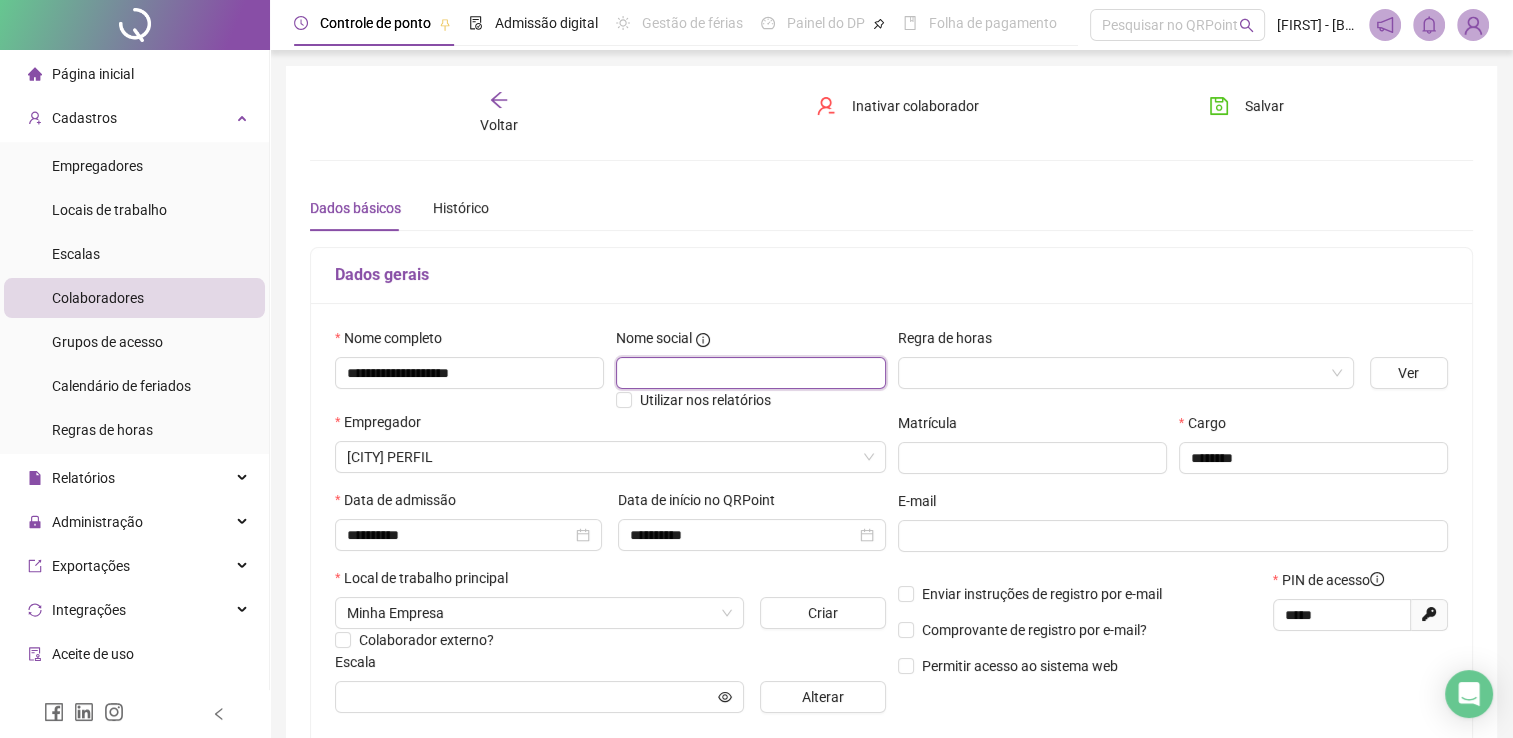 click at bounding box center [750, 373] 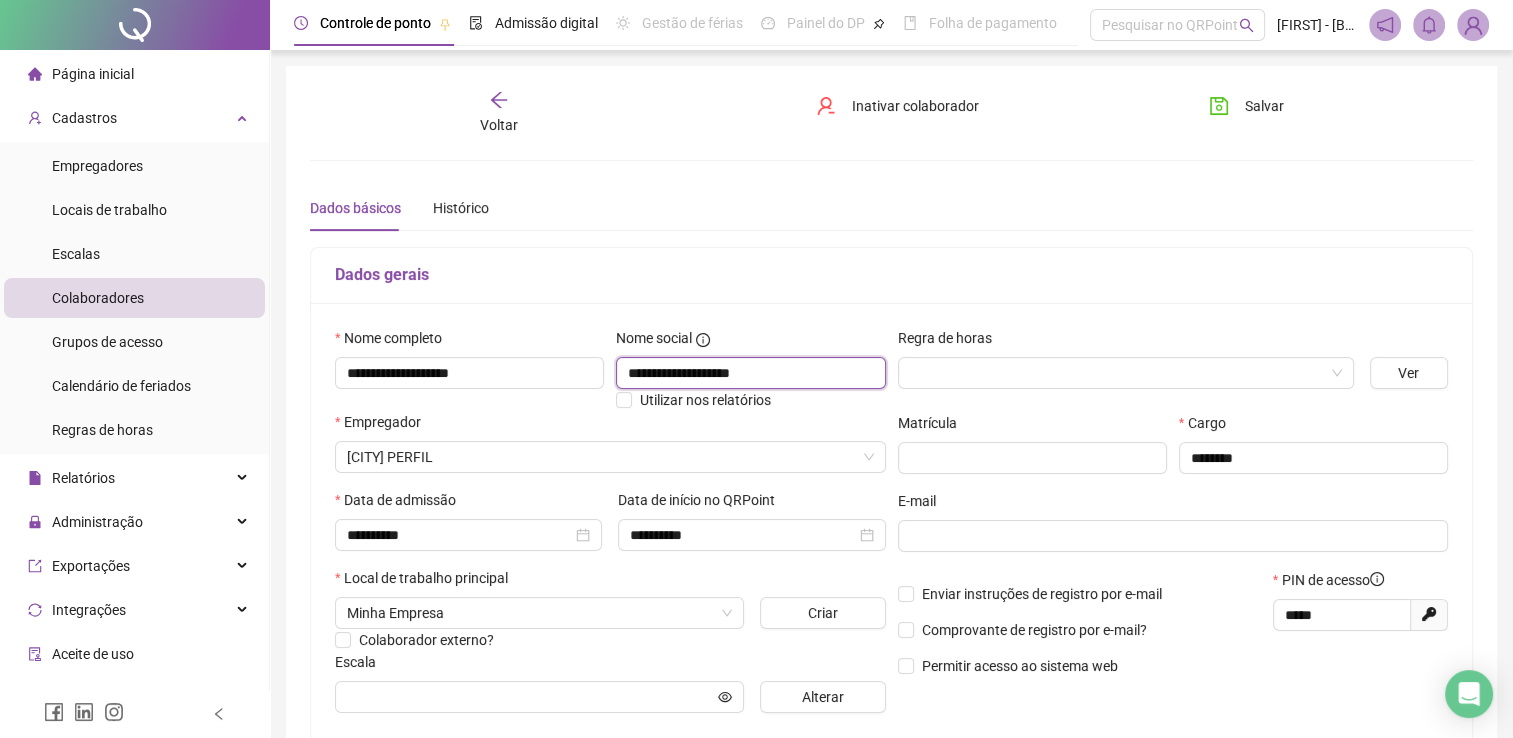 type on "**********" 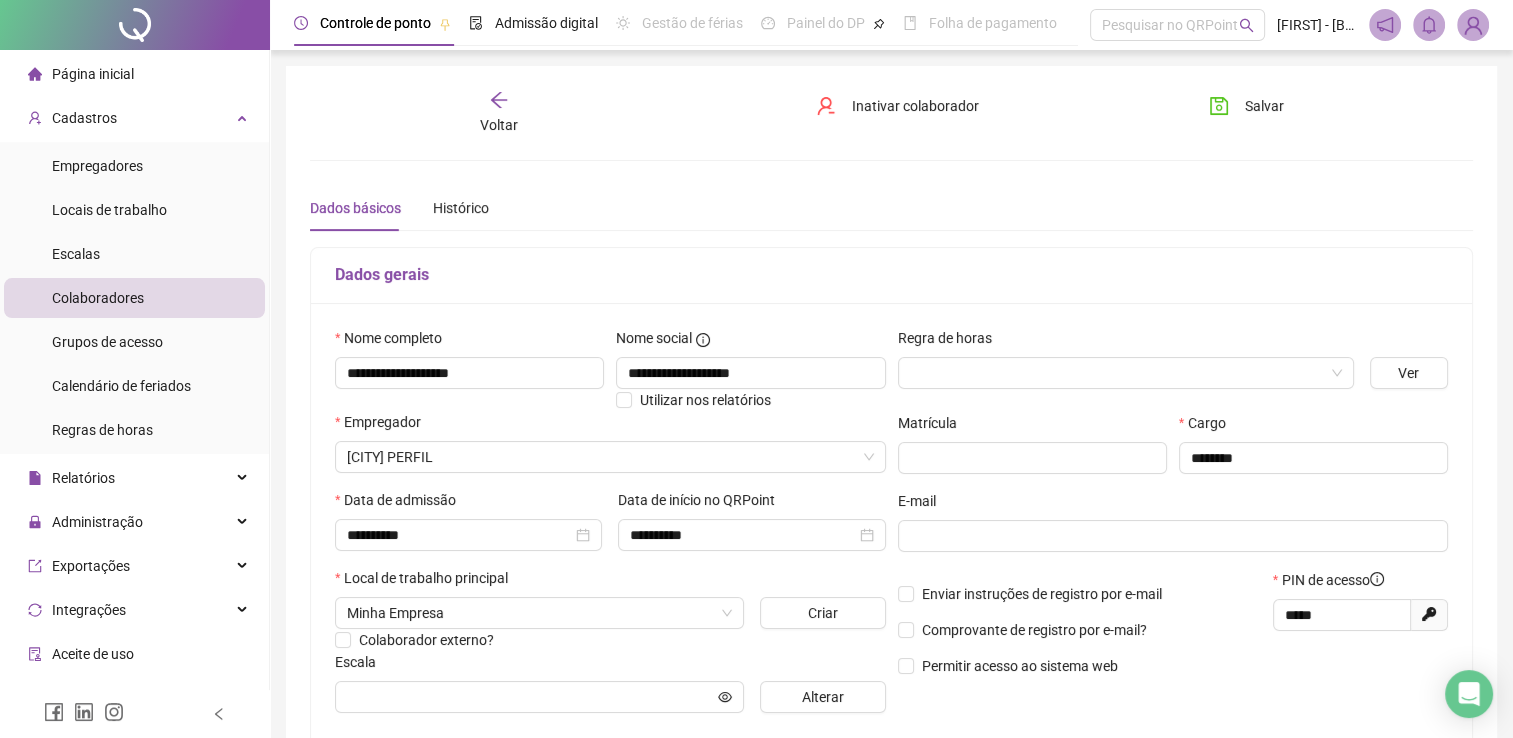 click on "**********" at bounding box center (891, 528) 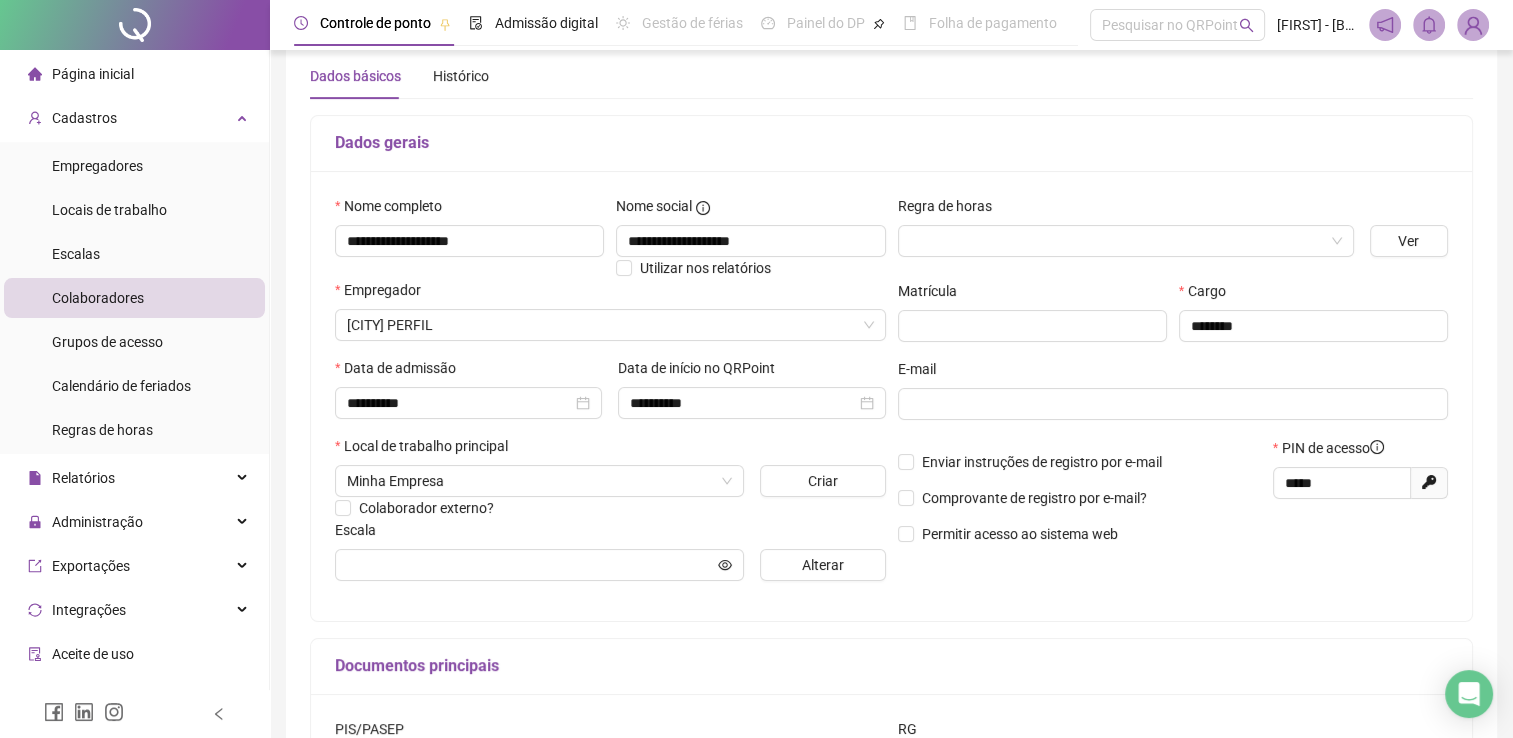 scroll, scrollTop: 300, scrollLeft: 0, axis: vertical 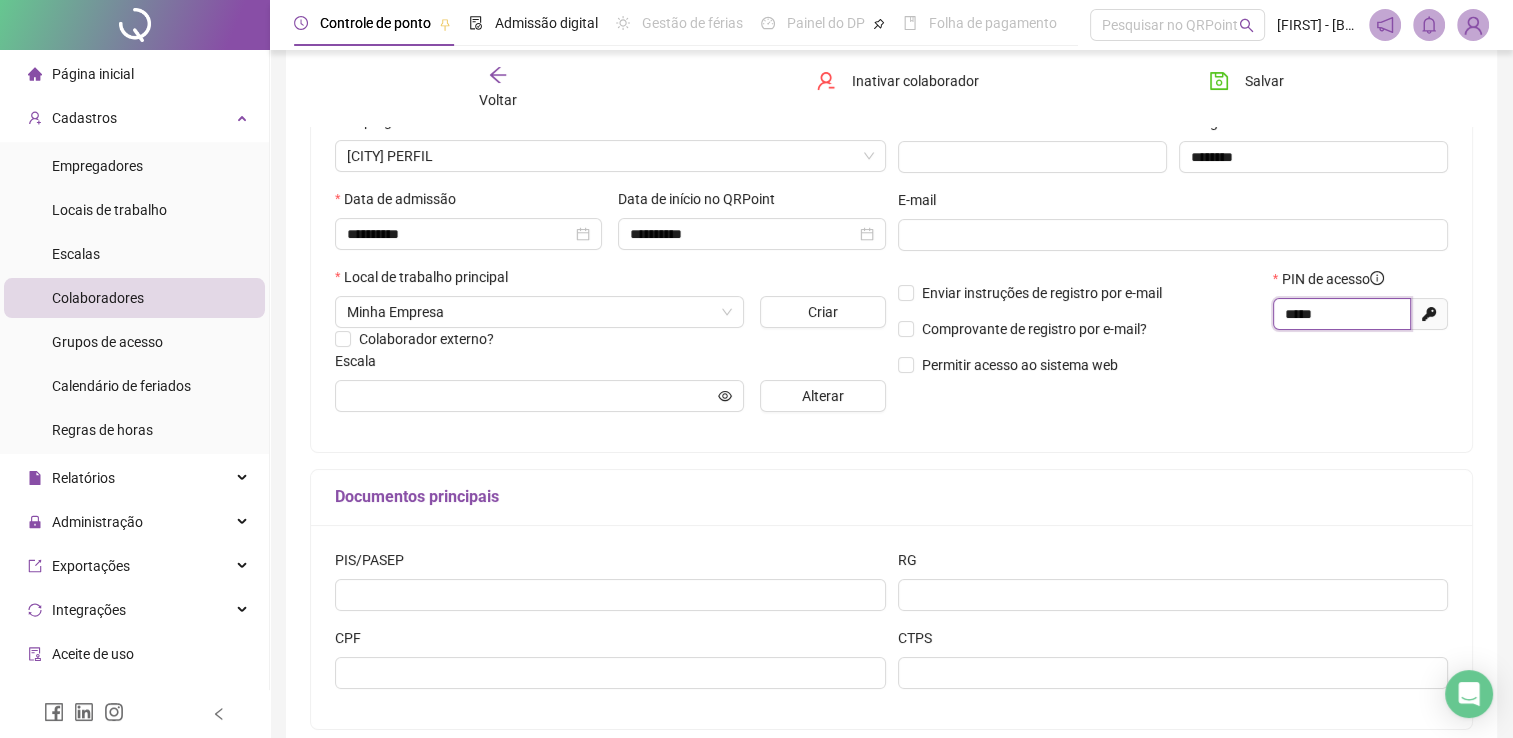 drag, startPoint x: 1344, startPoint y: 318, endPoint x: 1259, endPoint y: 299, distance: 87.09765 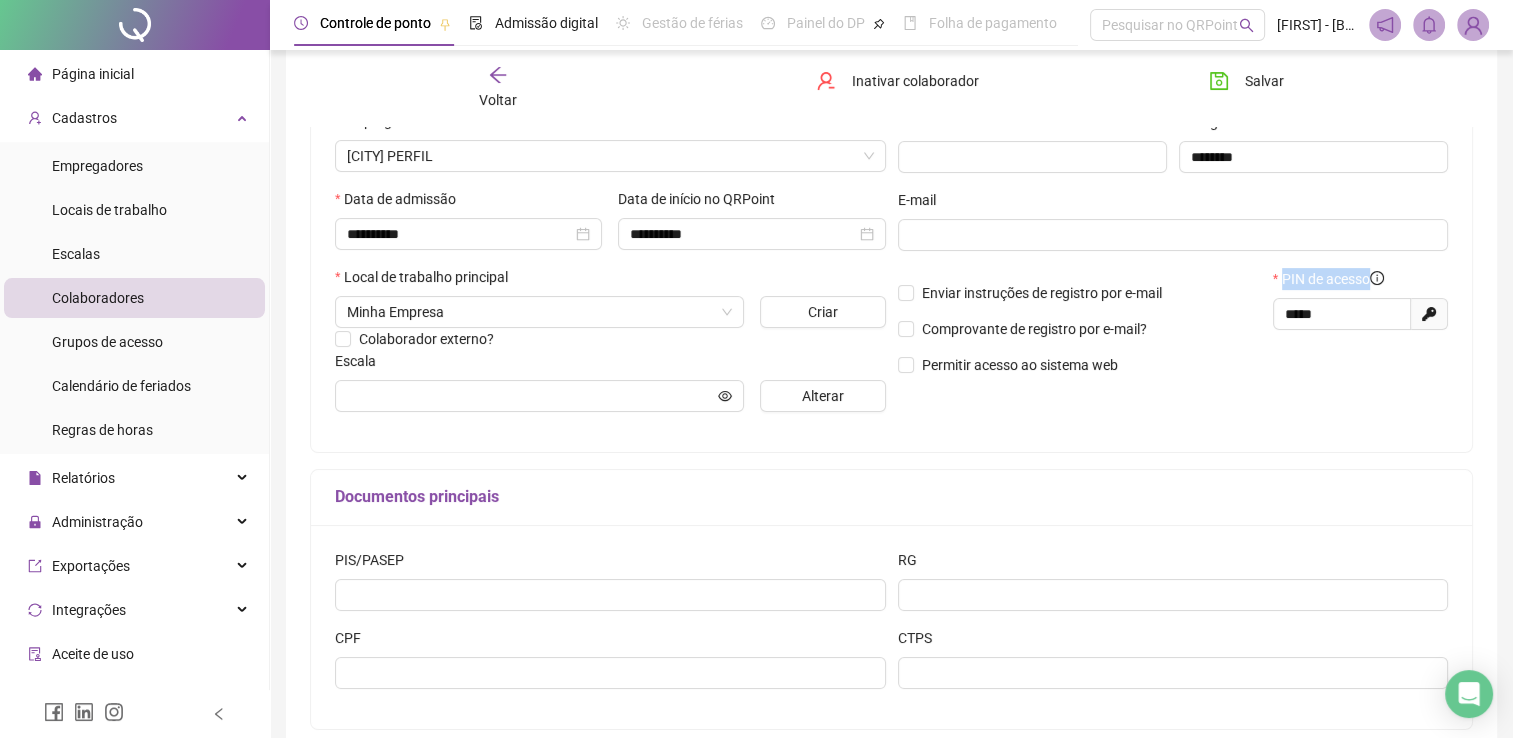 drag, startPoint x: 1368, startPoint y: 281, endPoint x: 1280, endPoint y: 277, distance: 88.09086 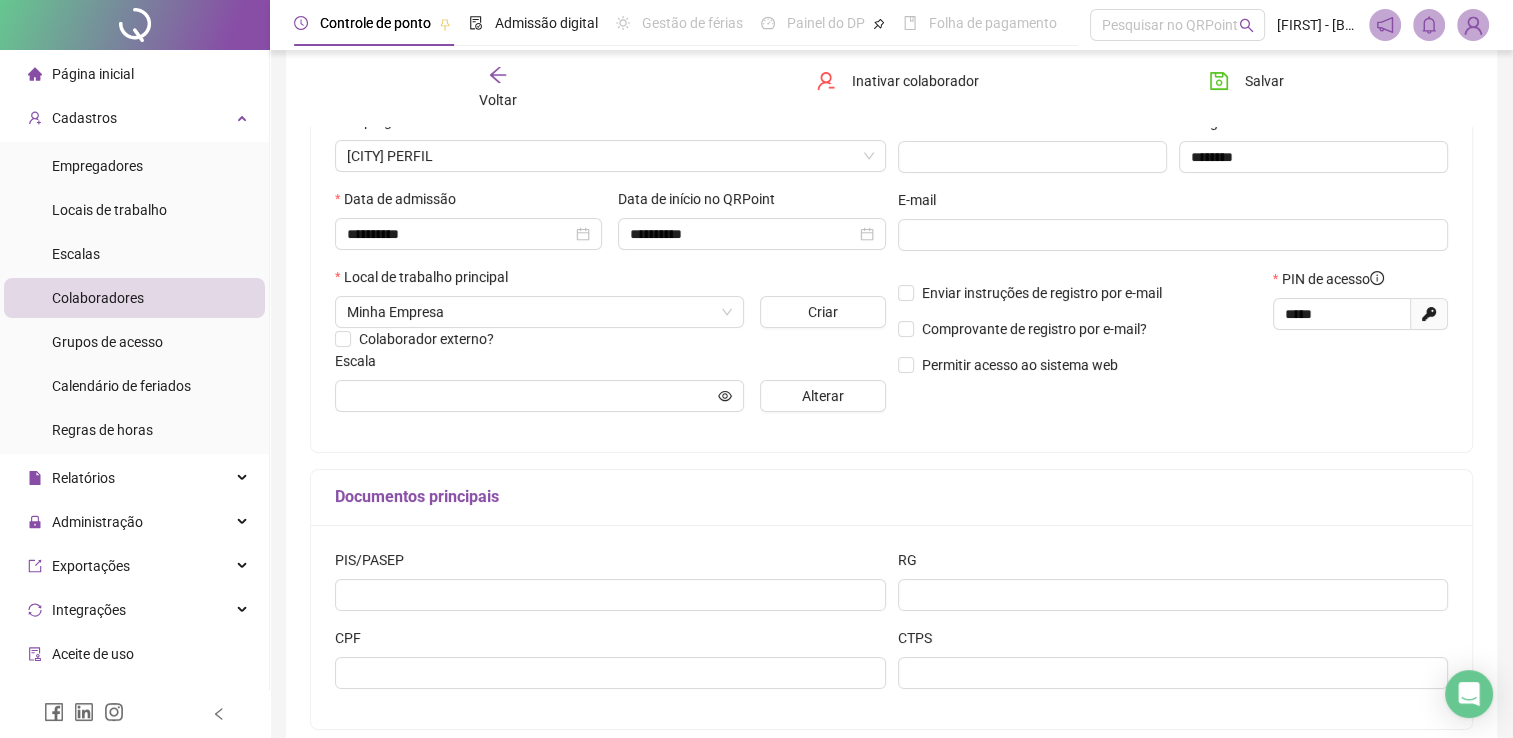 click on "Regra de horas   Ver Matrícula Cargo ******** E-mail Enviar instruções de registro por e-mail Comprovante de registro por e-mail? Permitir acesso ao sistema web PIN de acesso  ***** Gerar novo pin" at bounding box center [1173, 227] 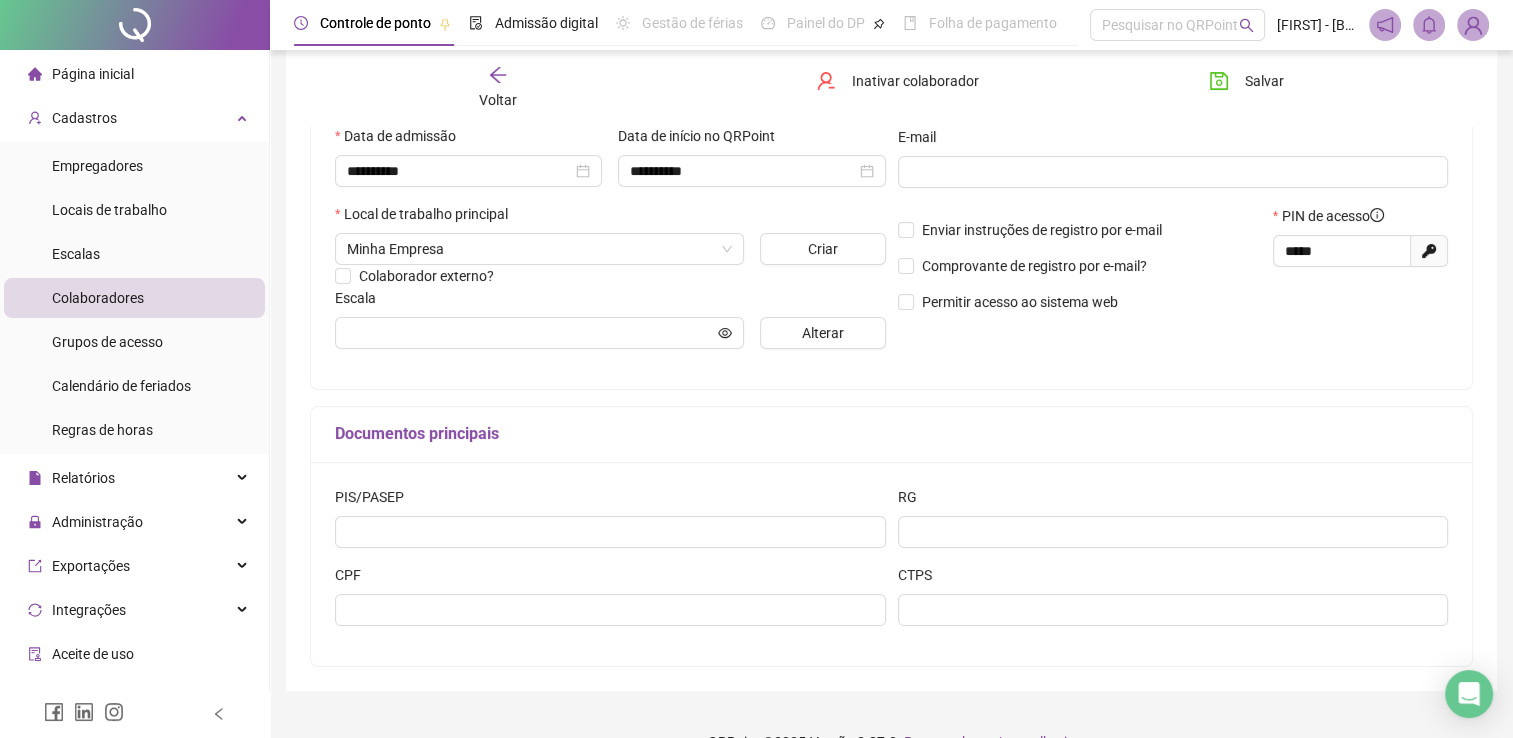scroll, scrollTop: 402, scrollLeft: 0, axis: vertical 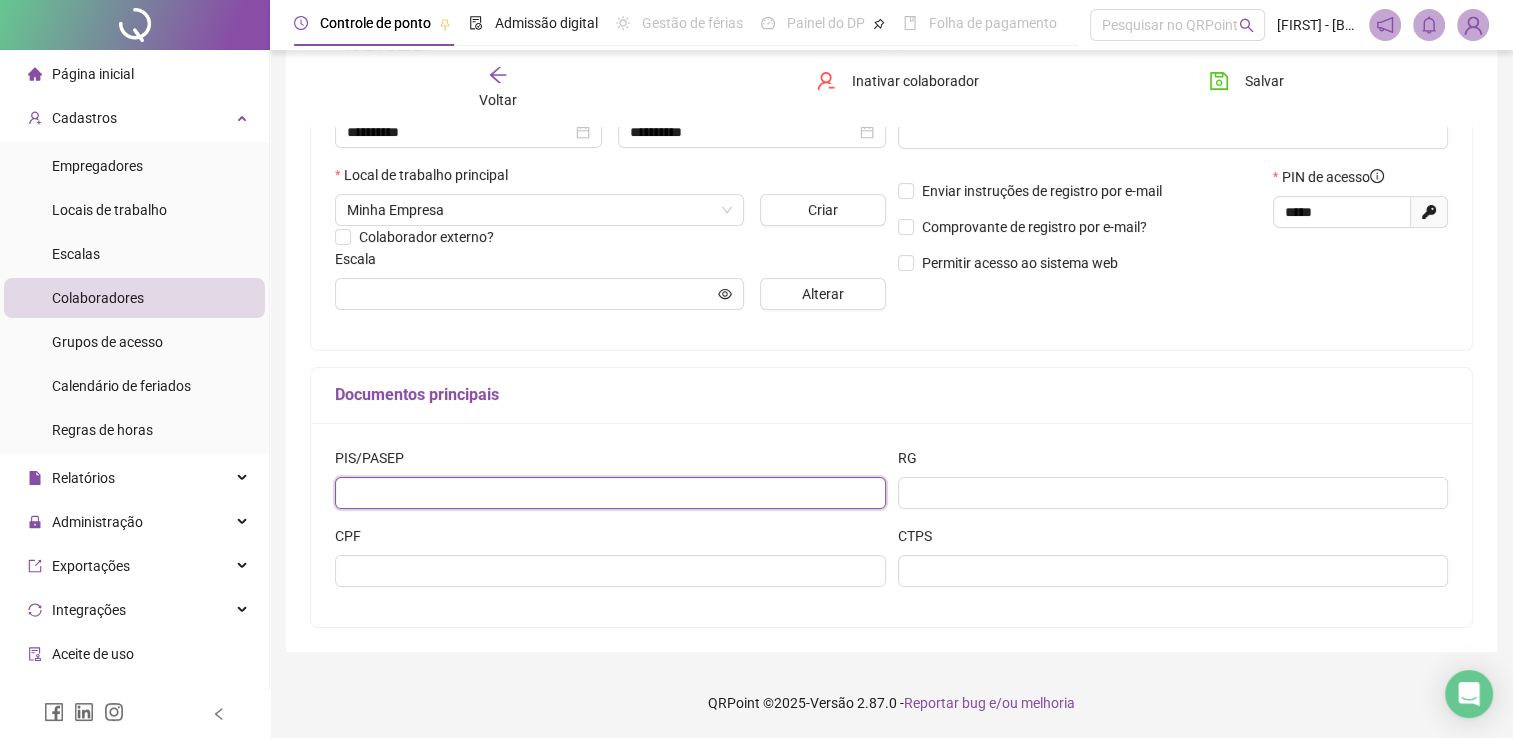 click at bounding box center (610, 493) 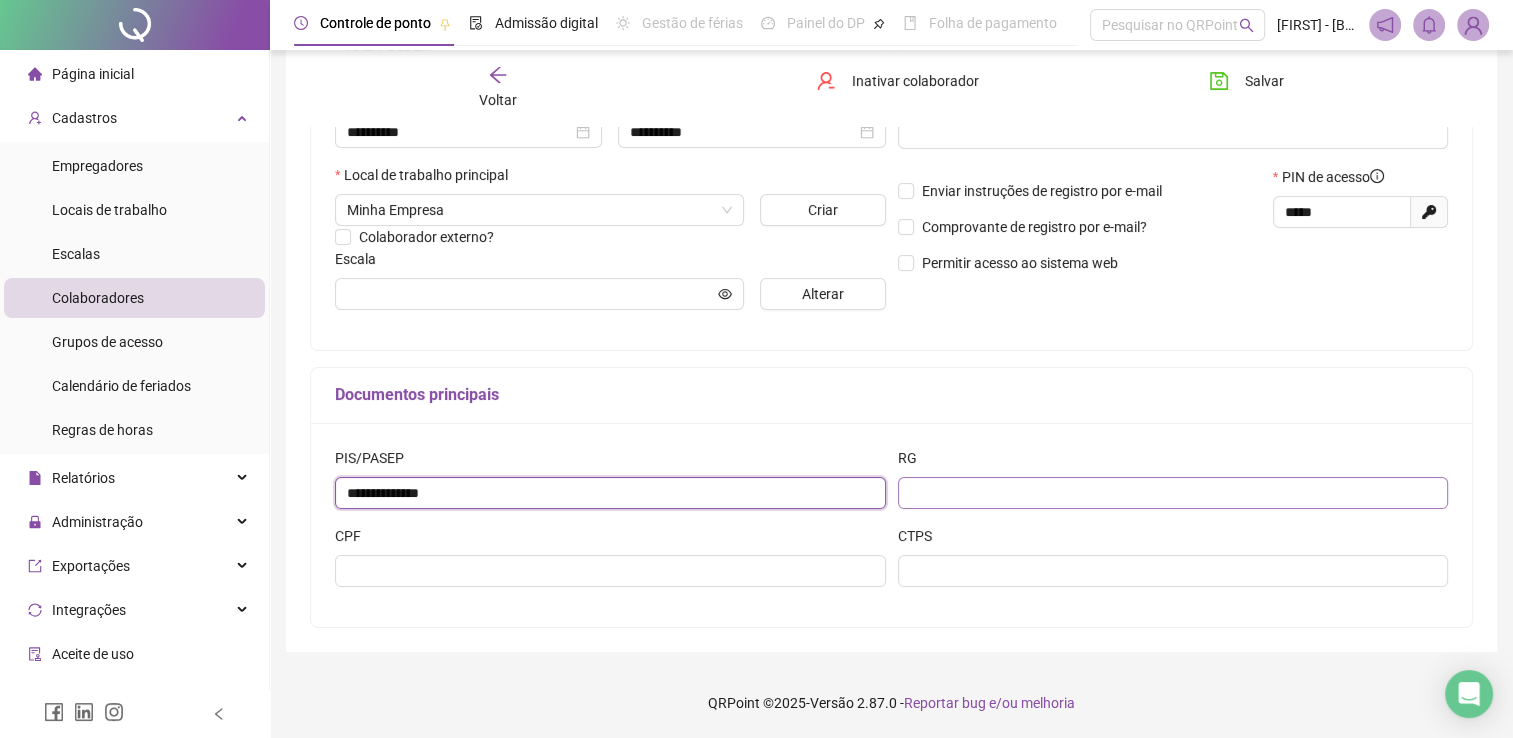 type on "**********" 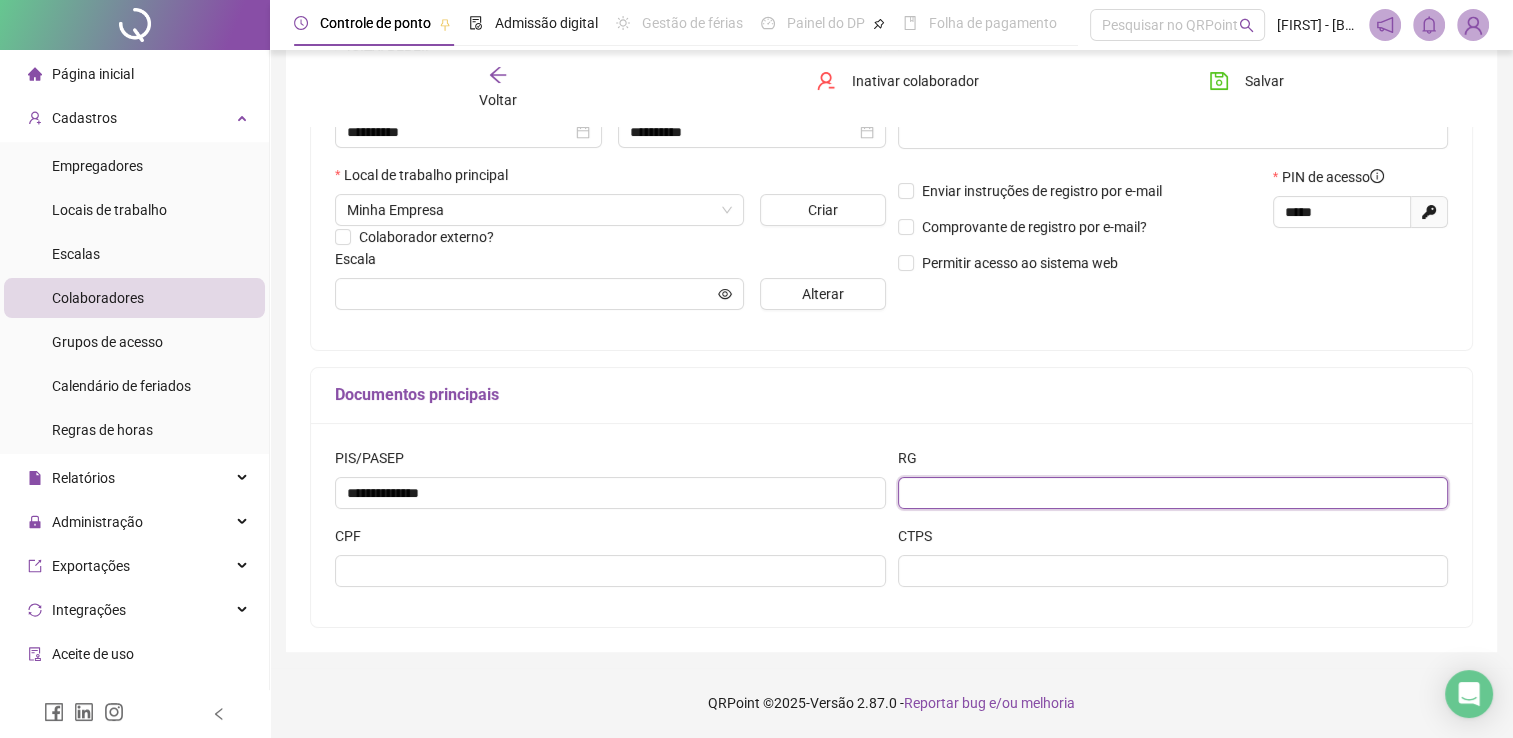click at bounding box center [1173, 493] 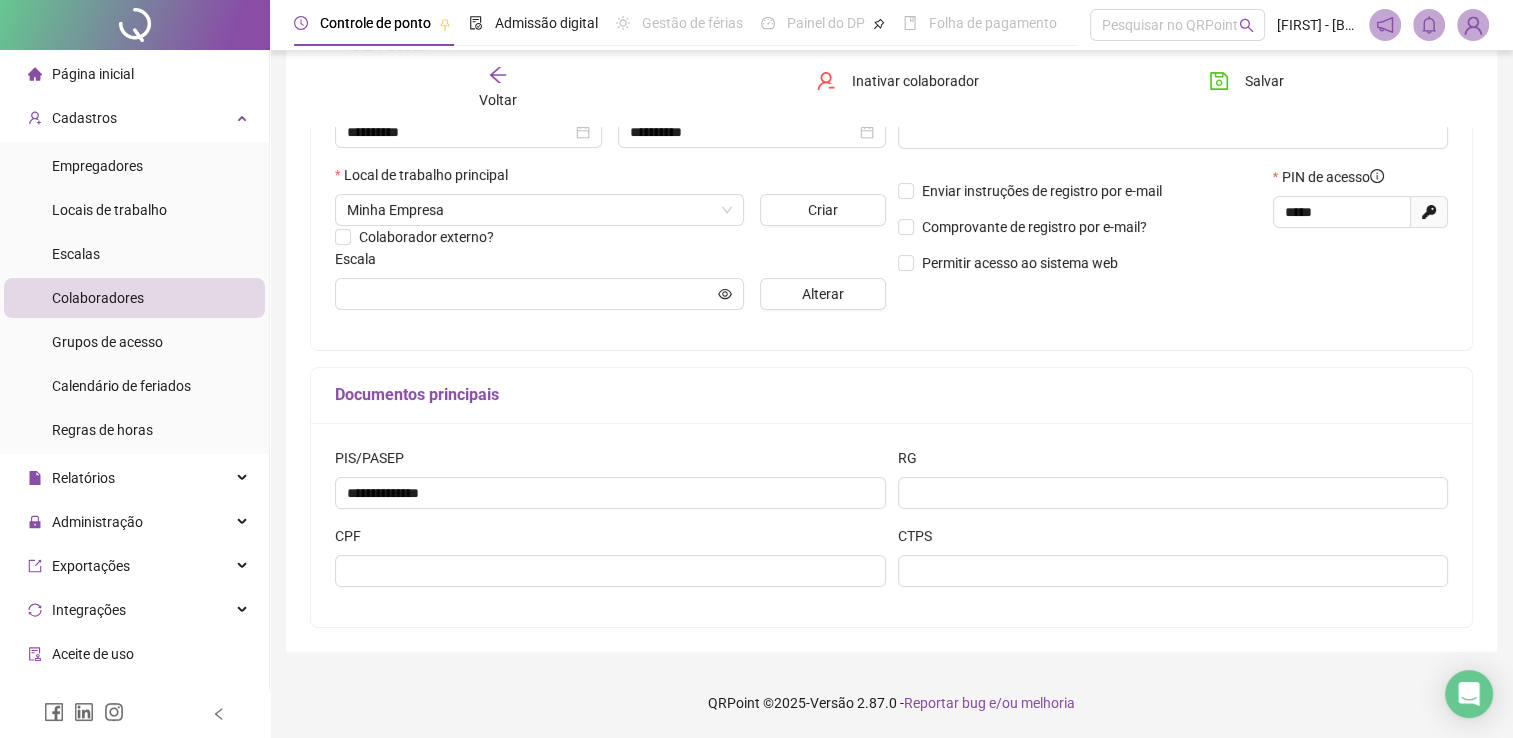 click on "CPF" at bounding box center (610, 540) 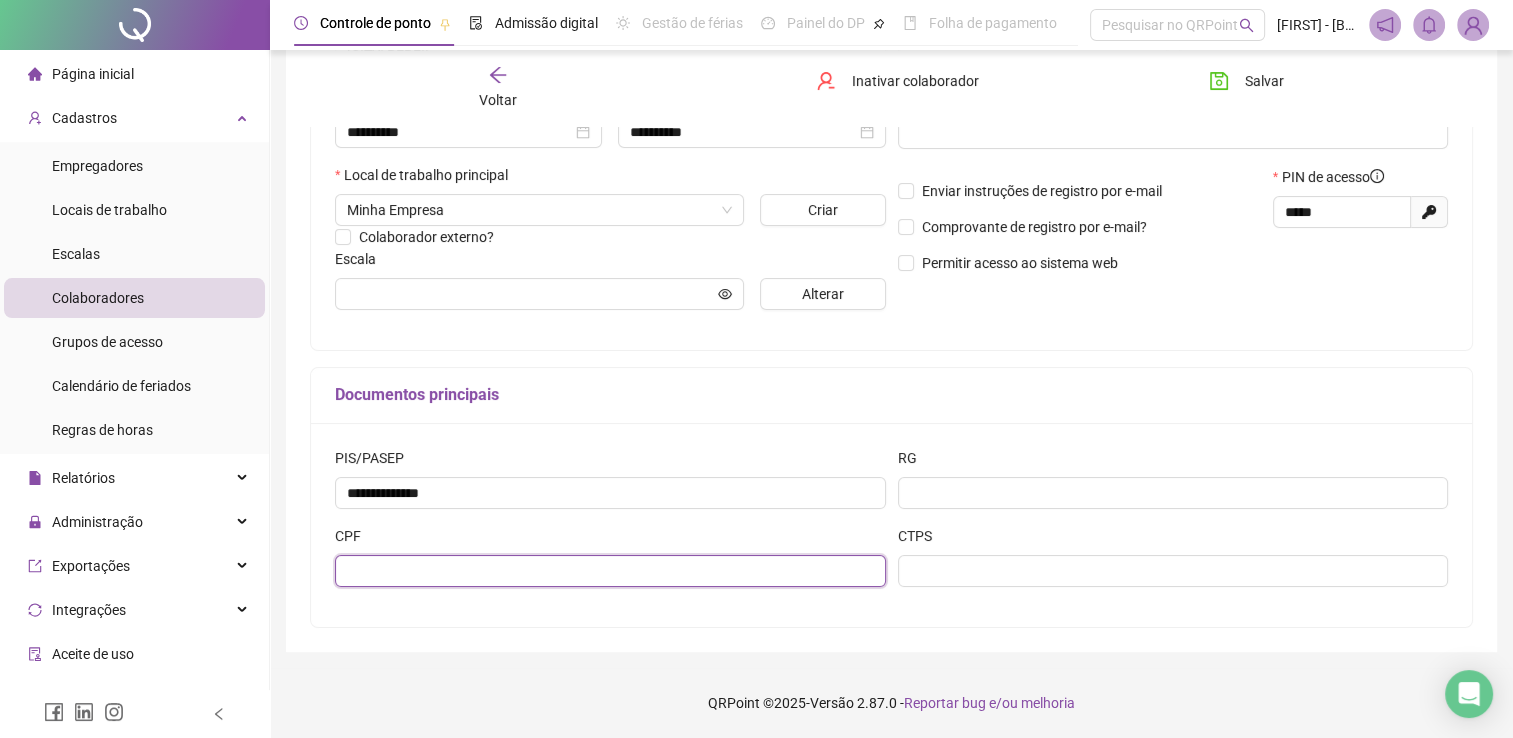 click at bounding box center [610, 571] 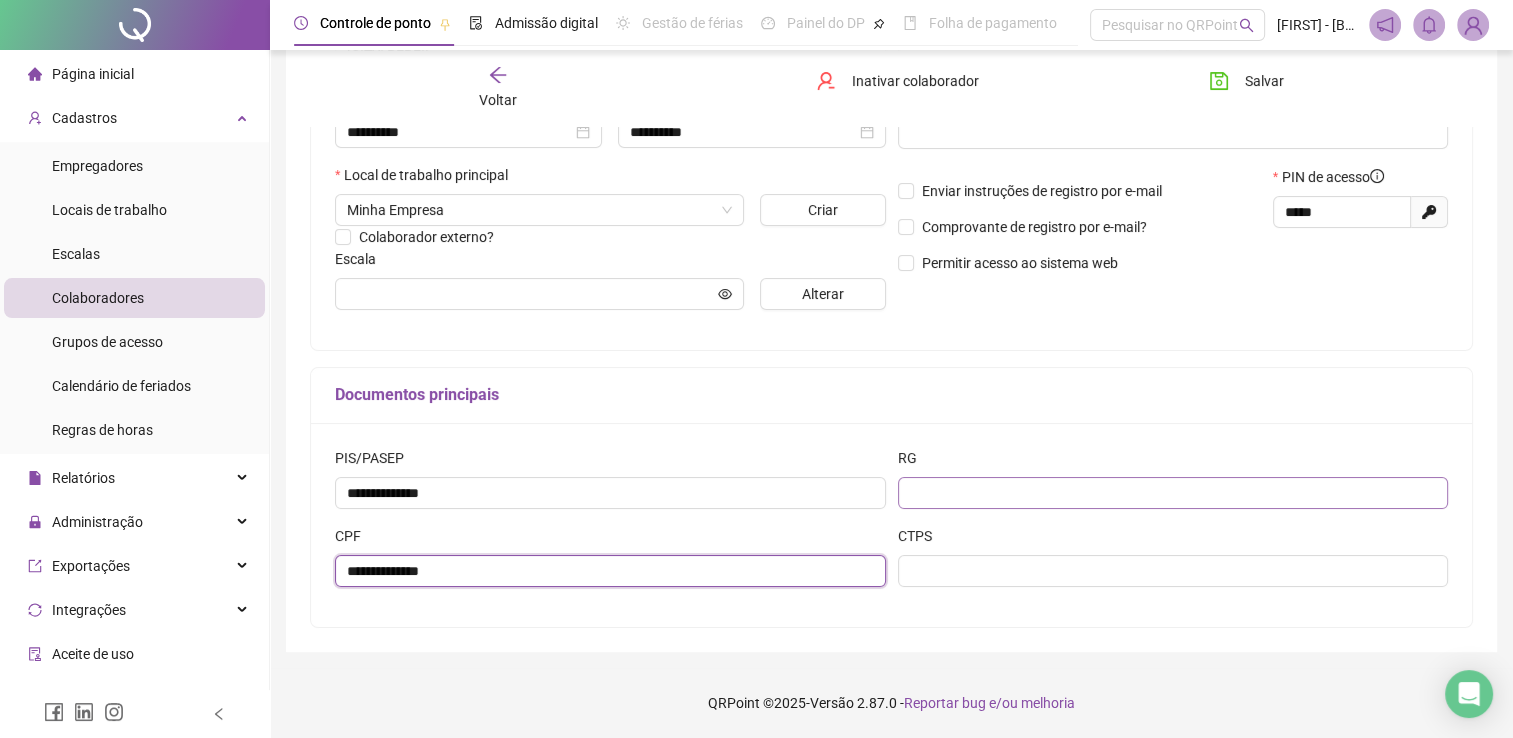 type on "**********" 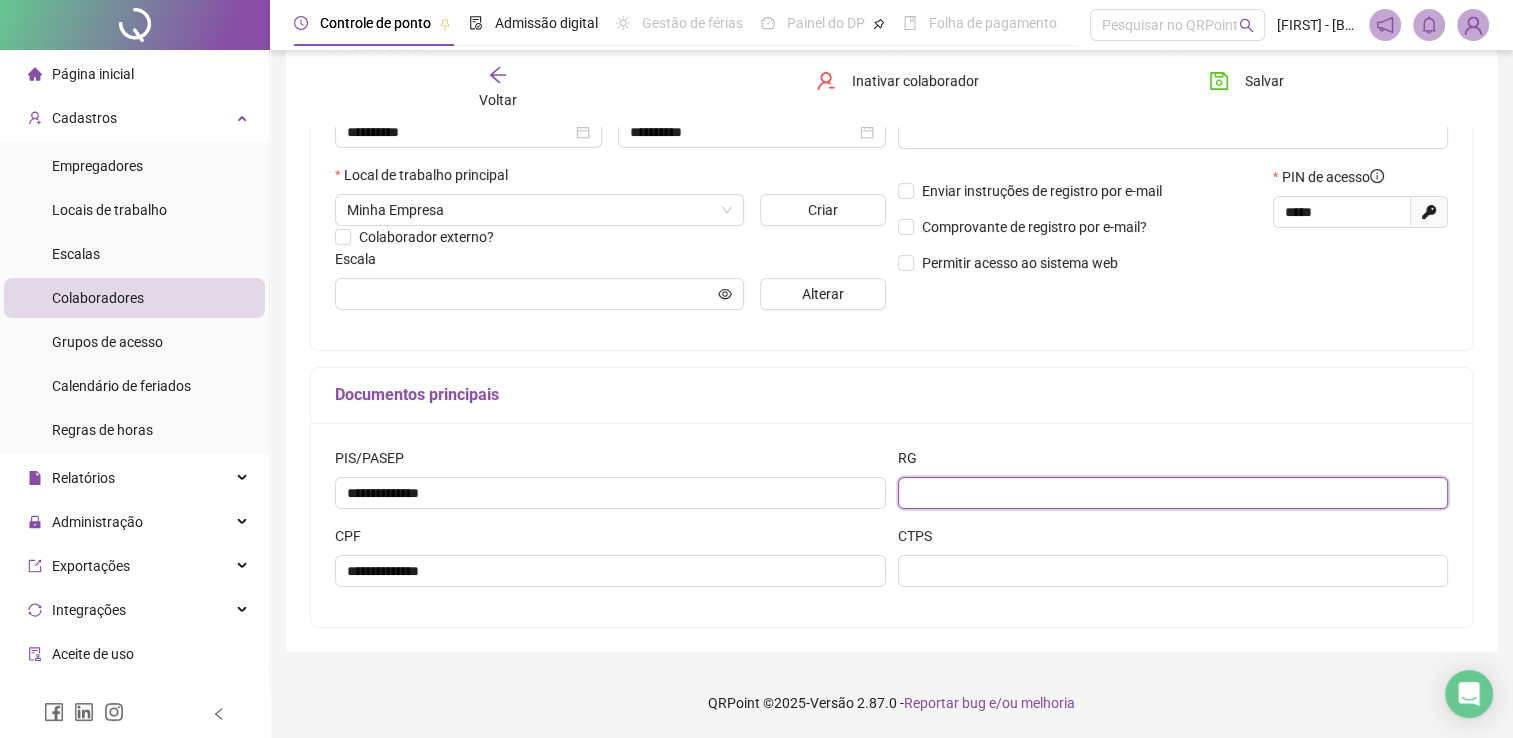 click at bounding box center (1173, 493) 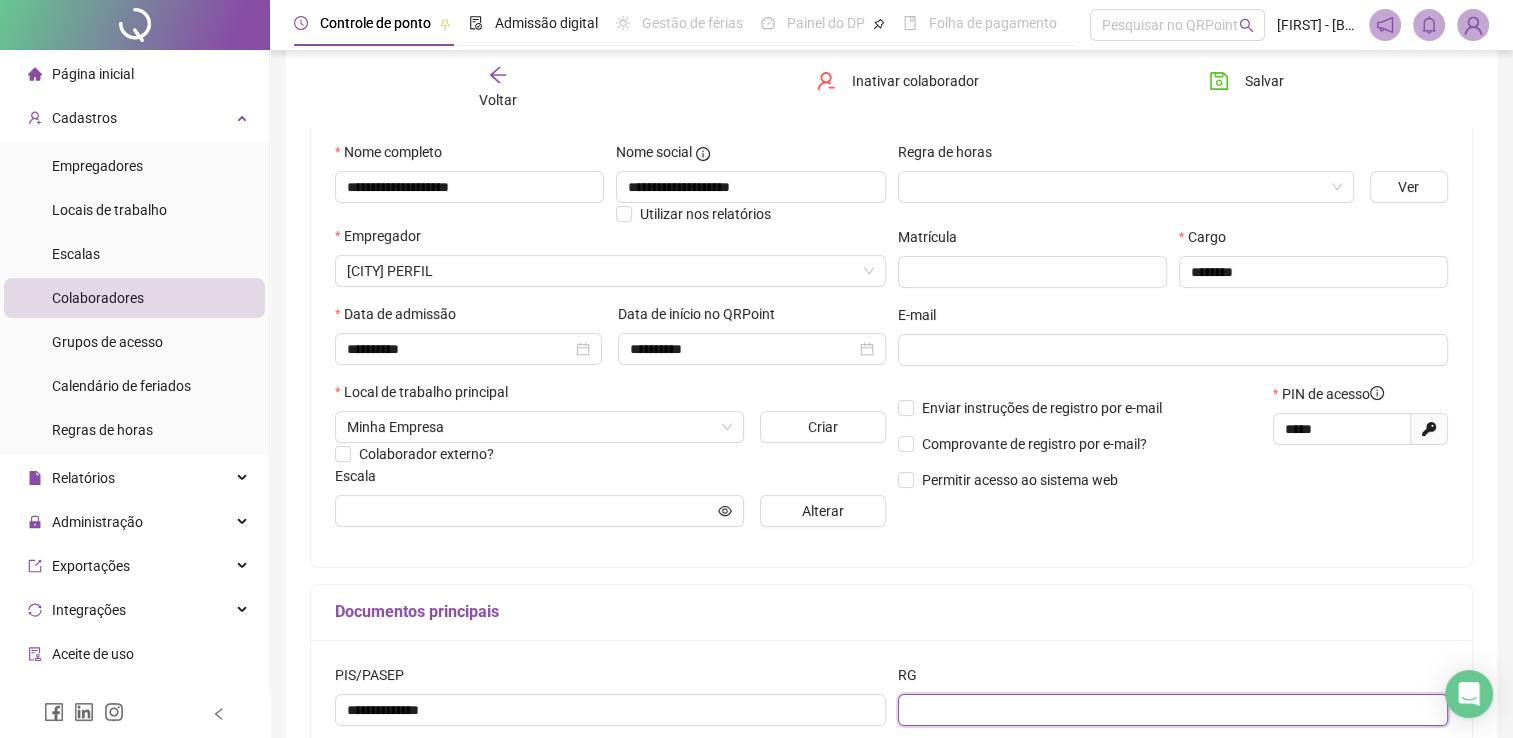 scroll, scrollTop: 0, scrollLeft: 0, axis: both 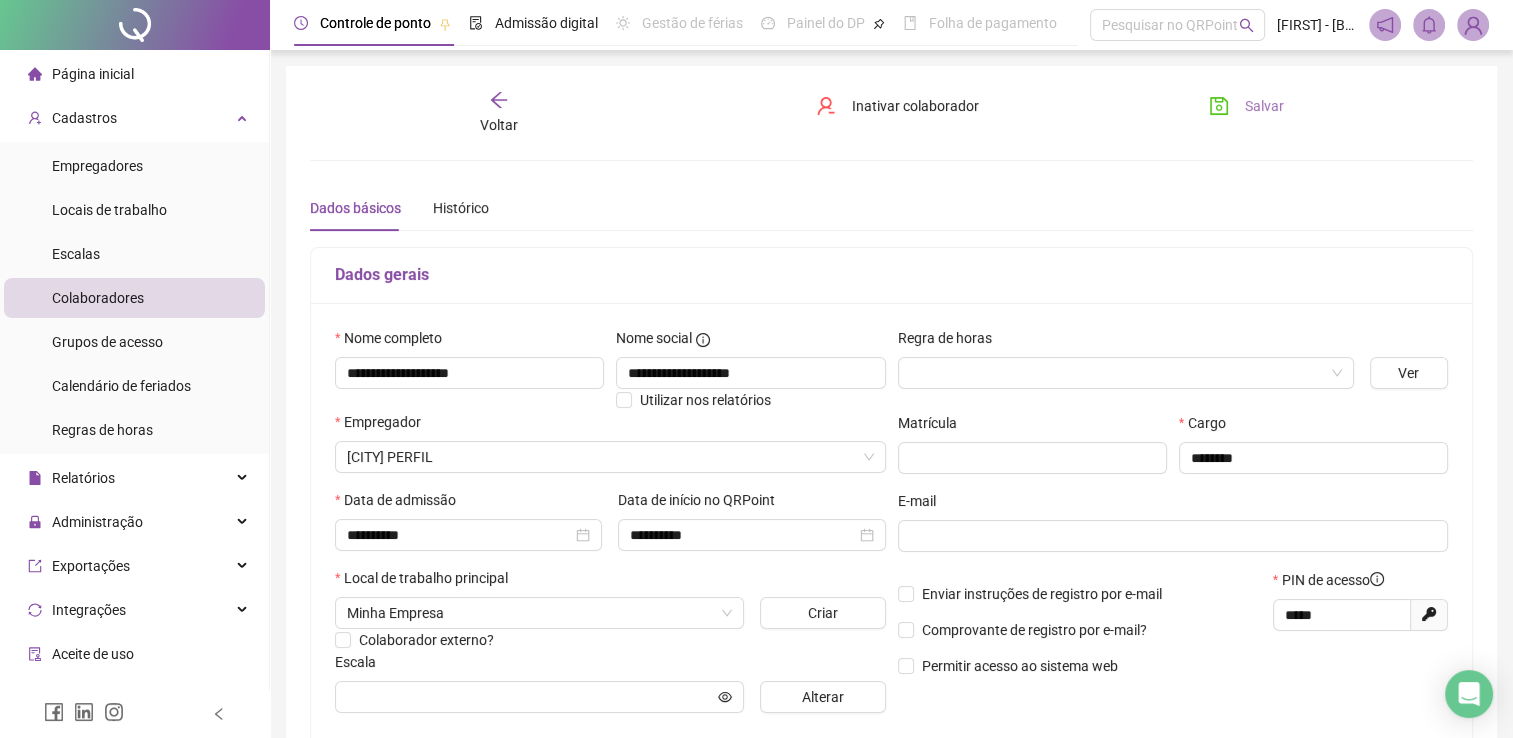 click on "Salvar" at bounding box center [1246, 106] 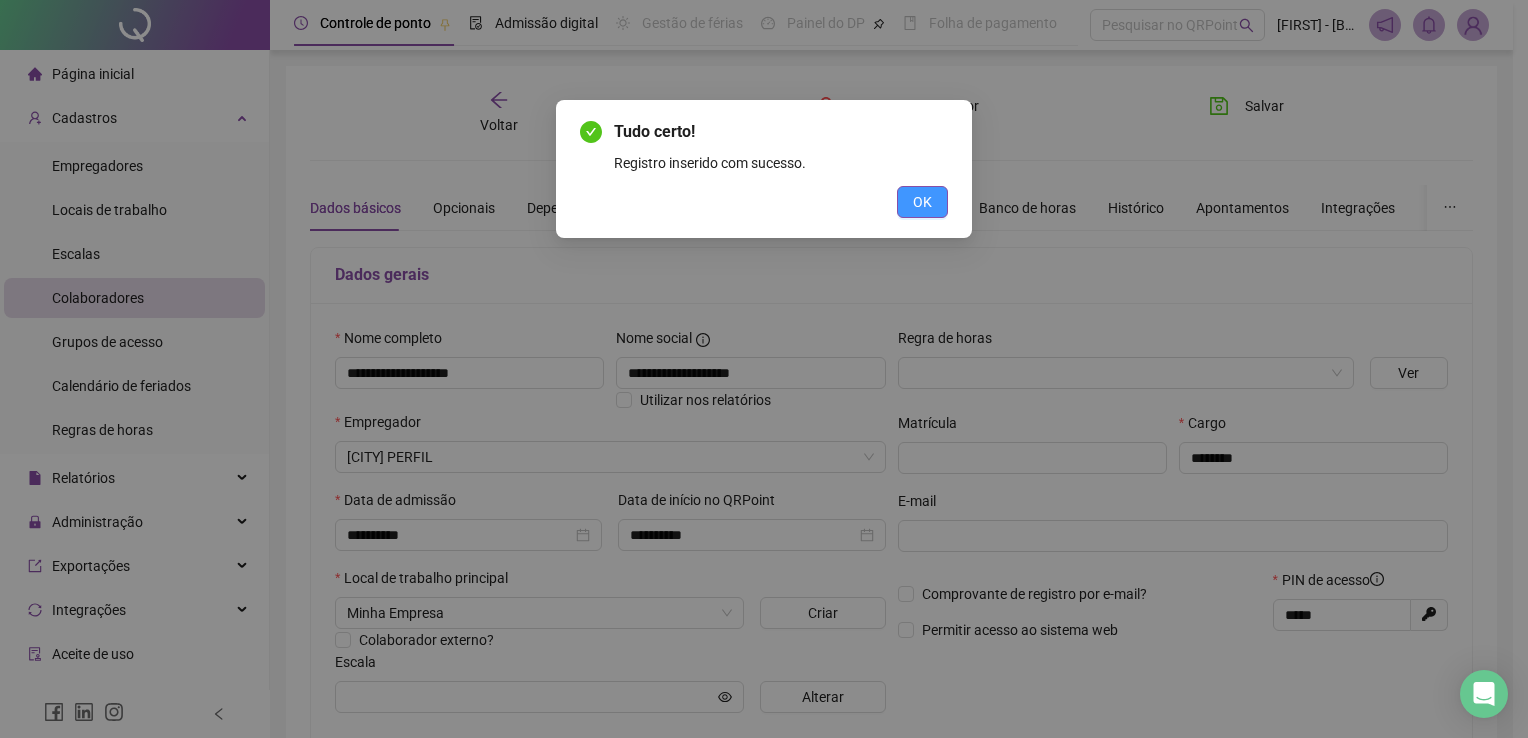 click on "OK" at bounding box center [922, 202] 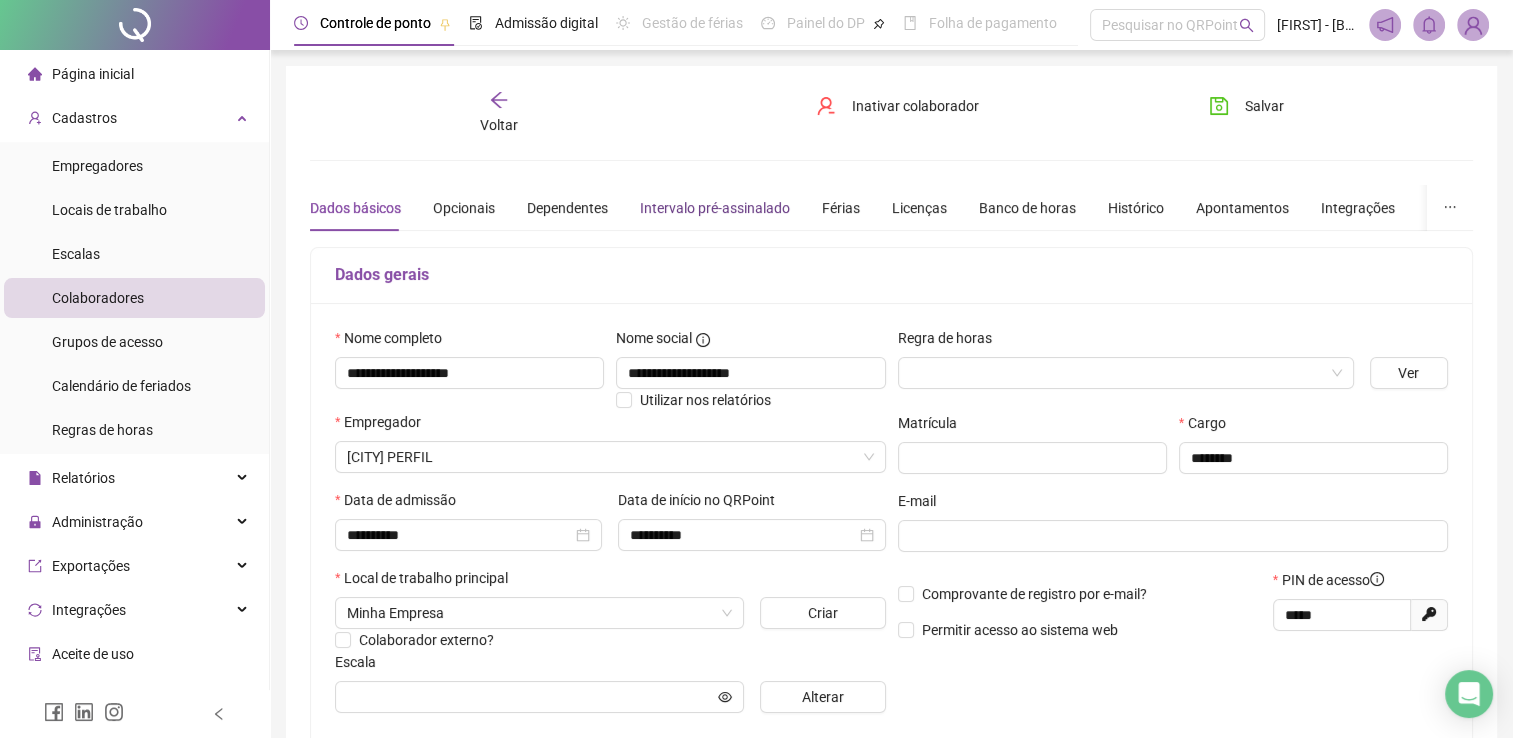 click on "Intervalo pré-assinalado" at bounding box center [715, 208] 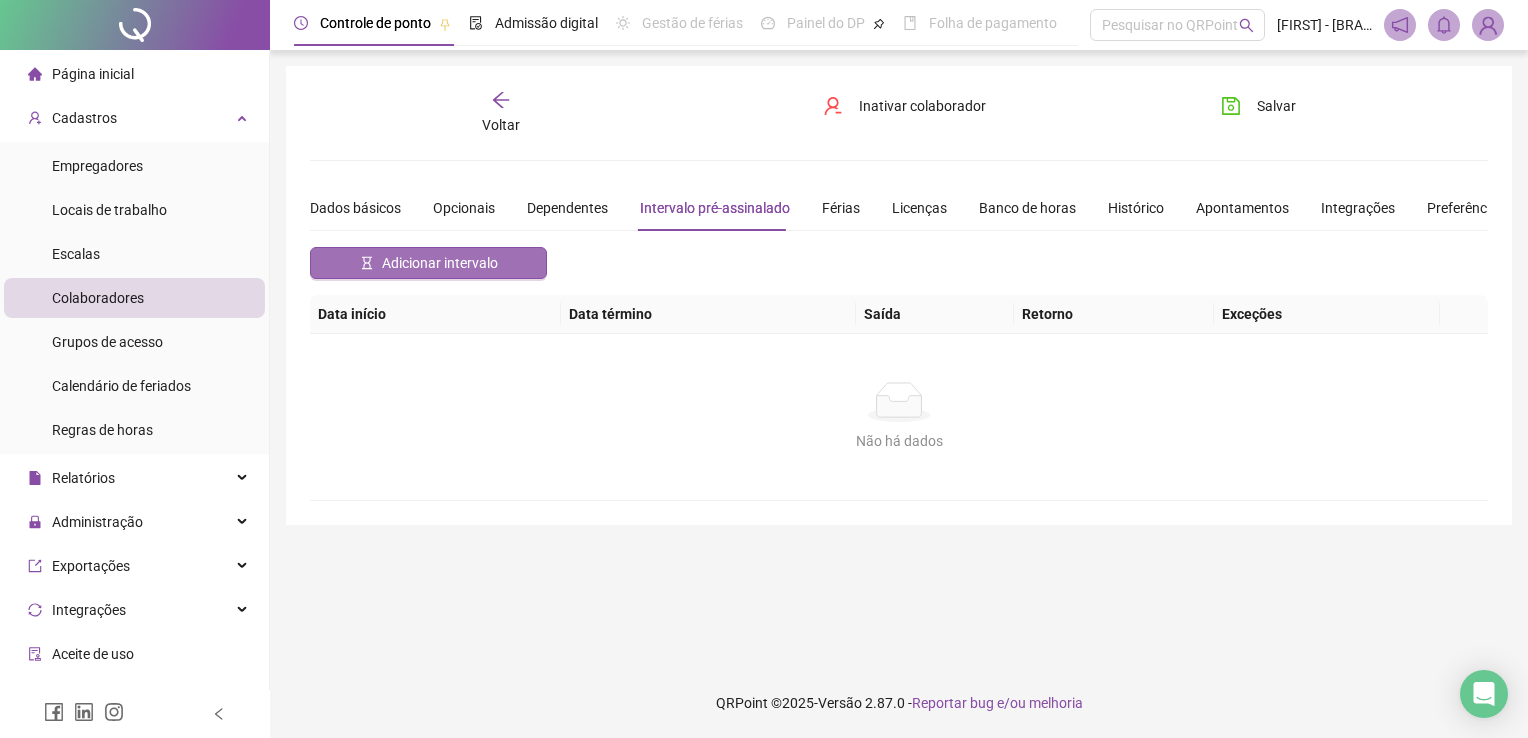 click on "Adicionar intervalo" at bounding box center (440, 263) 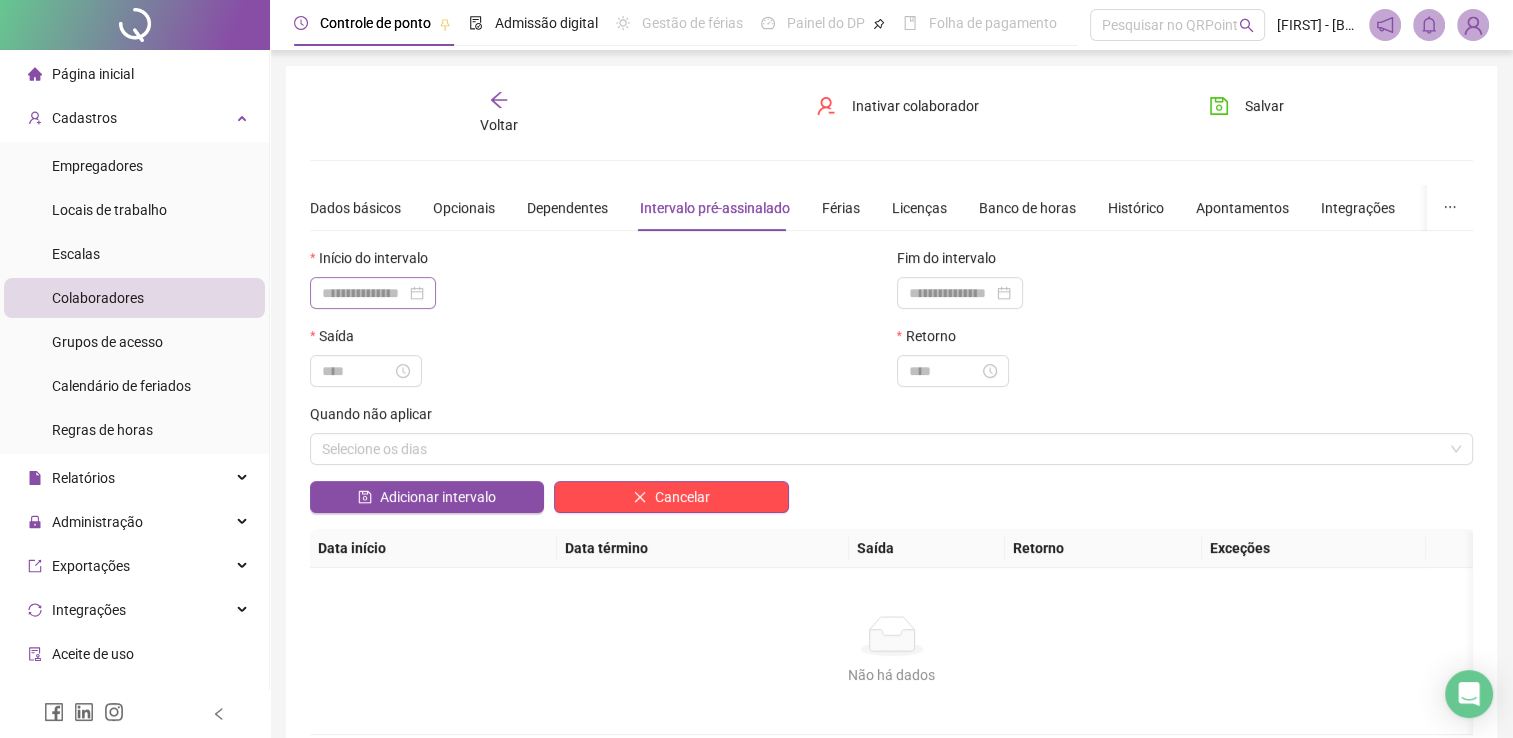 click at bounding box center (373, 293) 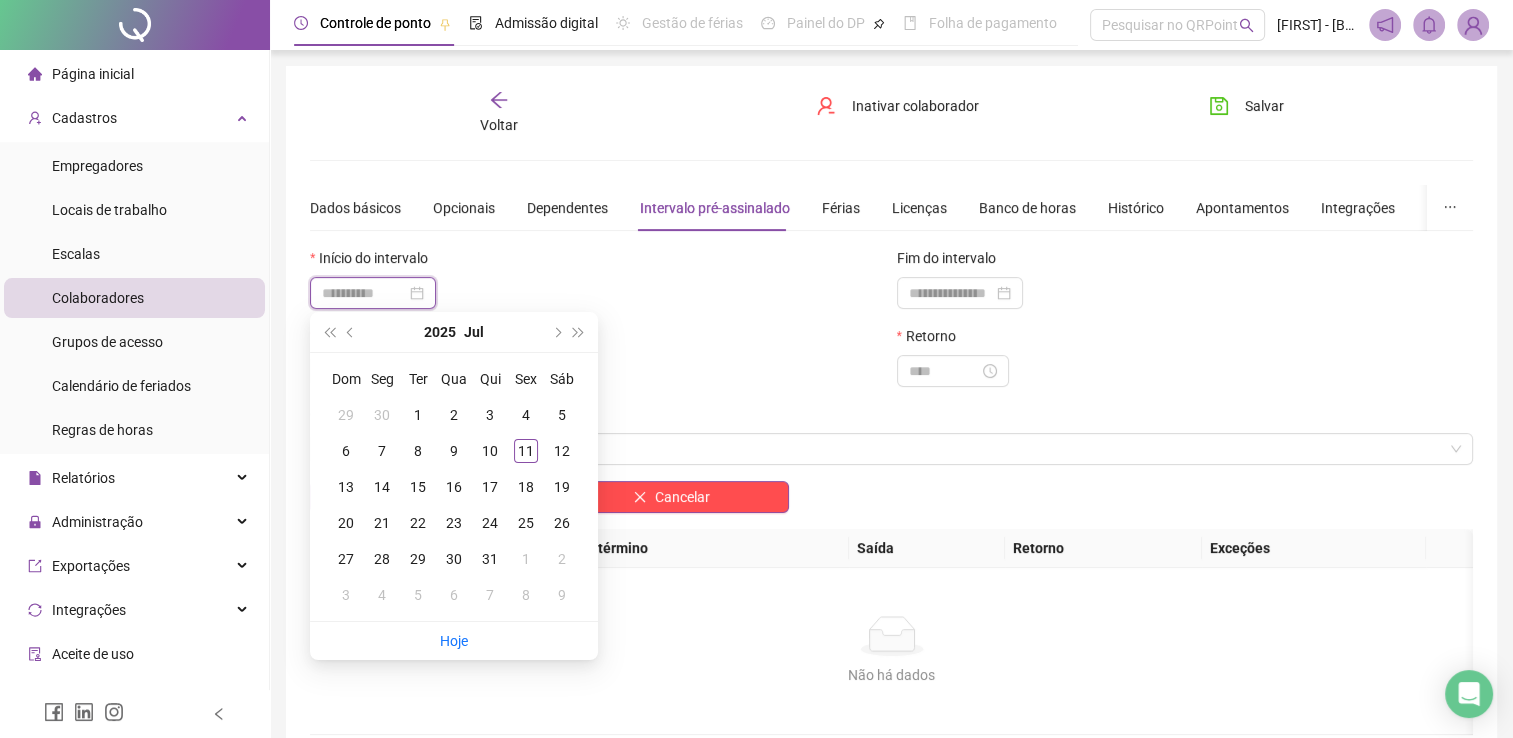 type on "**********" 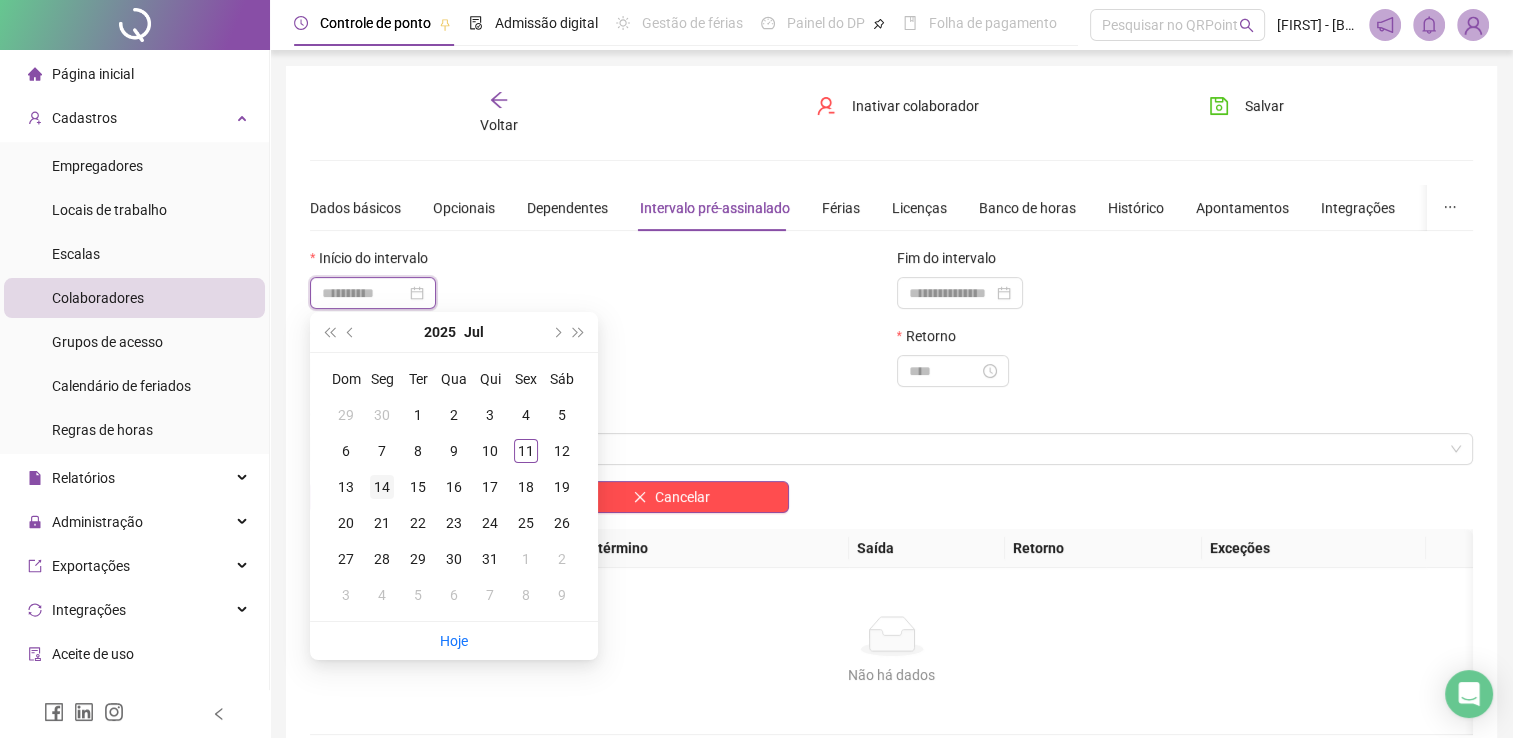 type on "**********" 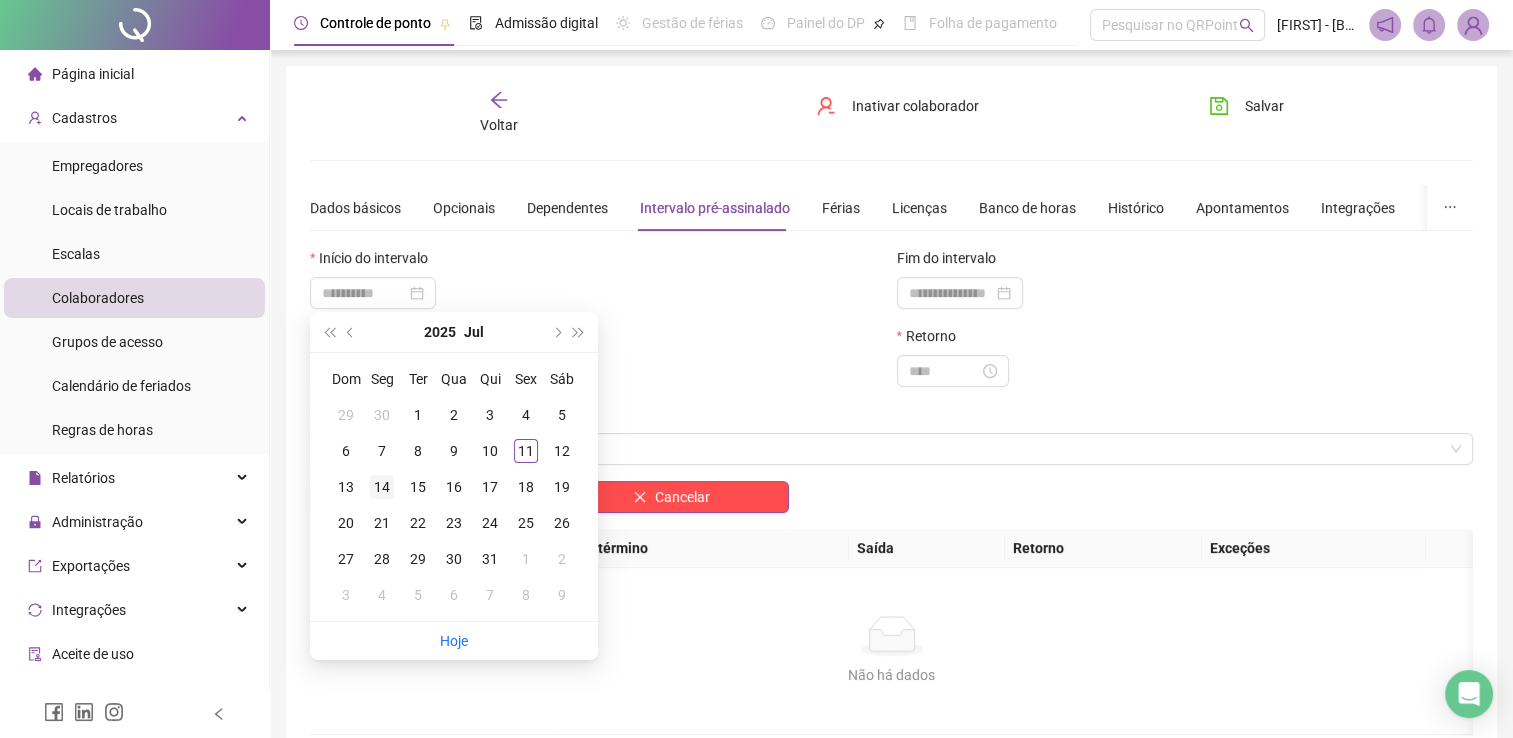click on "14" at bounding box center (382, 487) 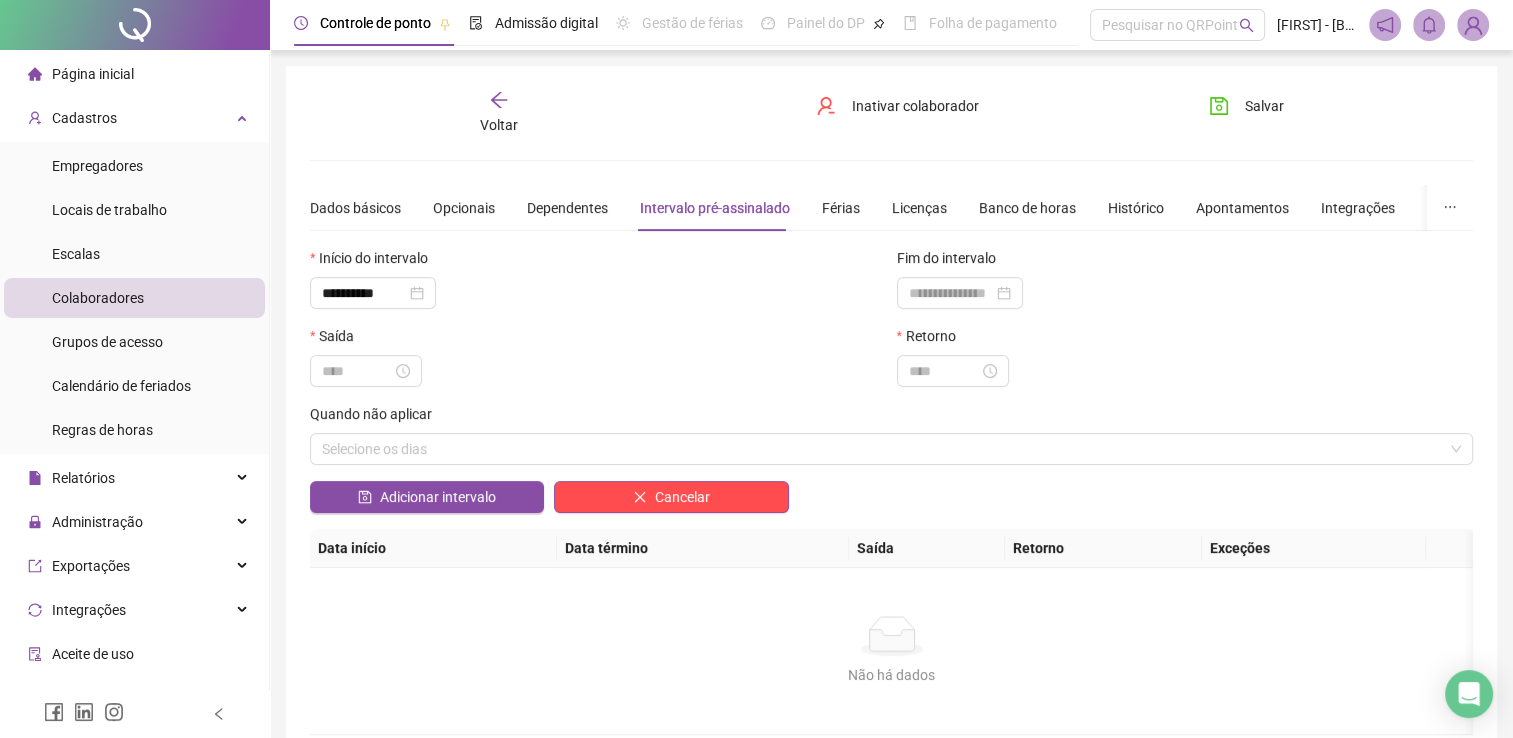 click on "**********" at bounding box center [598, 293] 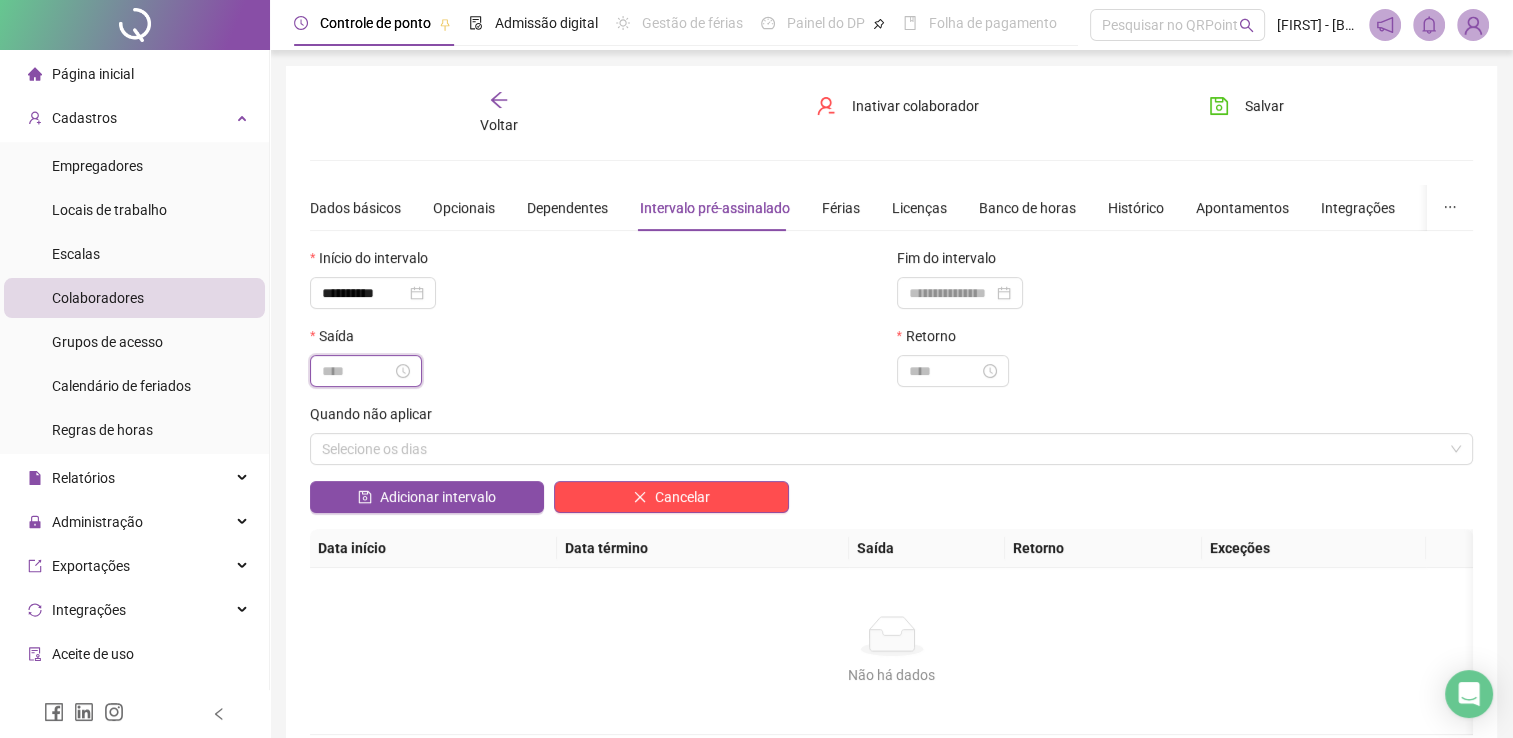 click at bounding box center (357, 371) 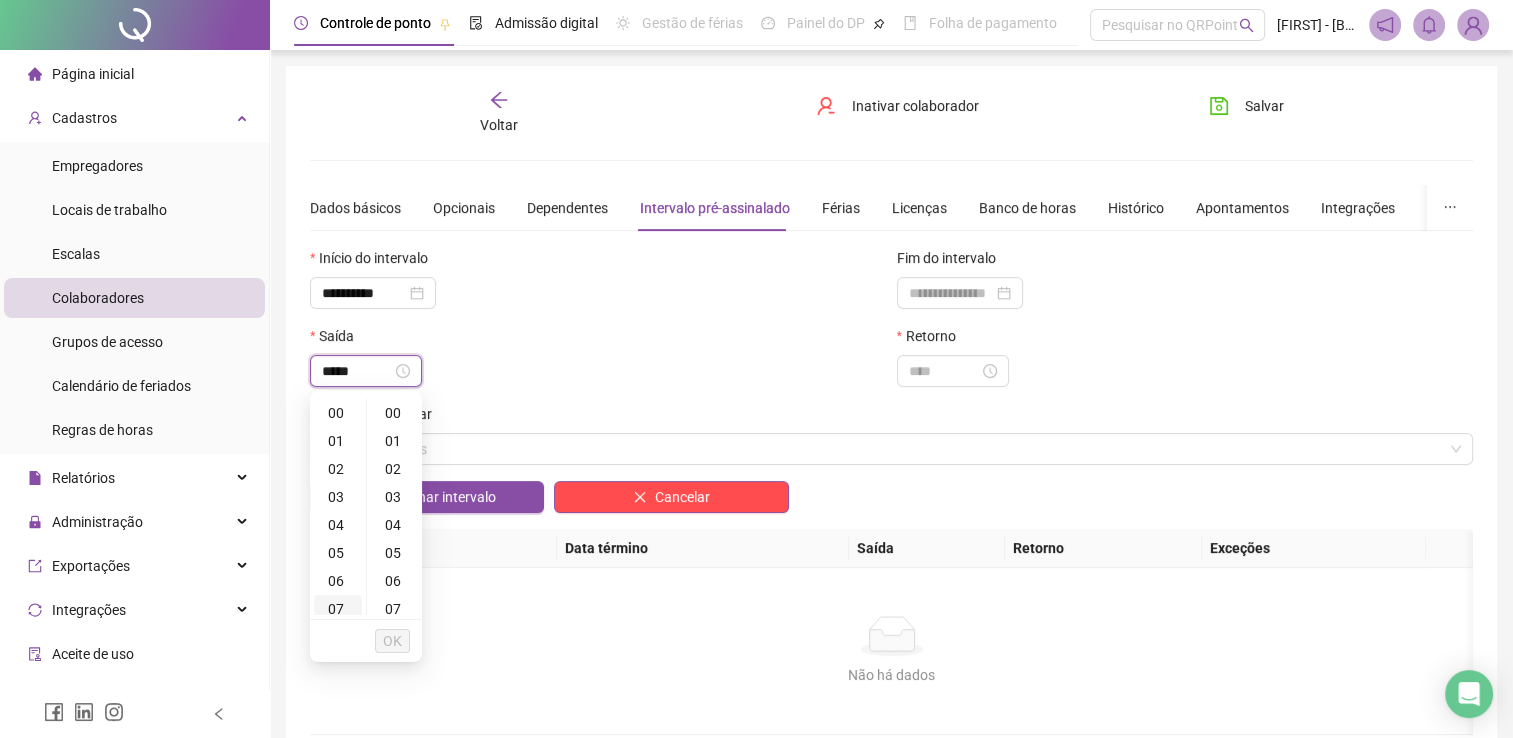 type on "*****" 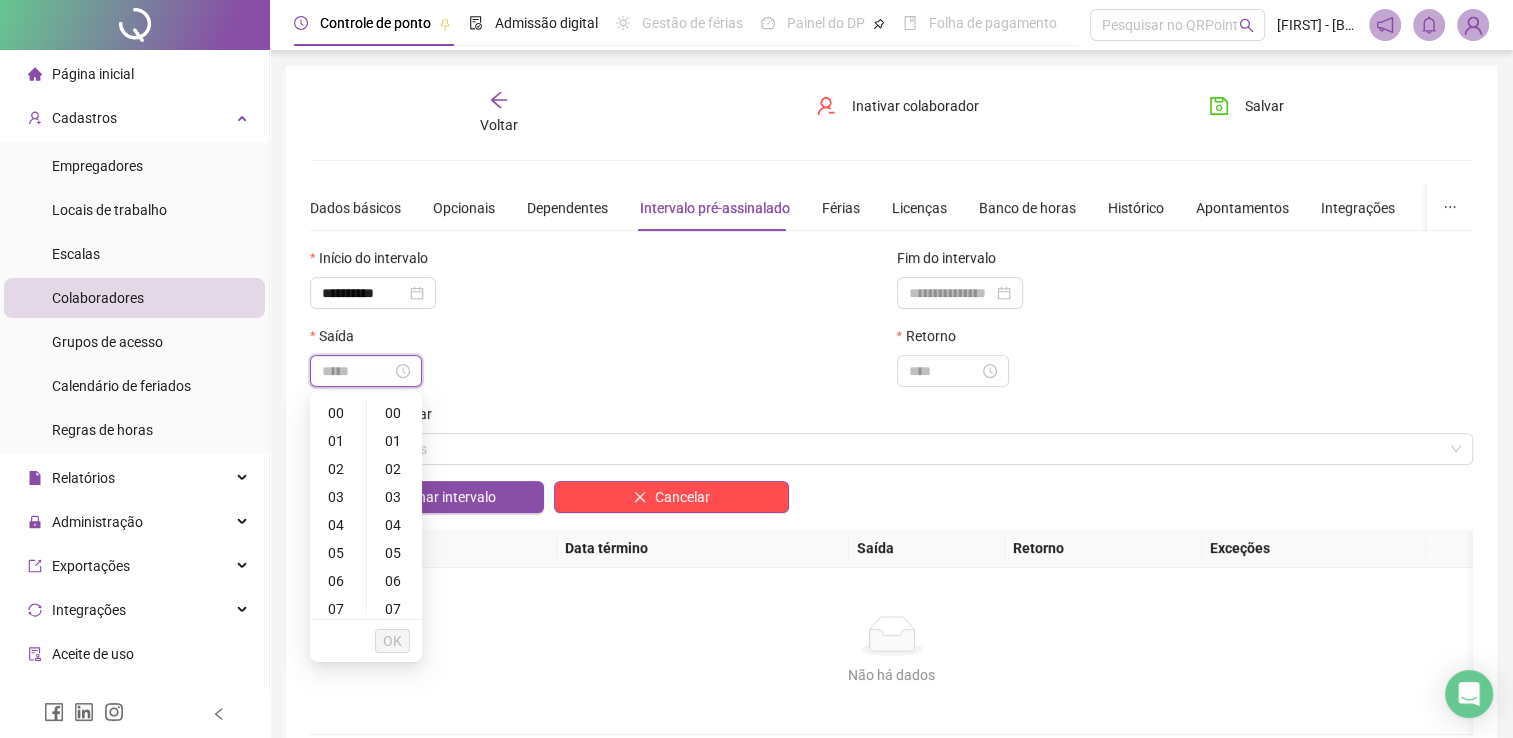 type on "*****" 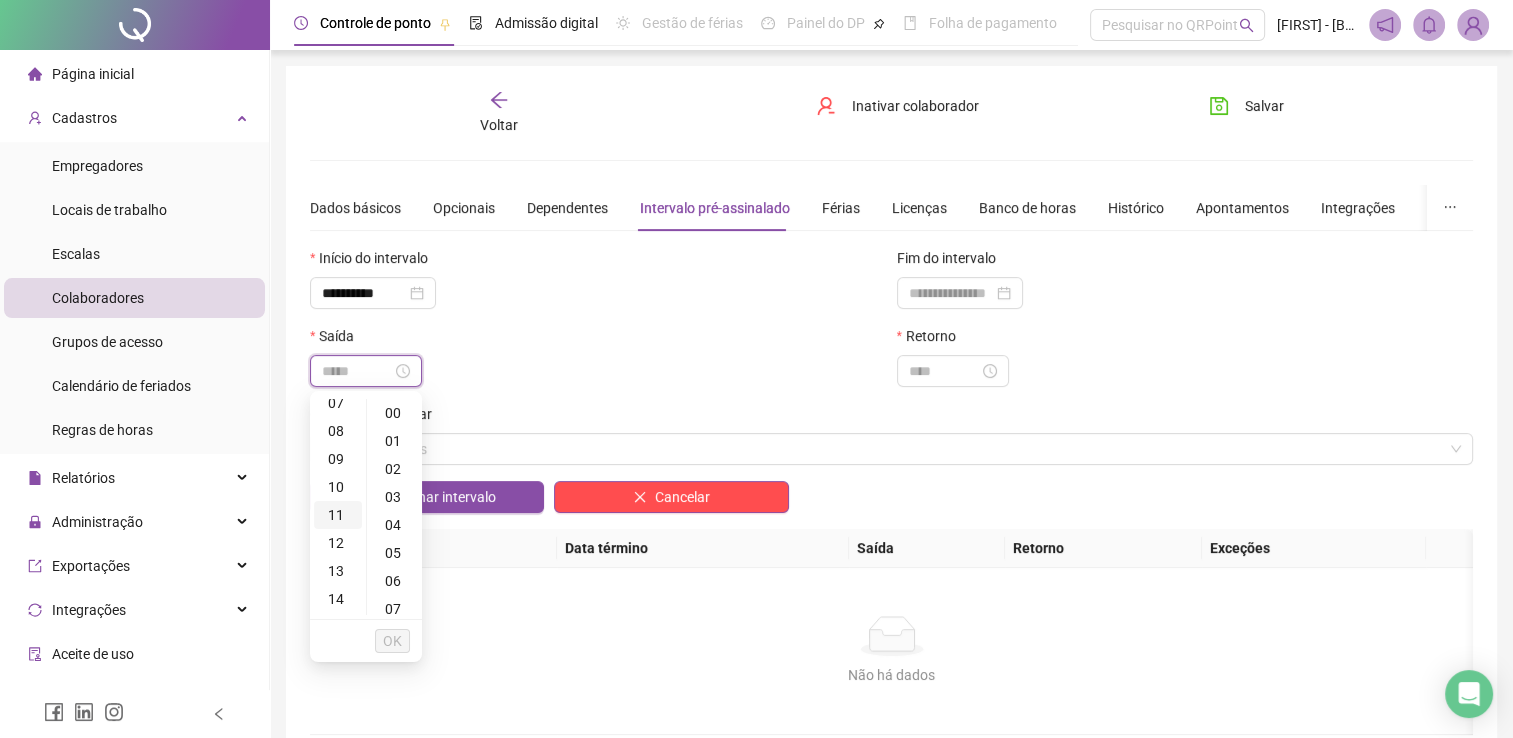 scroll, scrollTop: 300, scrollLeft: 0, axis: vertical 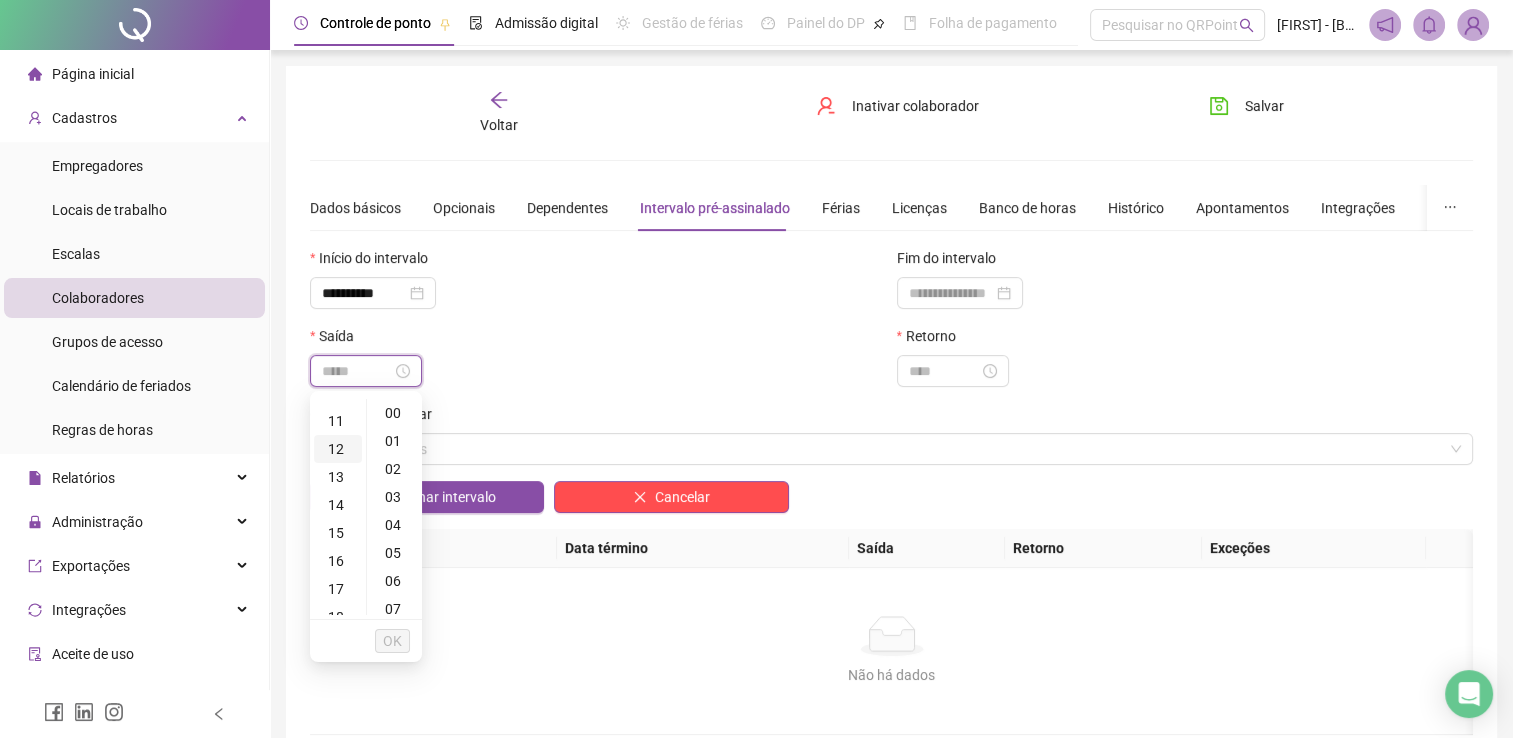 type on "*****" 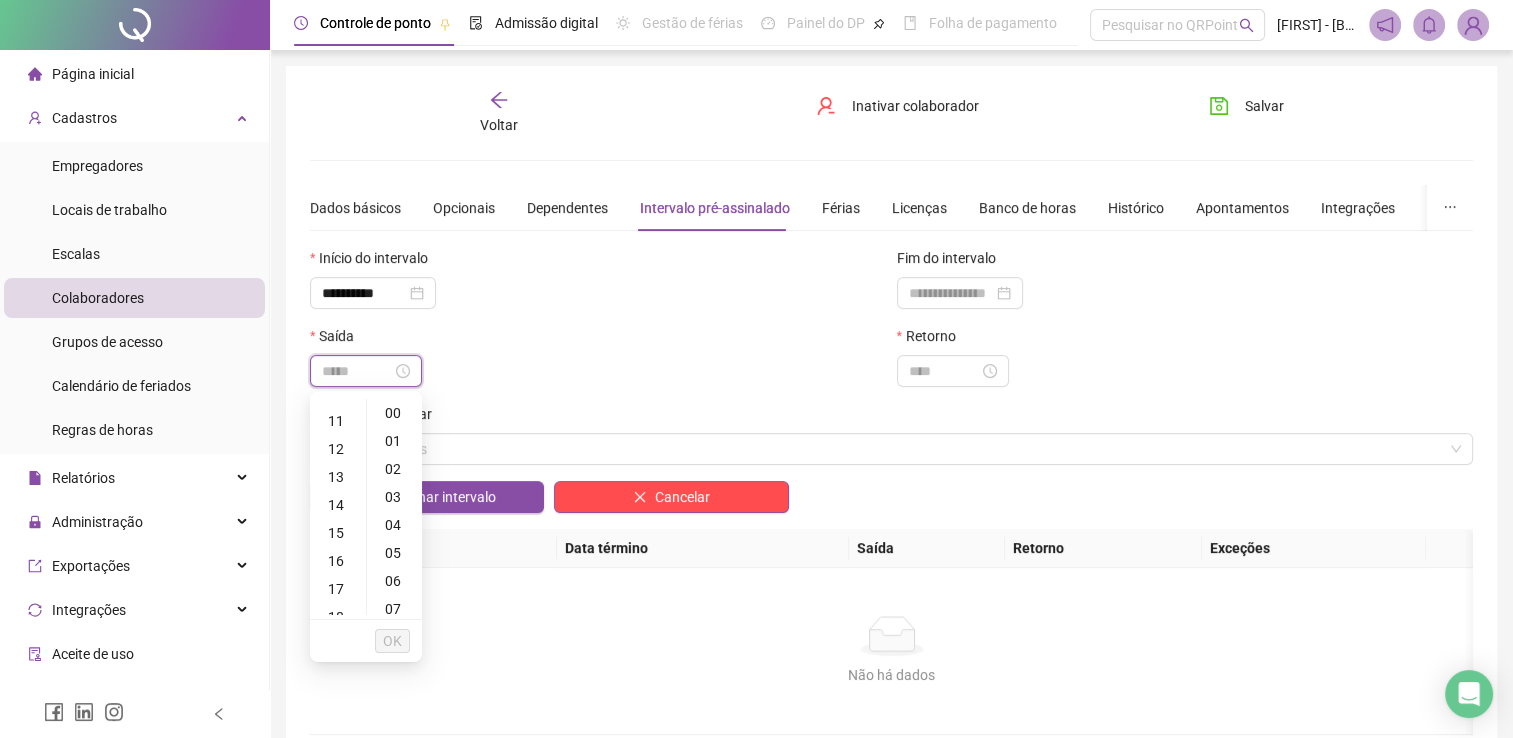 type on "*****" 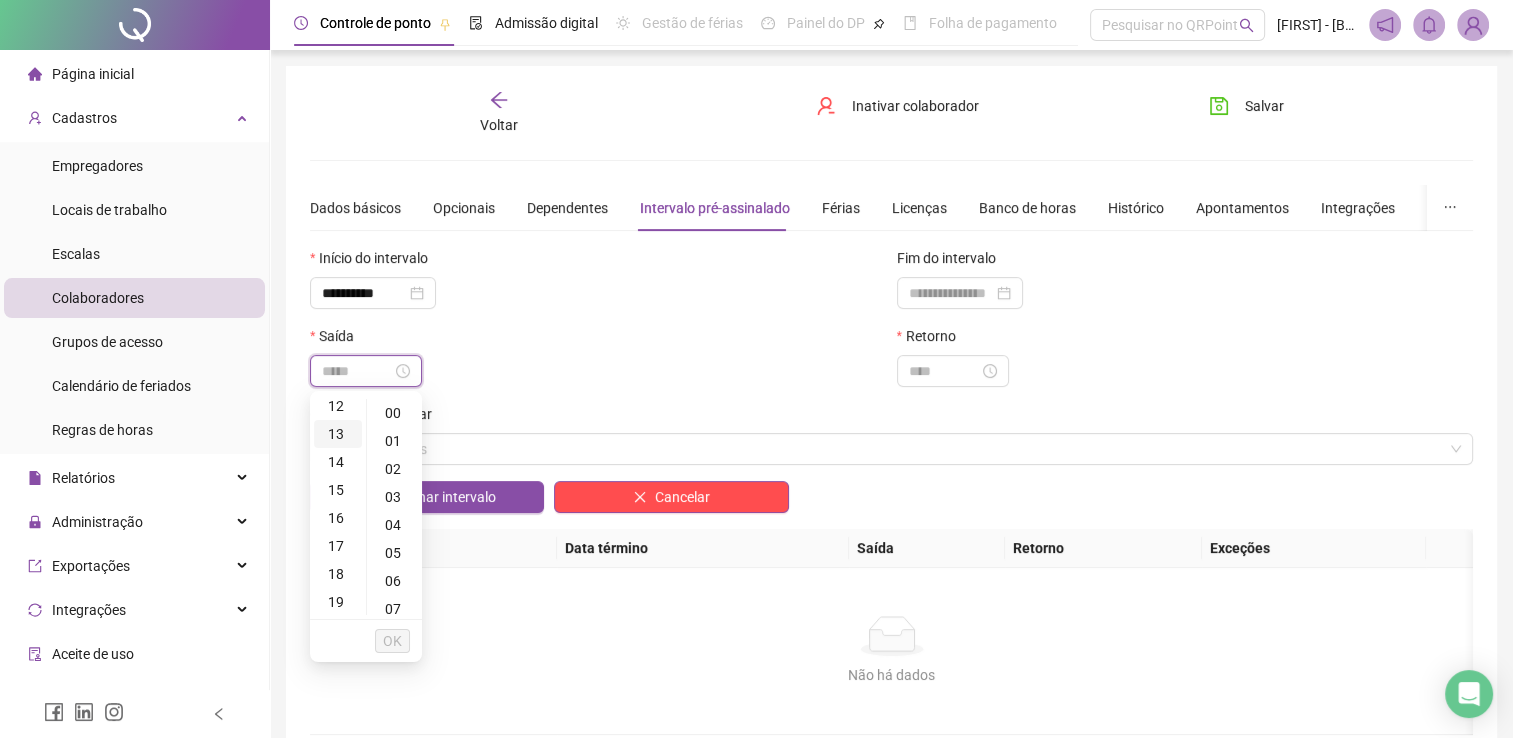 scroll, scrollTop: 300, scrollLeft: 0, axis: vertical 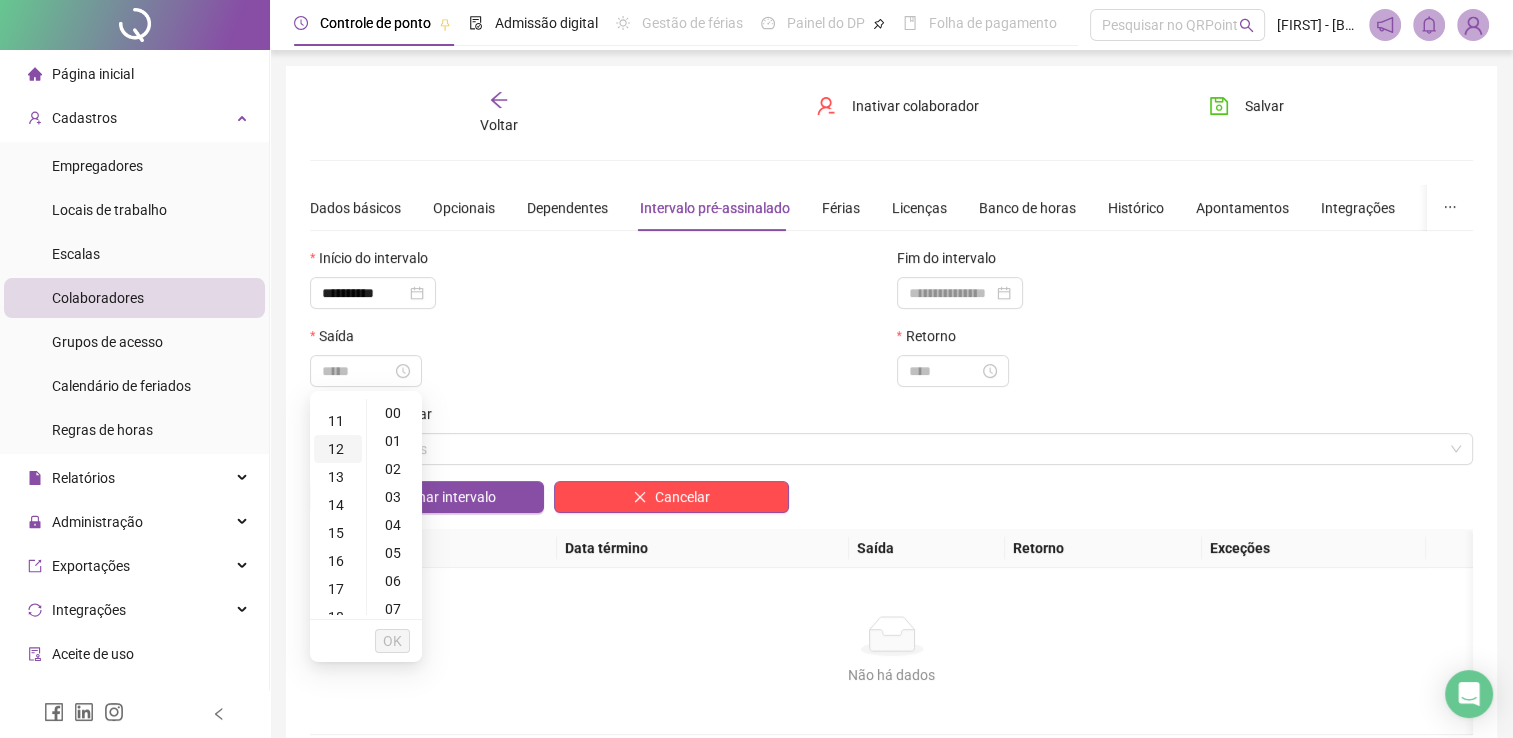 click on "12" at bounding box center (338, 449) 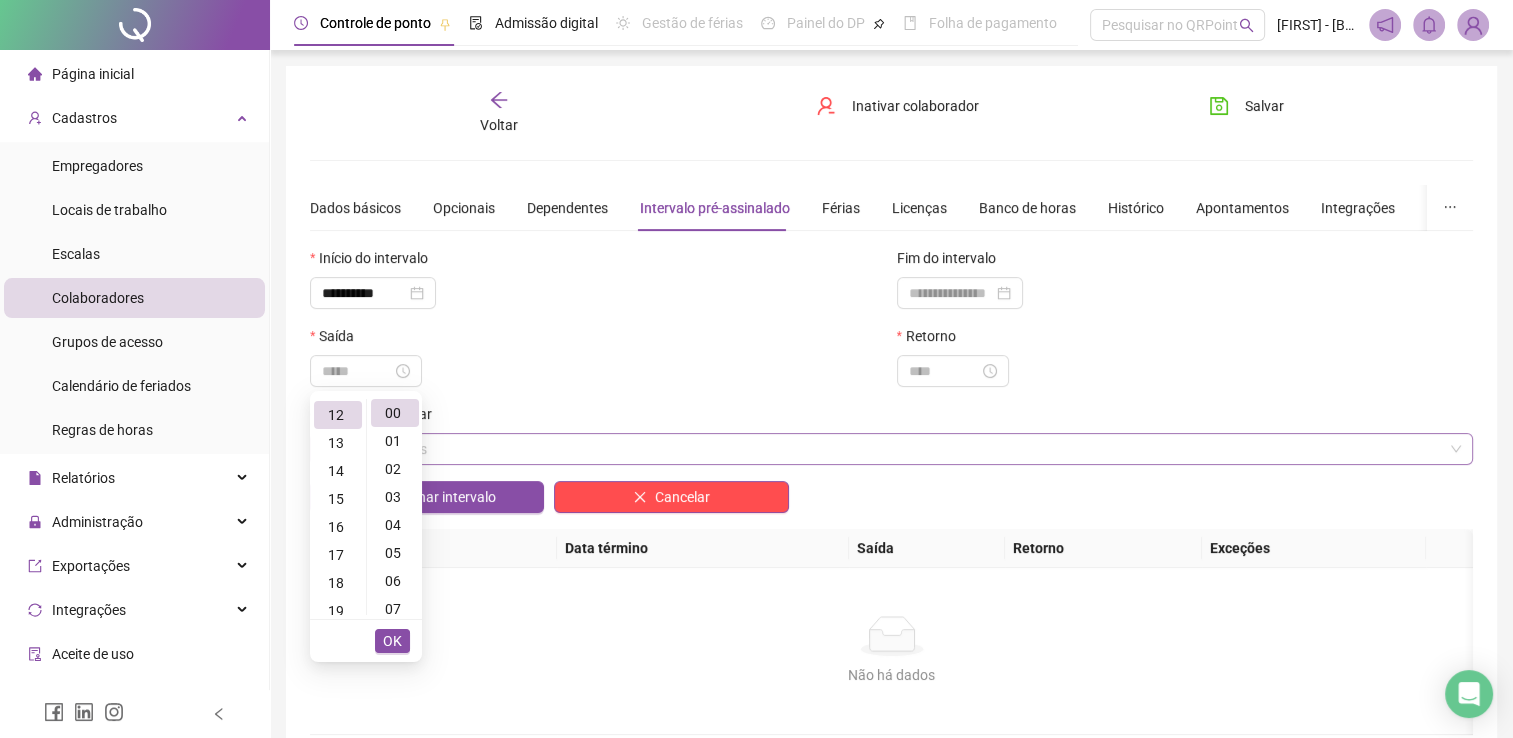 scroll, scrollTop: 336, scrollLeft: 0, axis: vertical 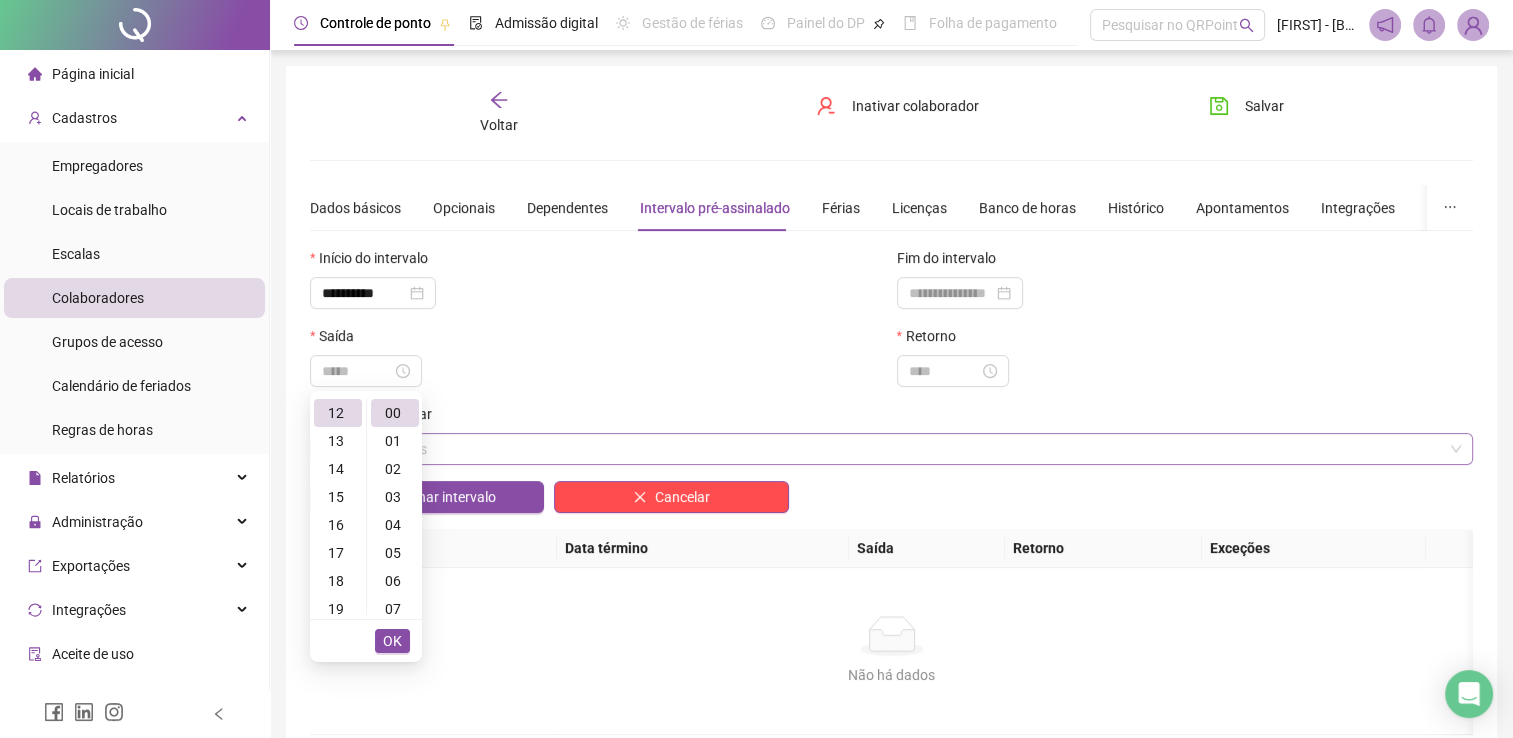 type on "*****" 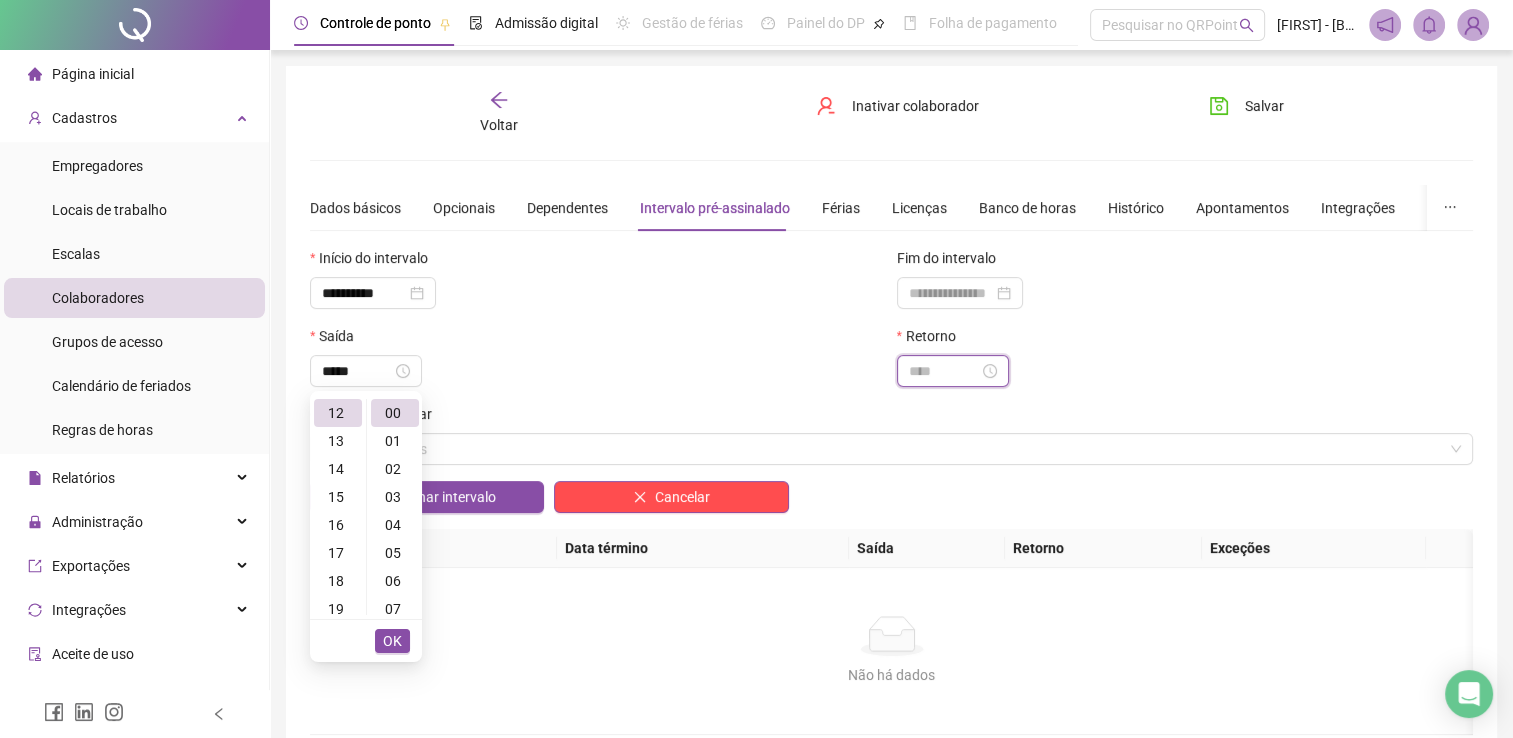 type 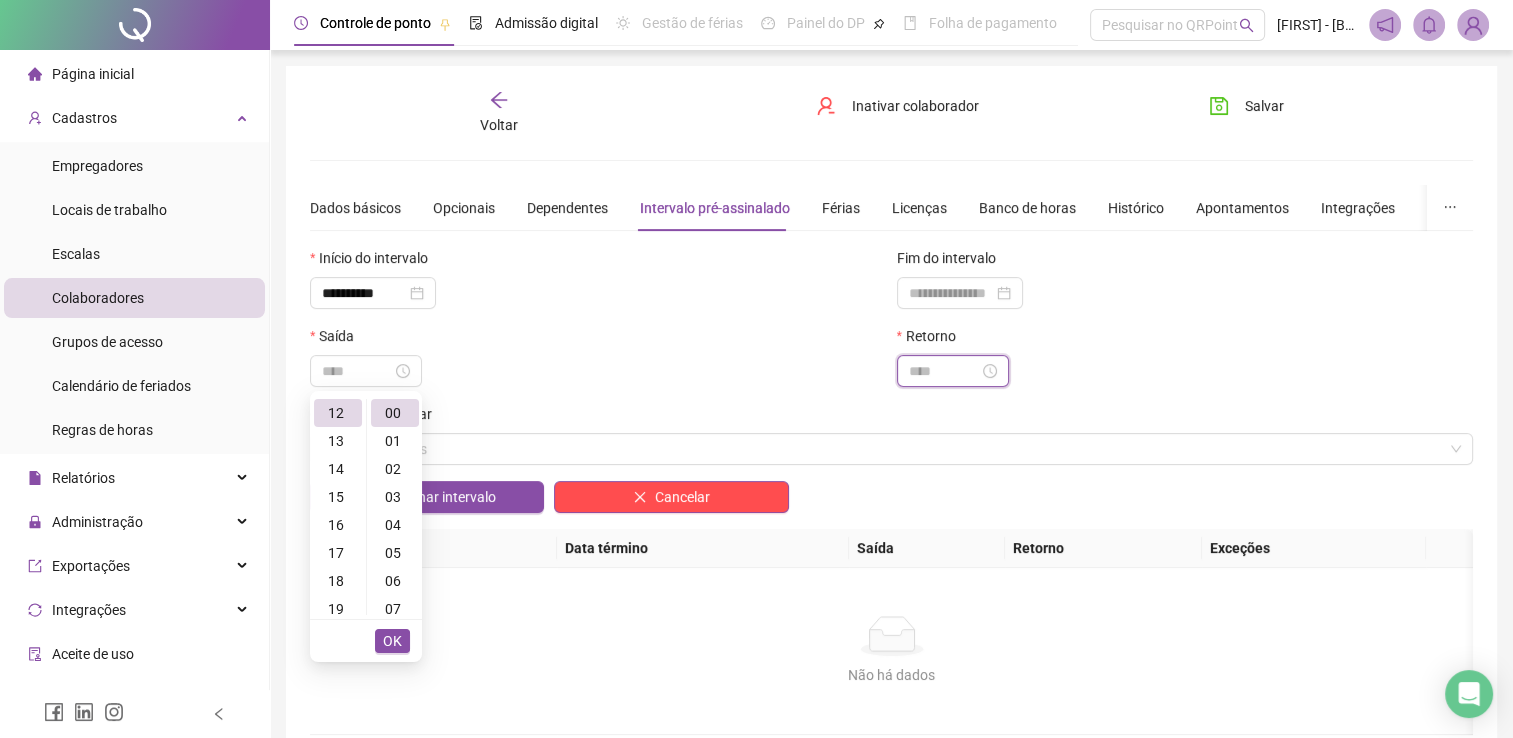 click at bounding box center (944, 371) 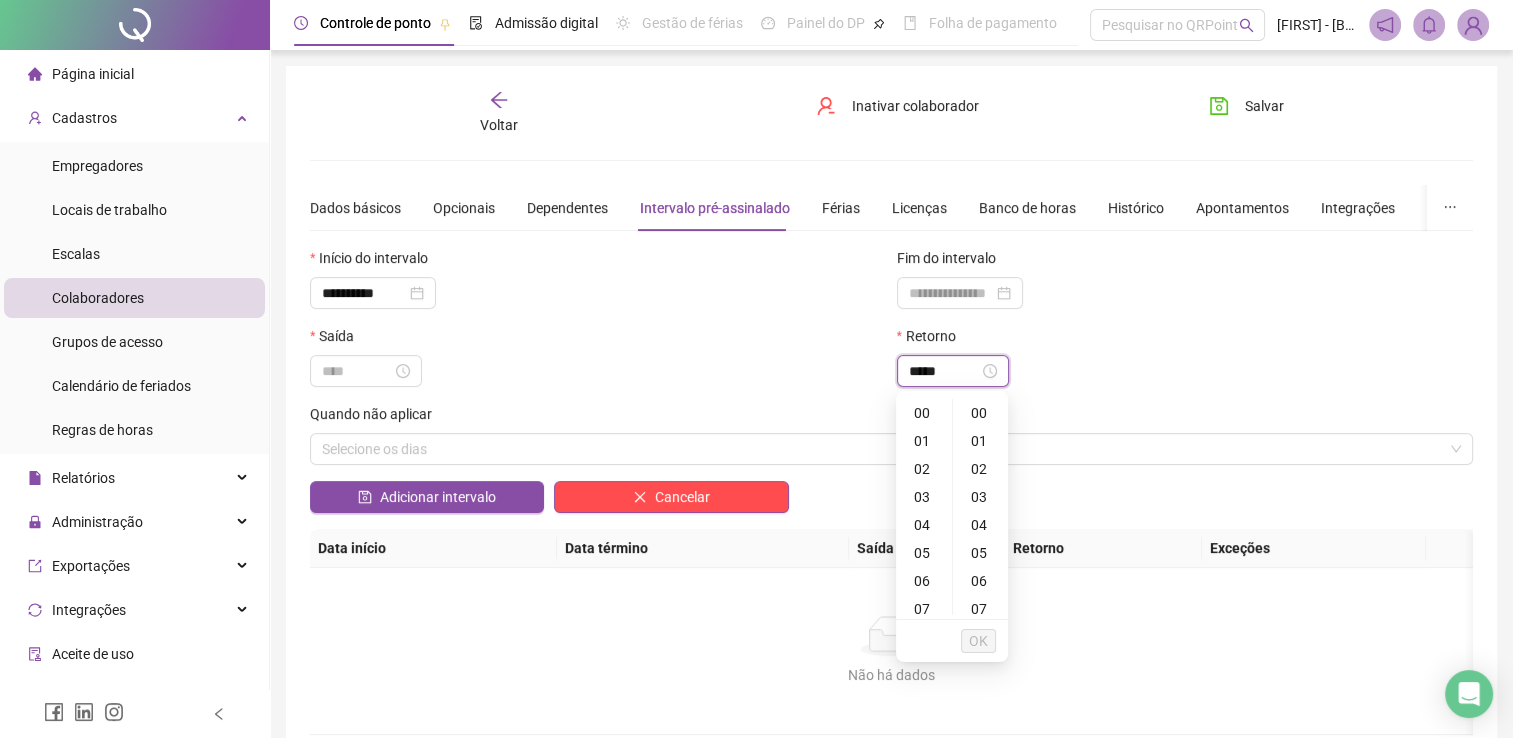 type on "*****" 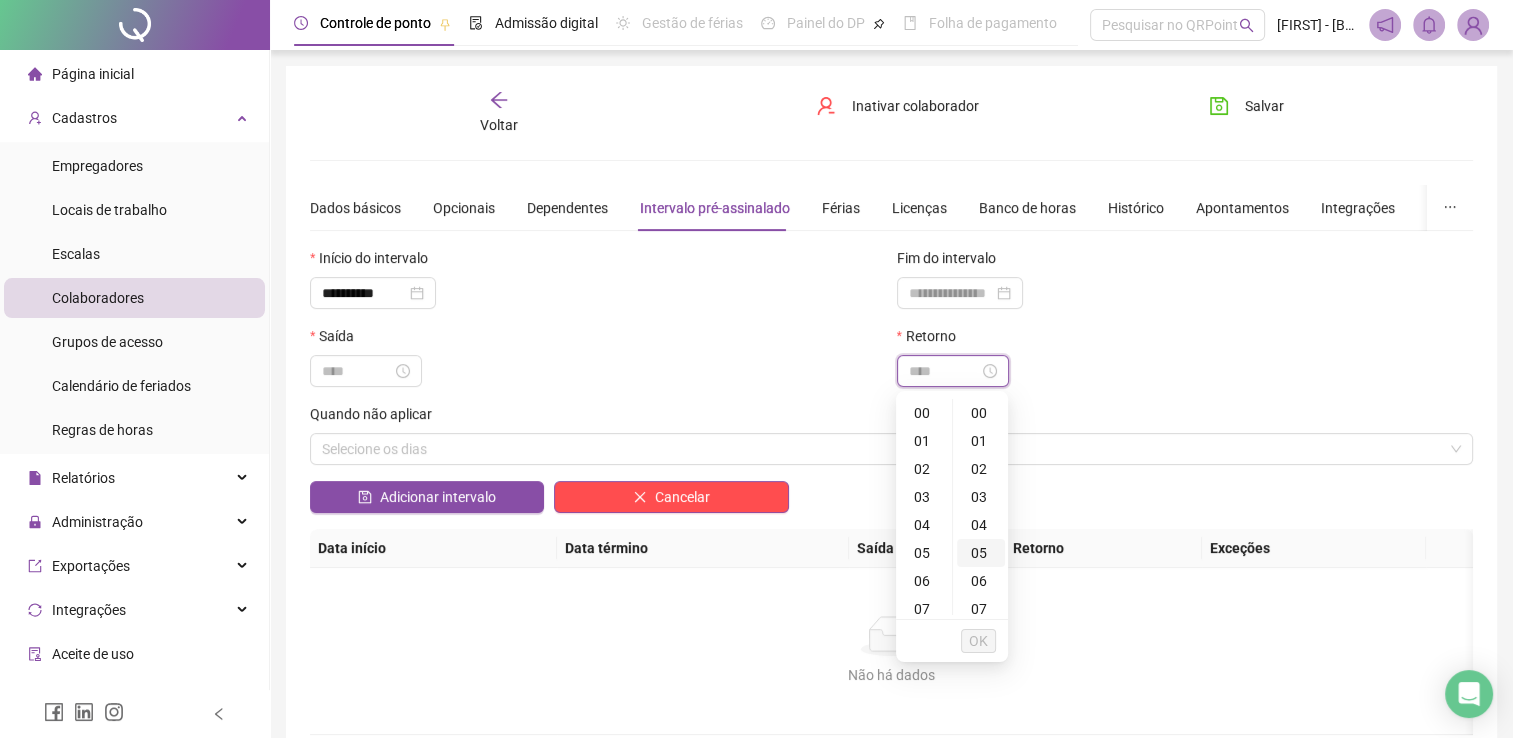 type on "*****" 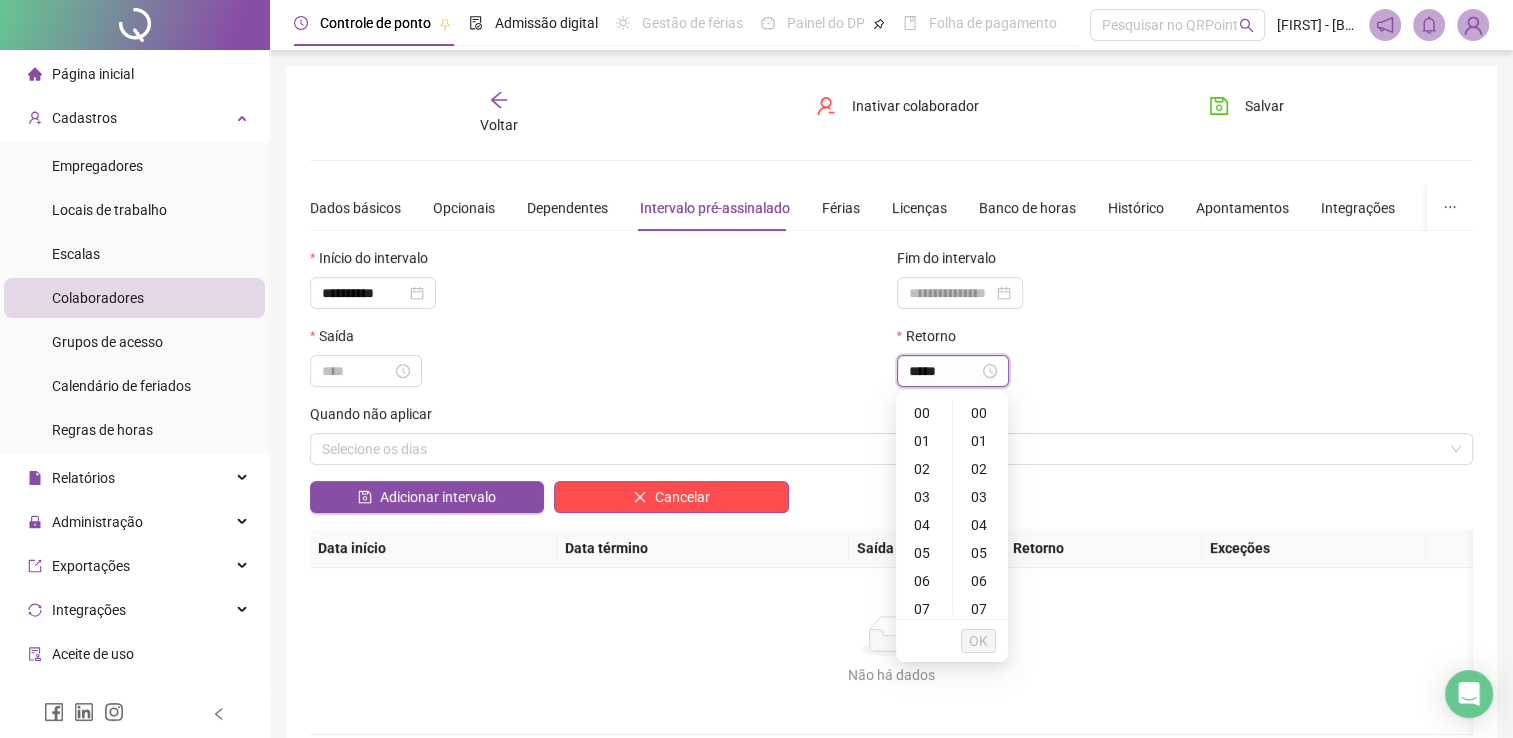 type on "*****" 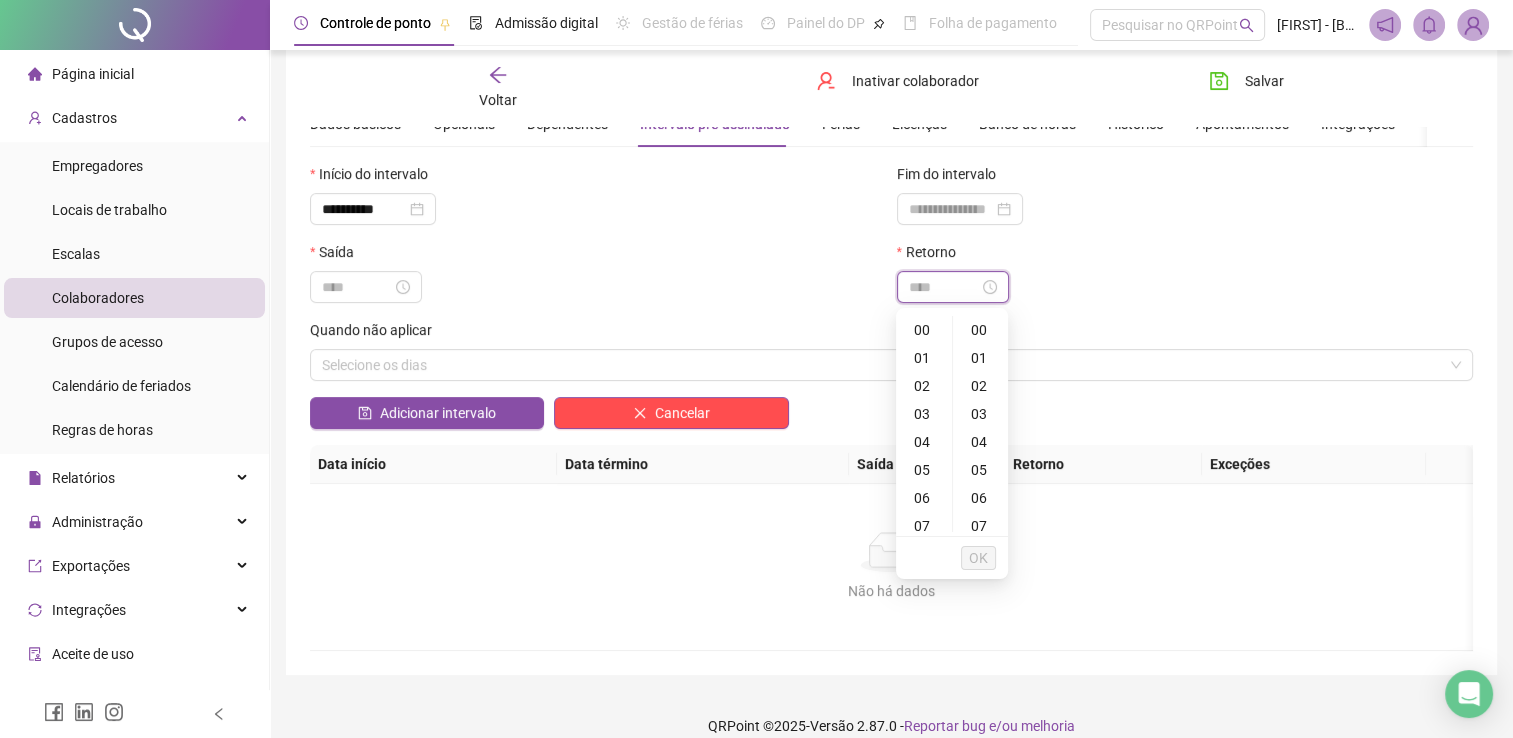 scroll, scrollTop: 100, scrollLeft: 0, axis: vertical 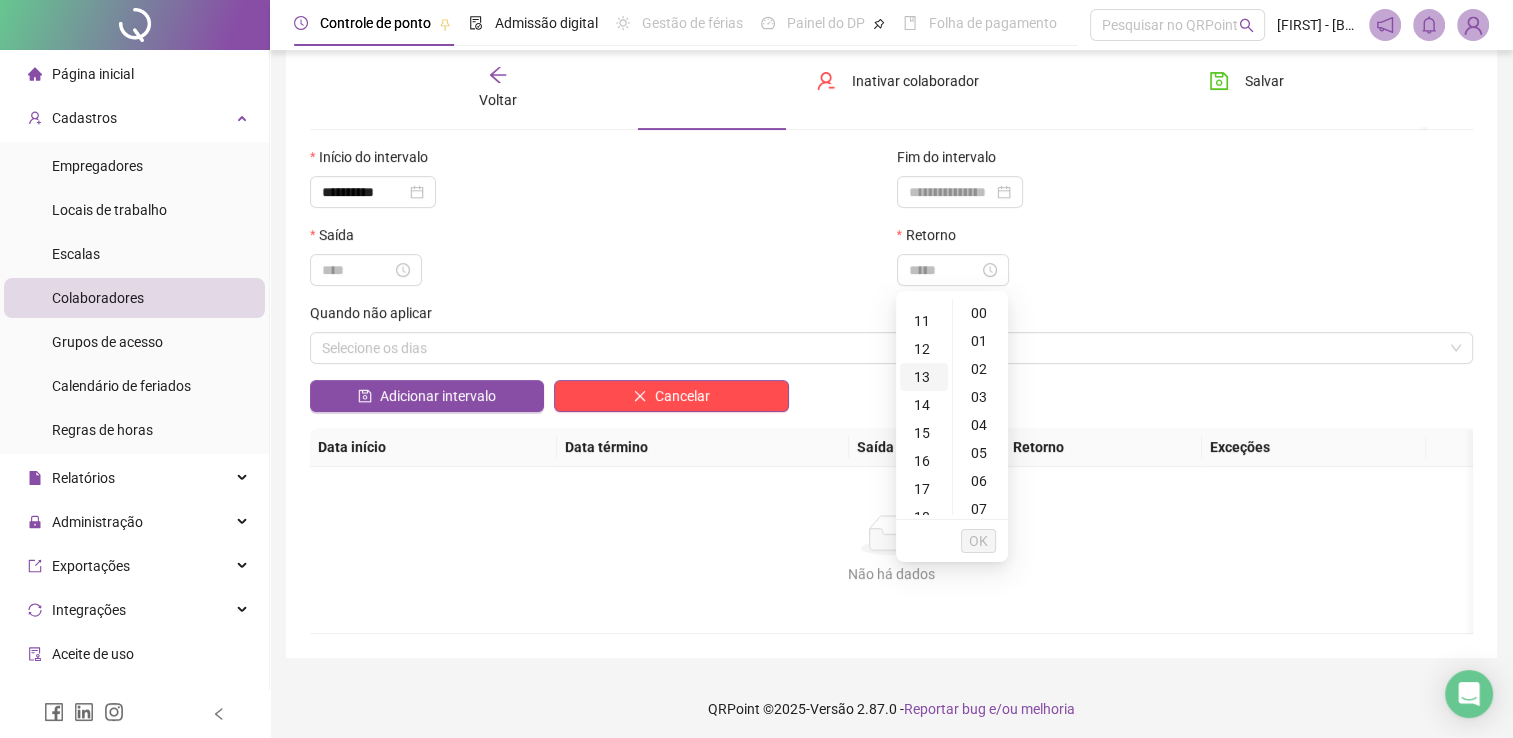 click on "13" at bounding box center (924, 377) 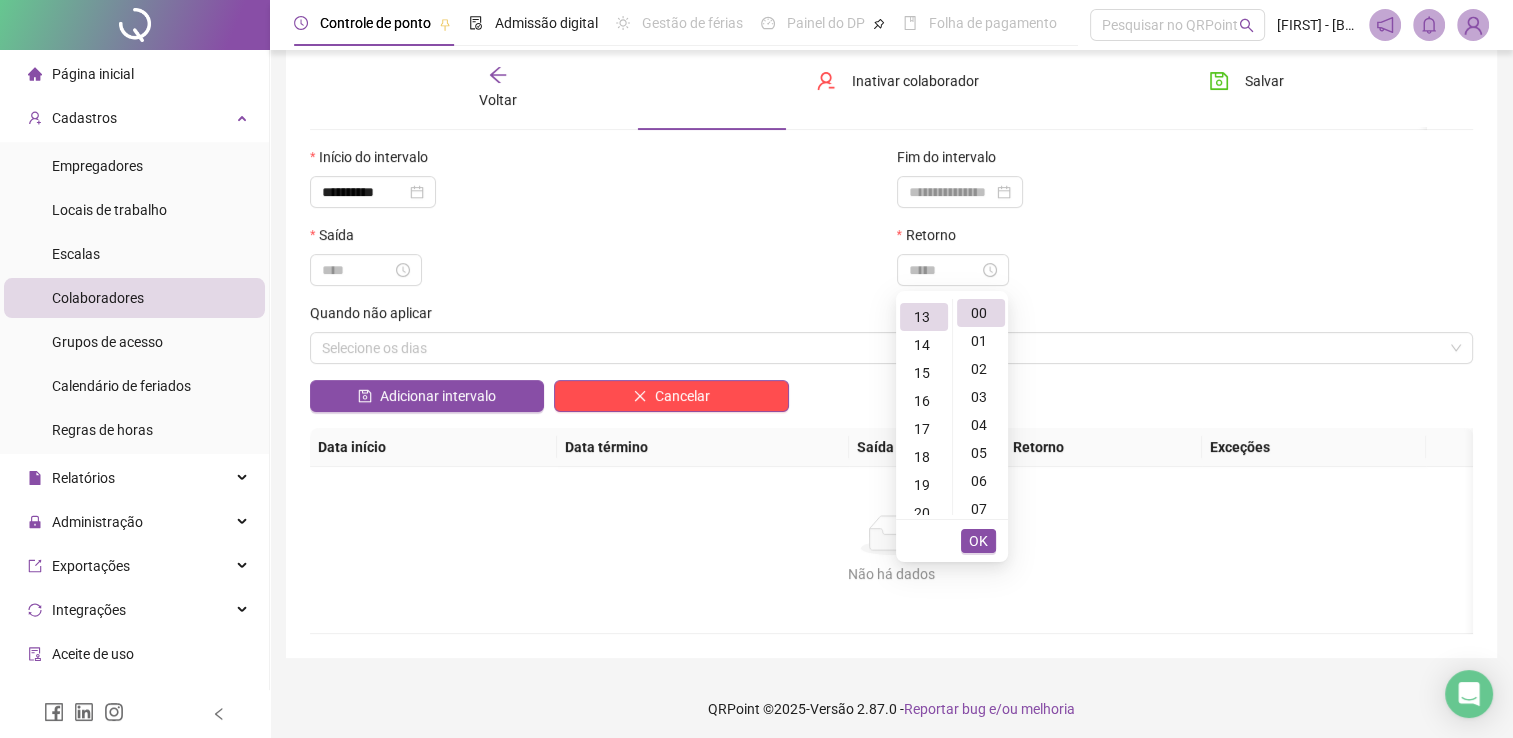 type on "*****" 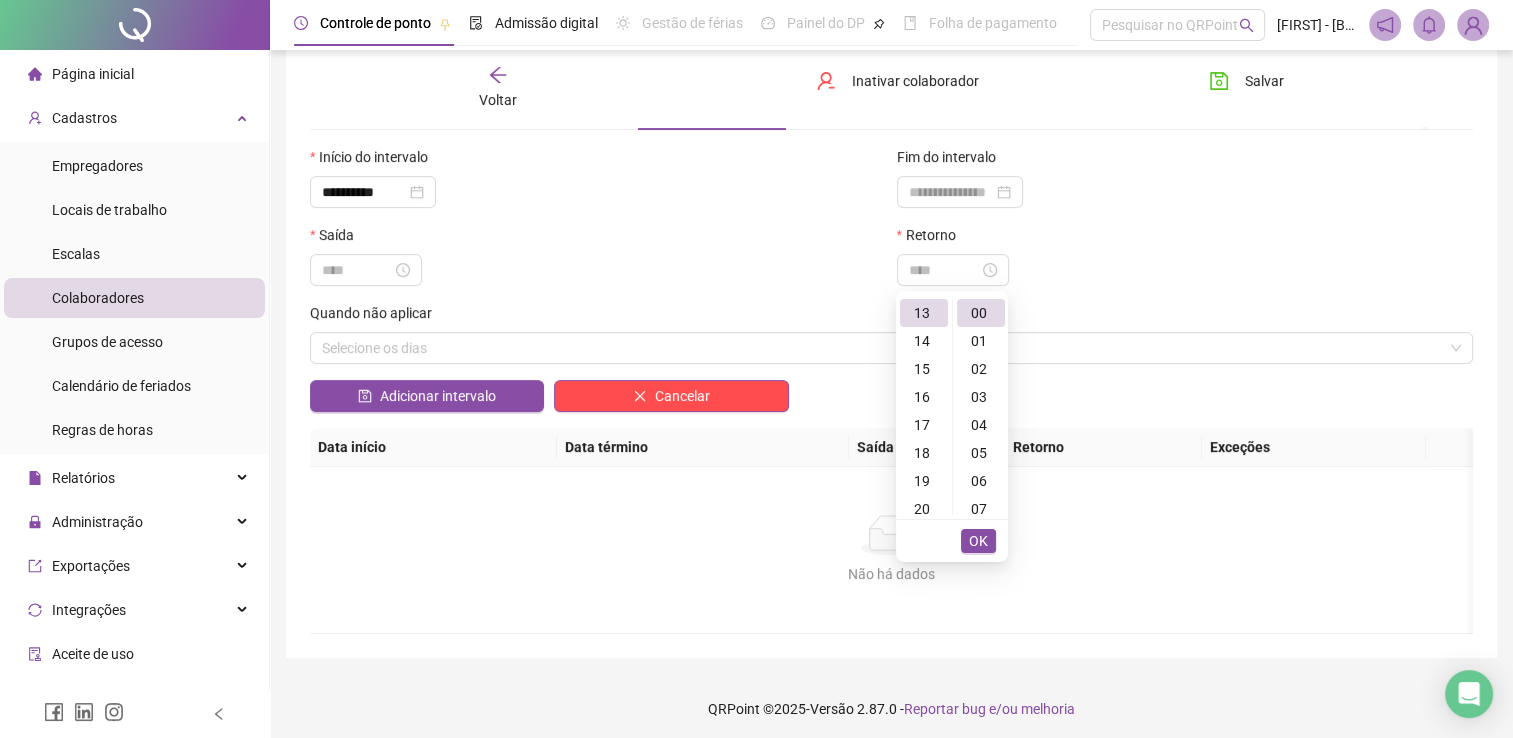 click on "Saída" at bounding box center (598, 263) 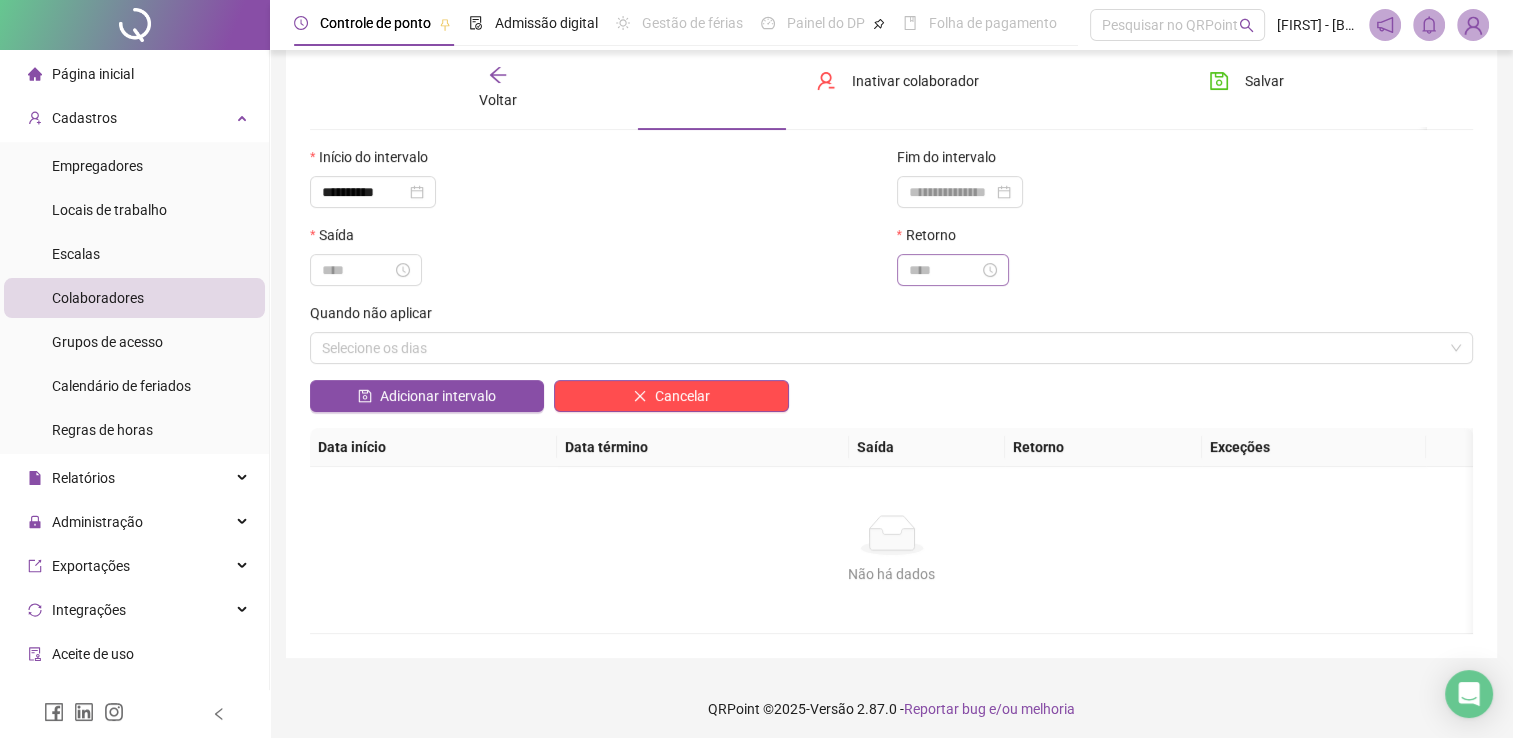 click at bounding box center (953, 270) 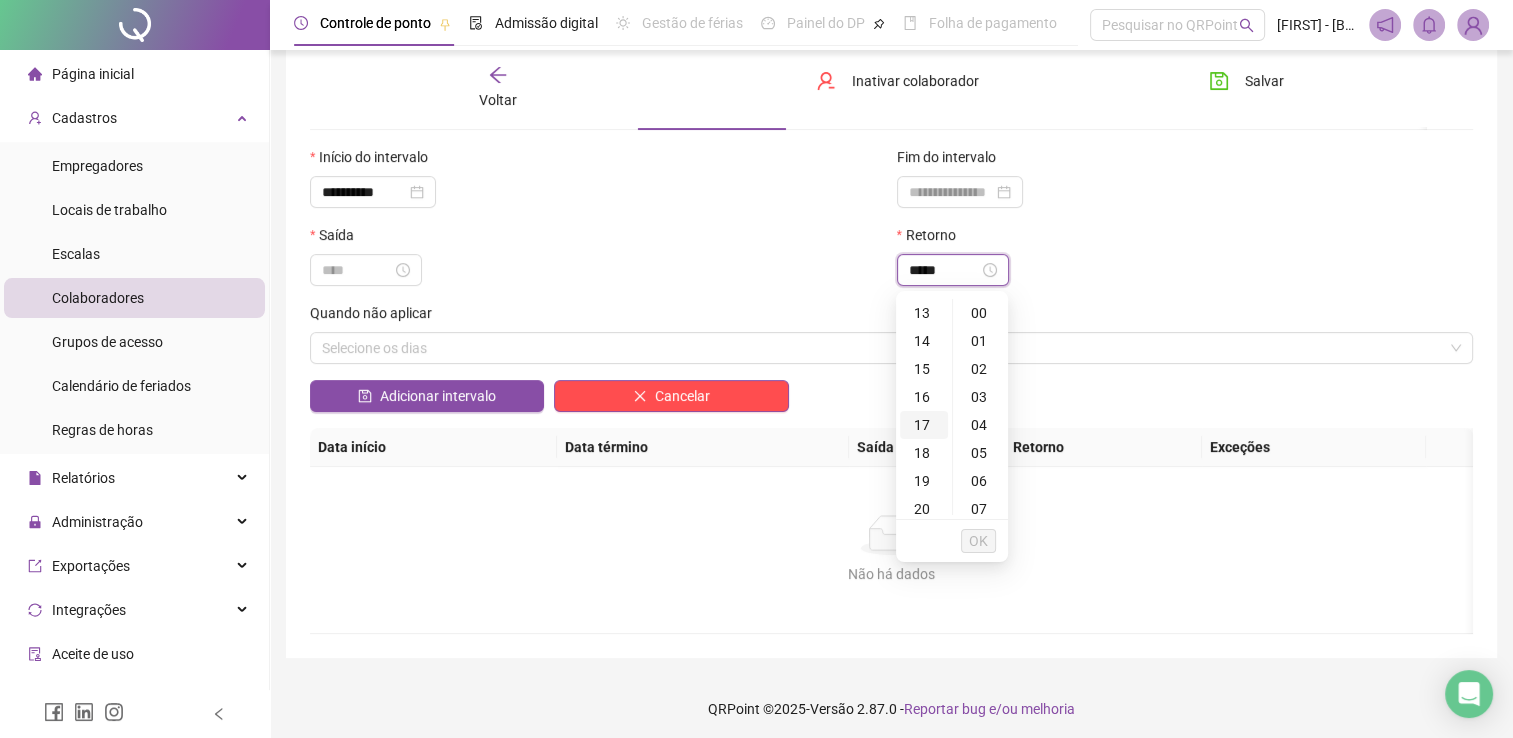 type on "*****" 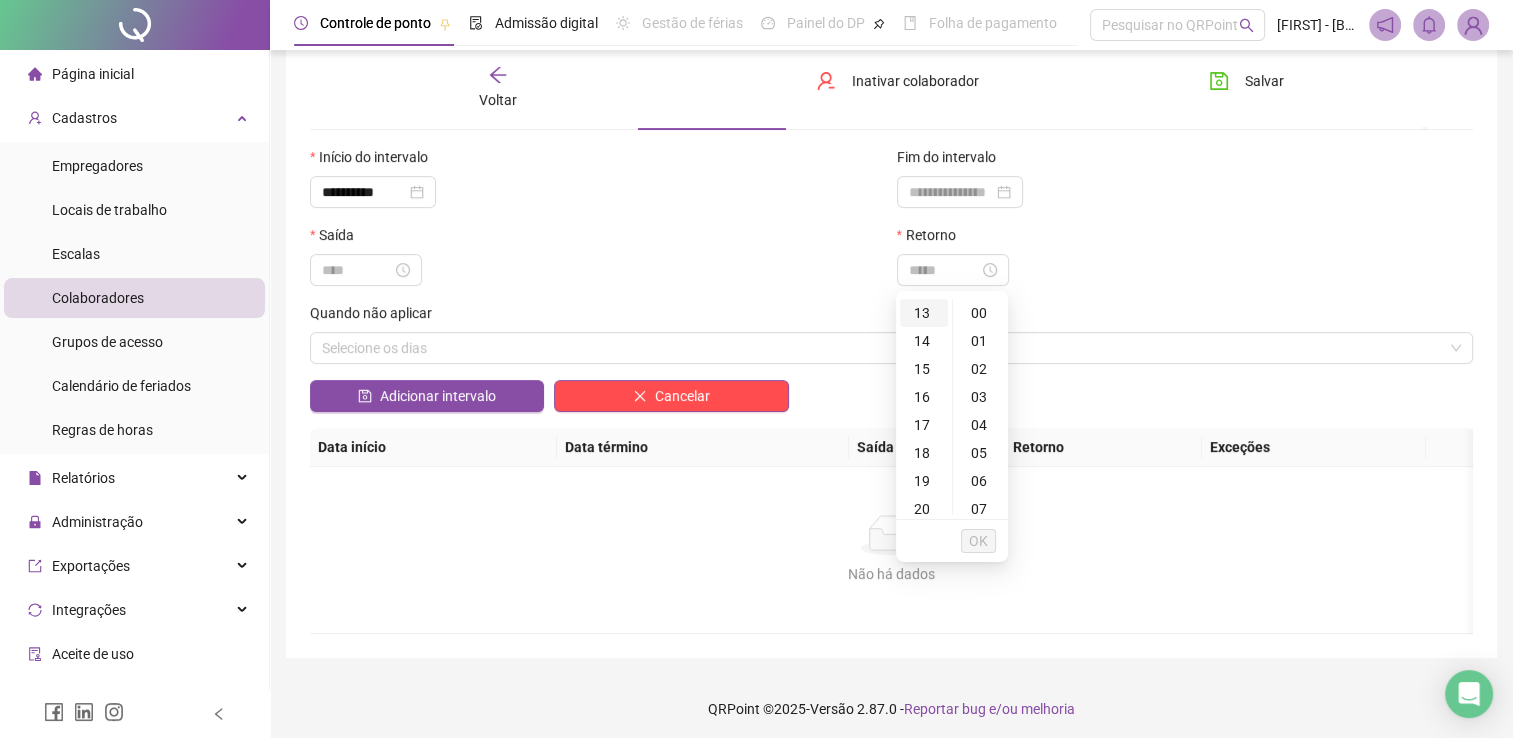 click on "13" at bounding box center [924, 313] 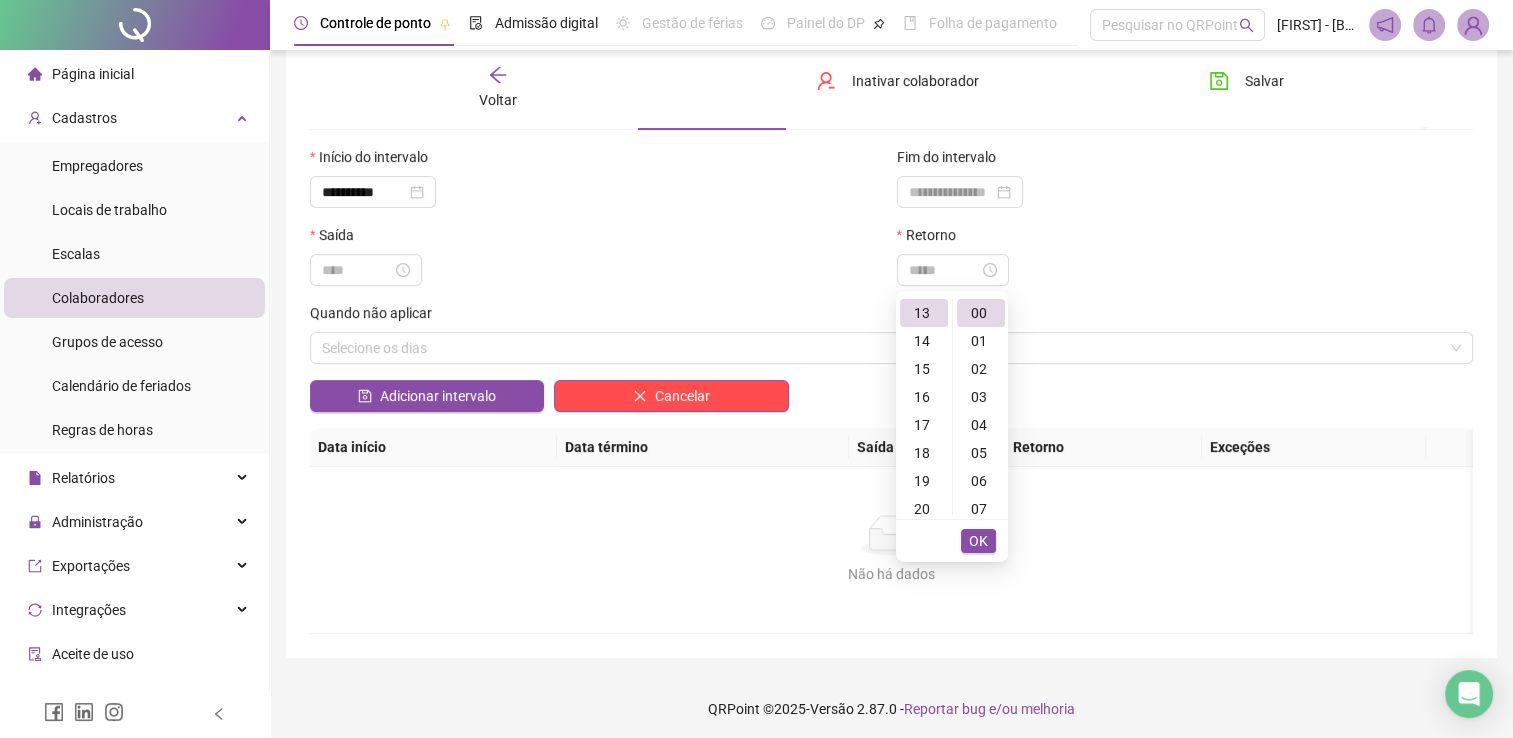 type on "*****" 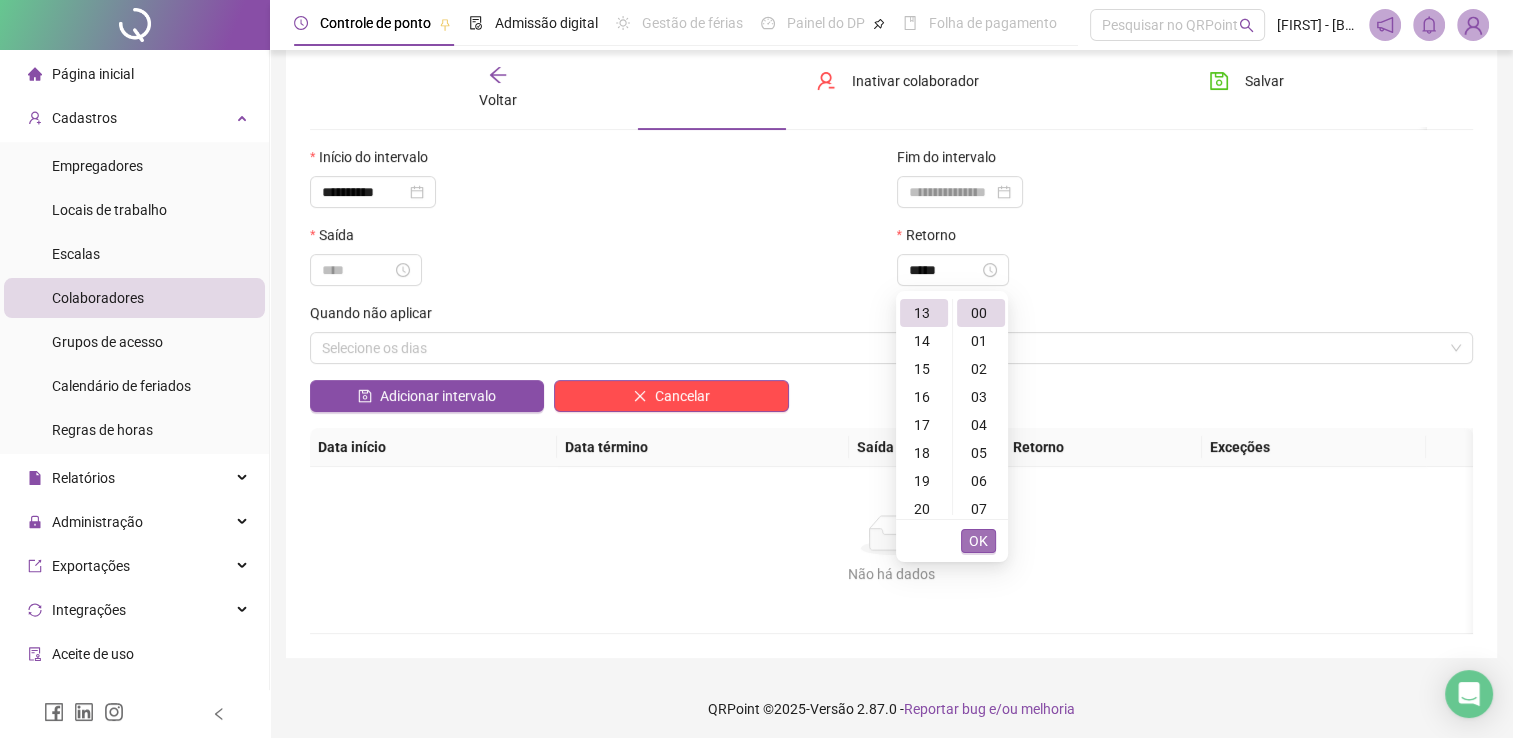 click on "OK" at bounding box center [978, 541] 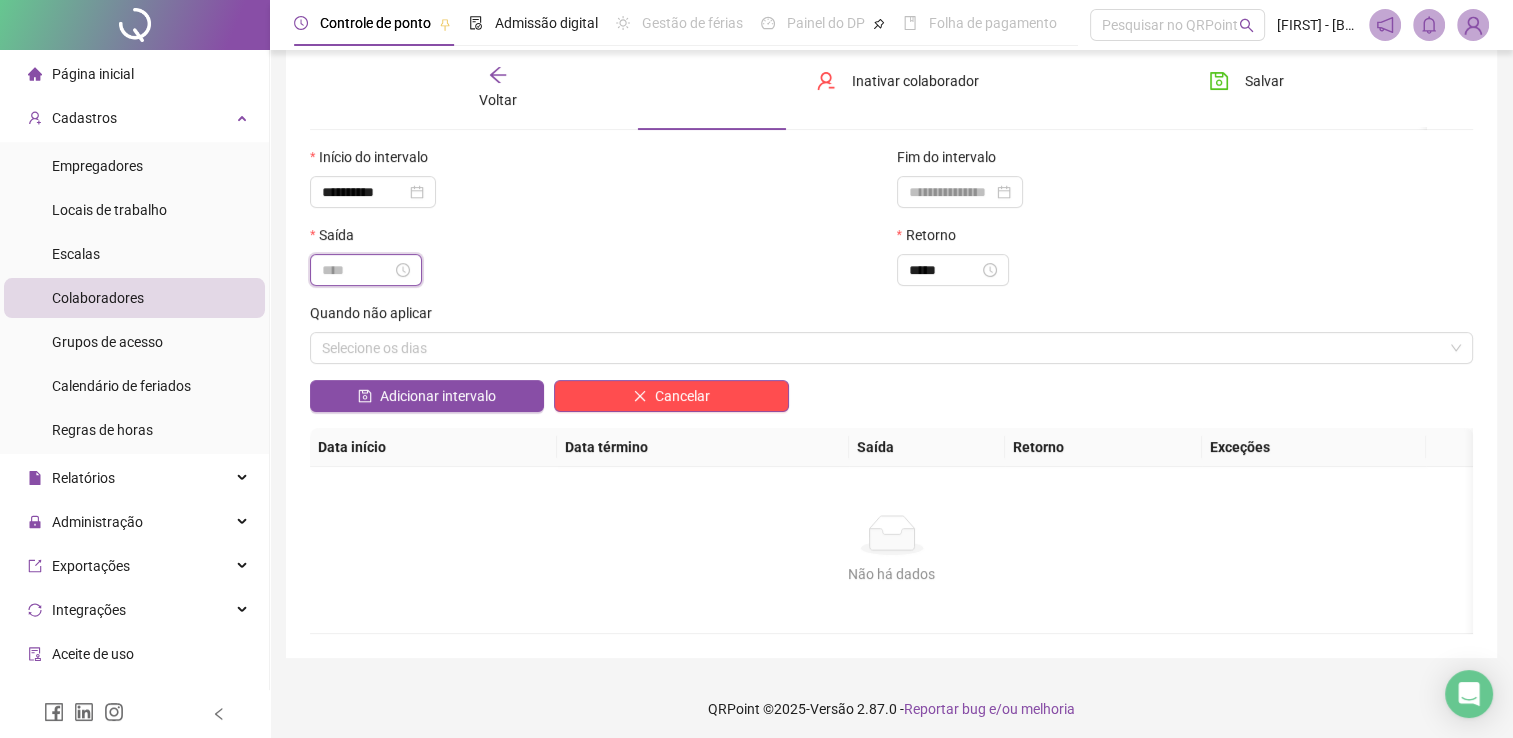click at bounding box center (357, 270) 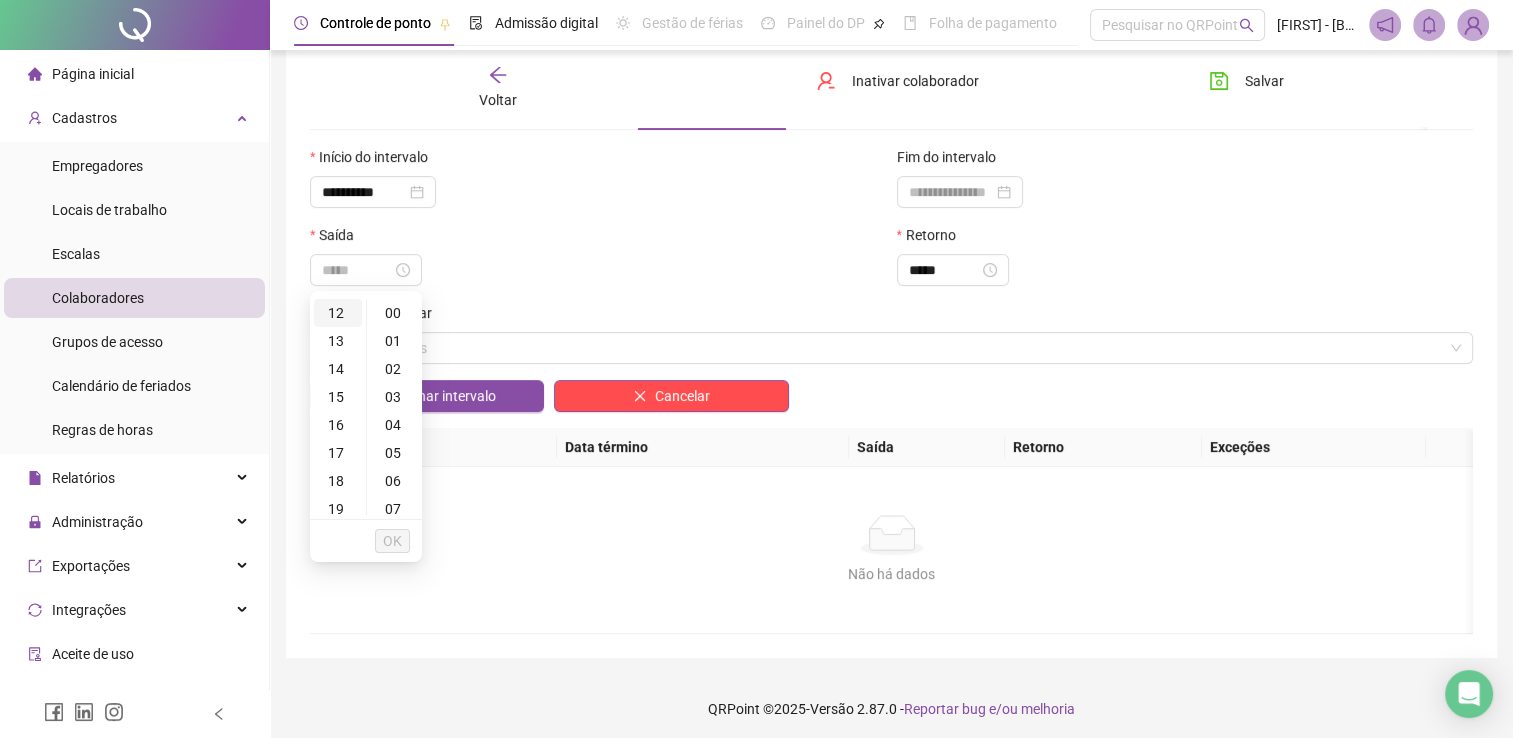 click on "12" at bounding box center (338, 313) 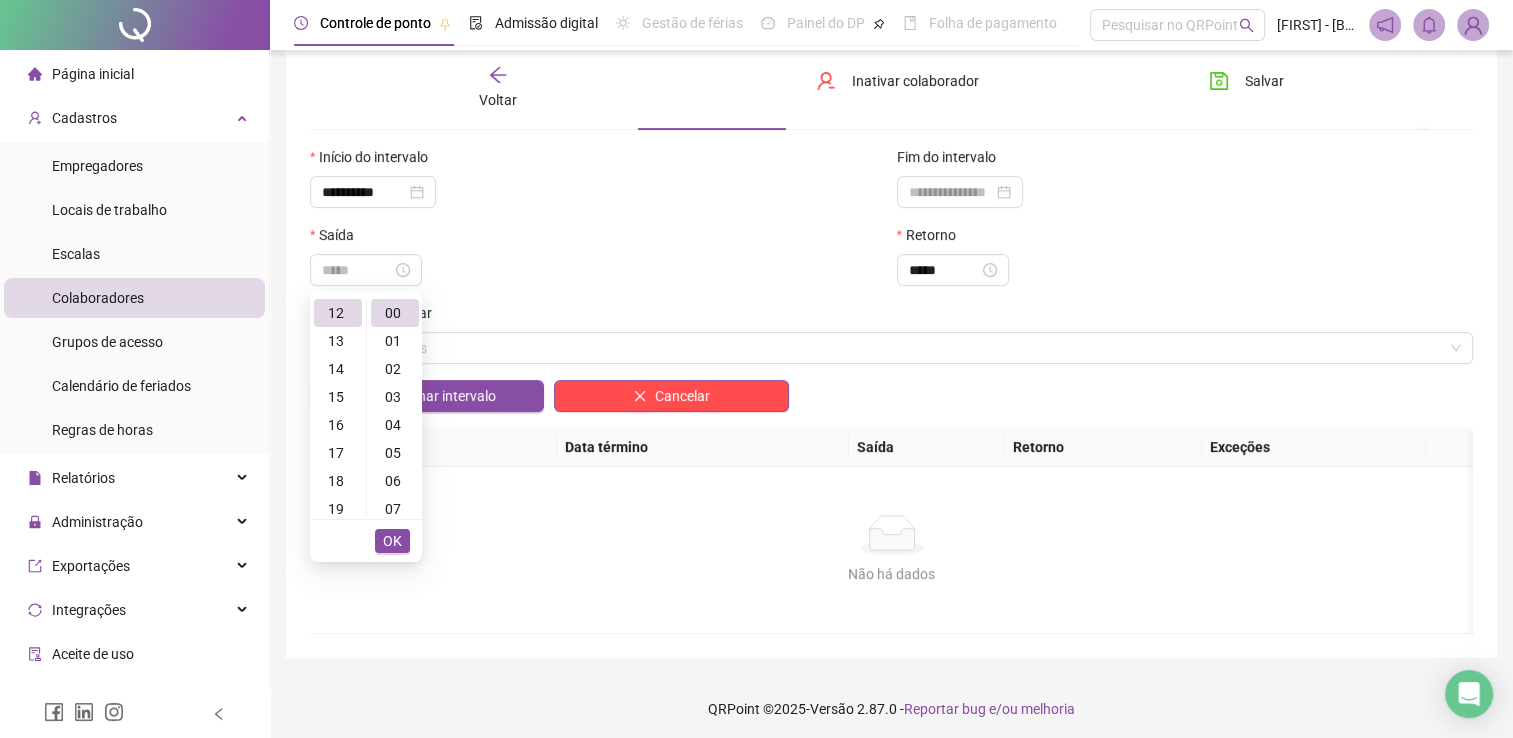 type on "*****" 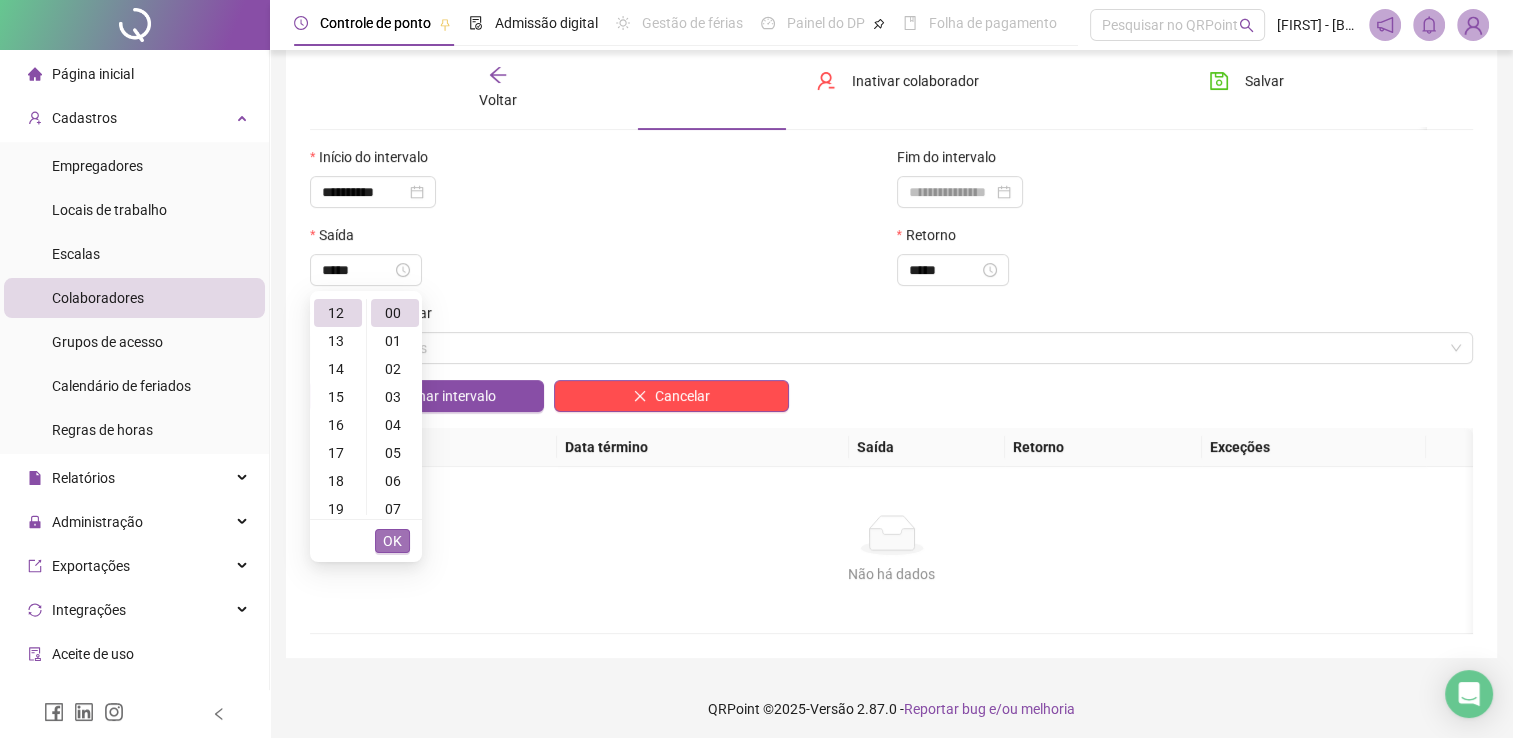 click on "OK" at bounding box center (392, 541) 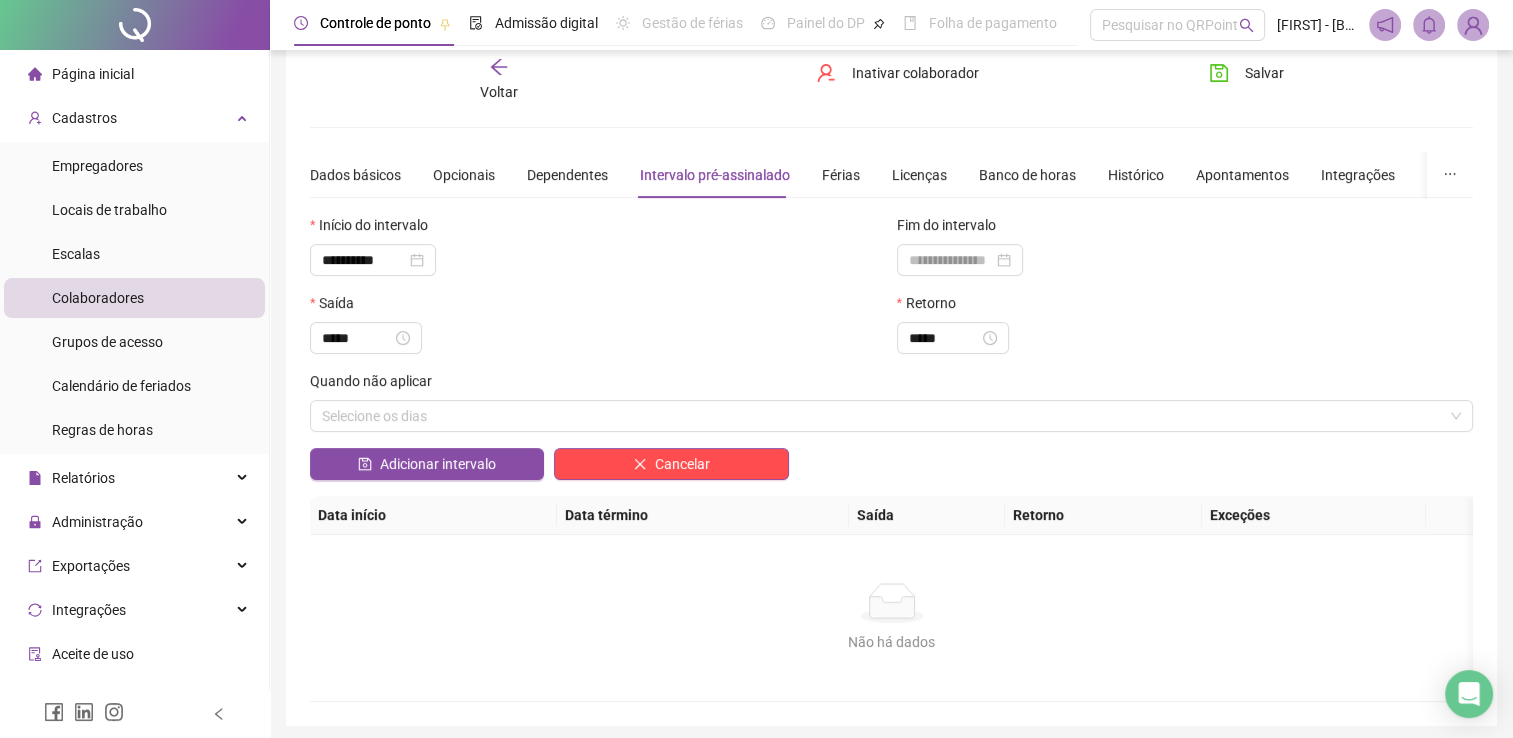 scroll, scrollTop: 0, scrollLeft: 0, axis: both 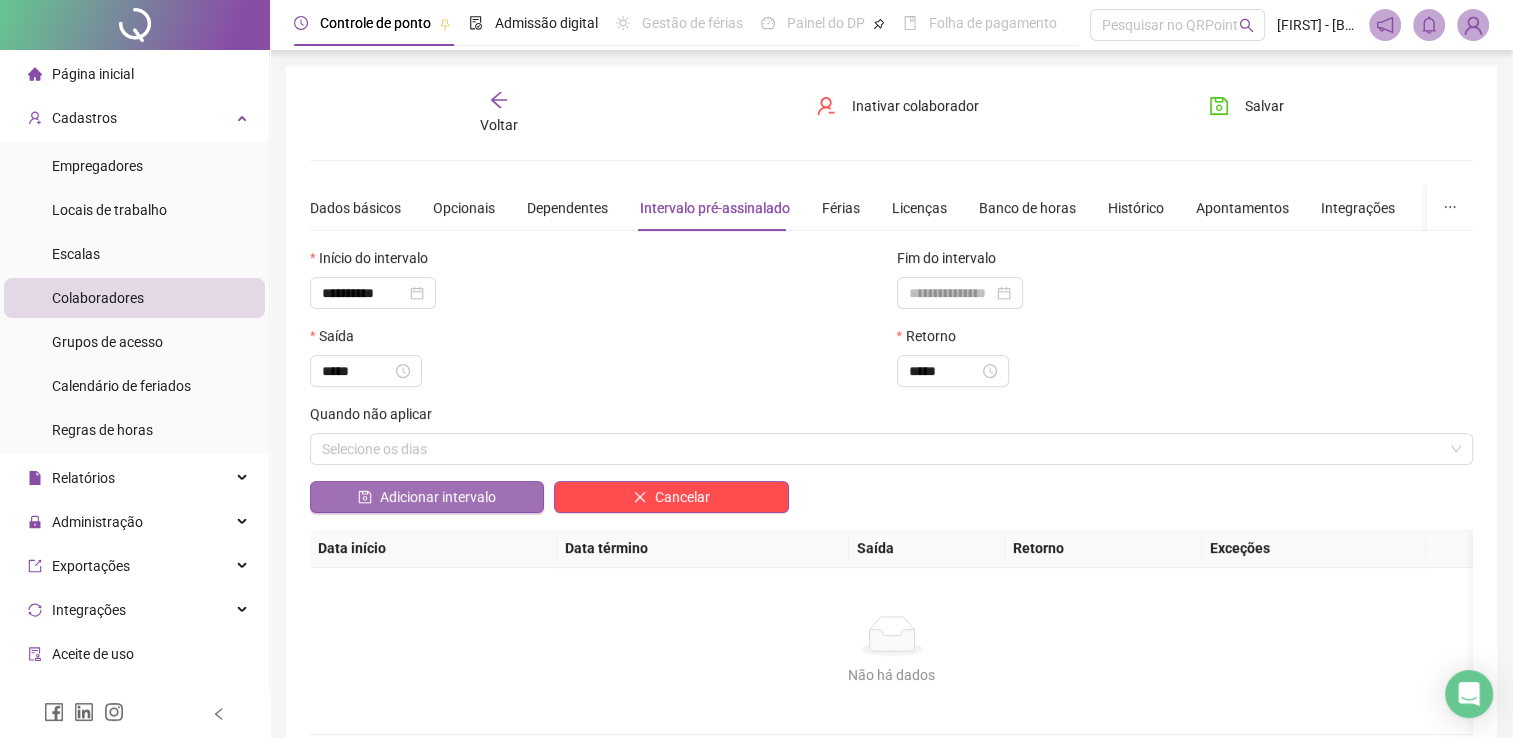 click on "Adicionar intervalo" at bounding box center (438, 497) 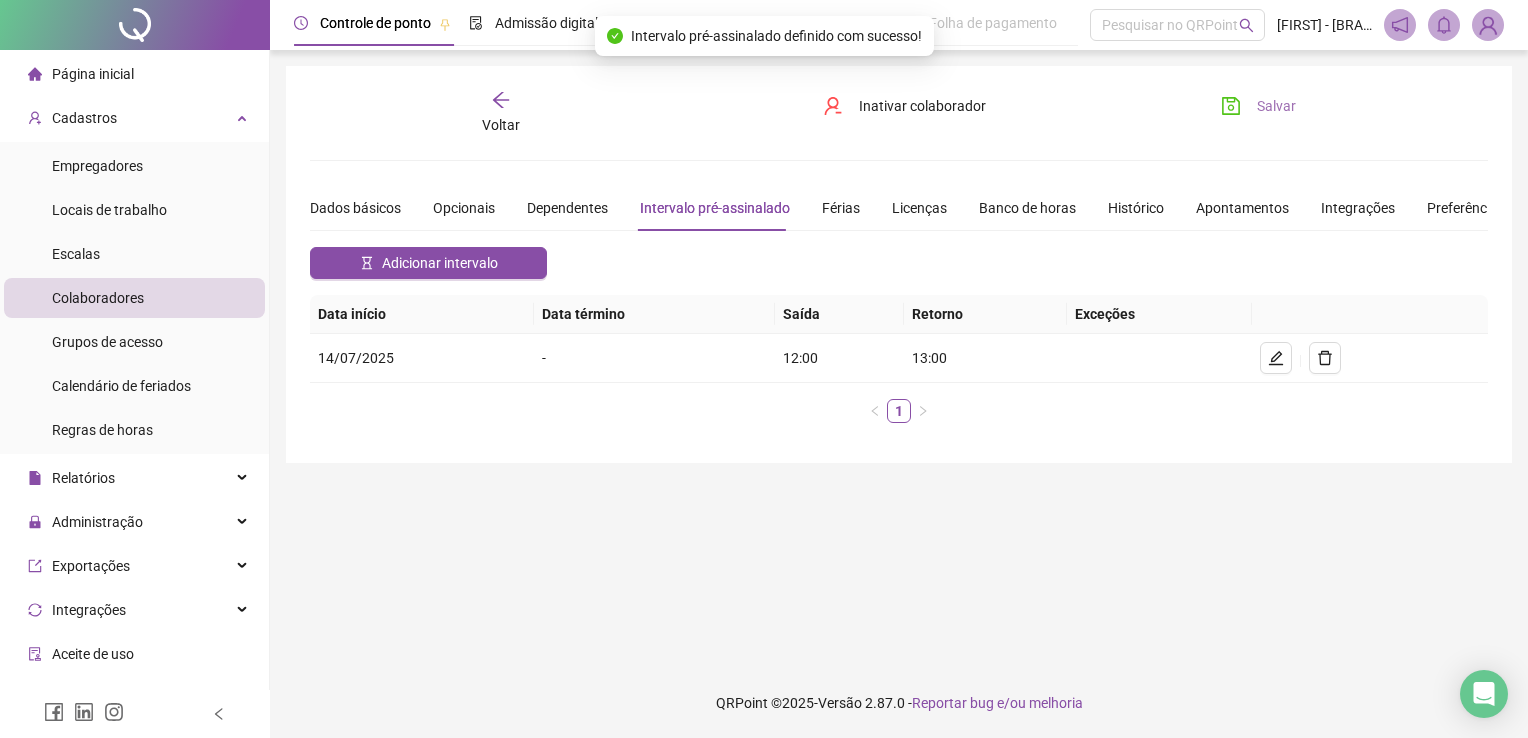 click on "Salvar" at bounding box center (1276, 106) 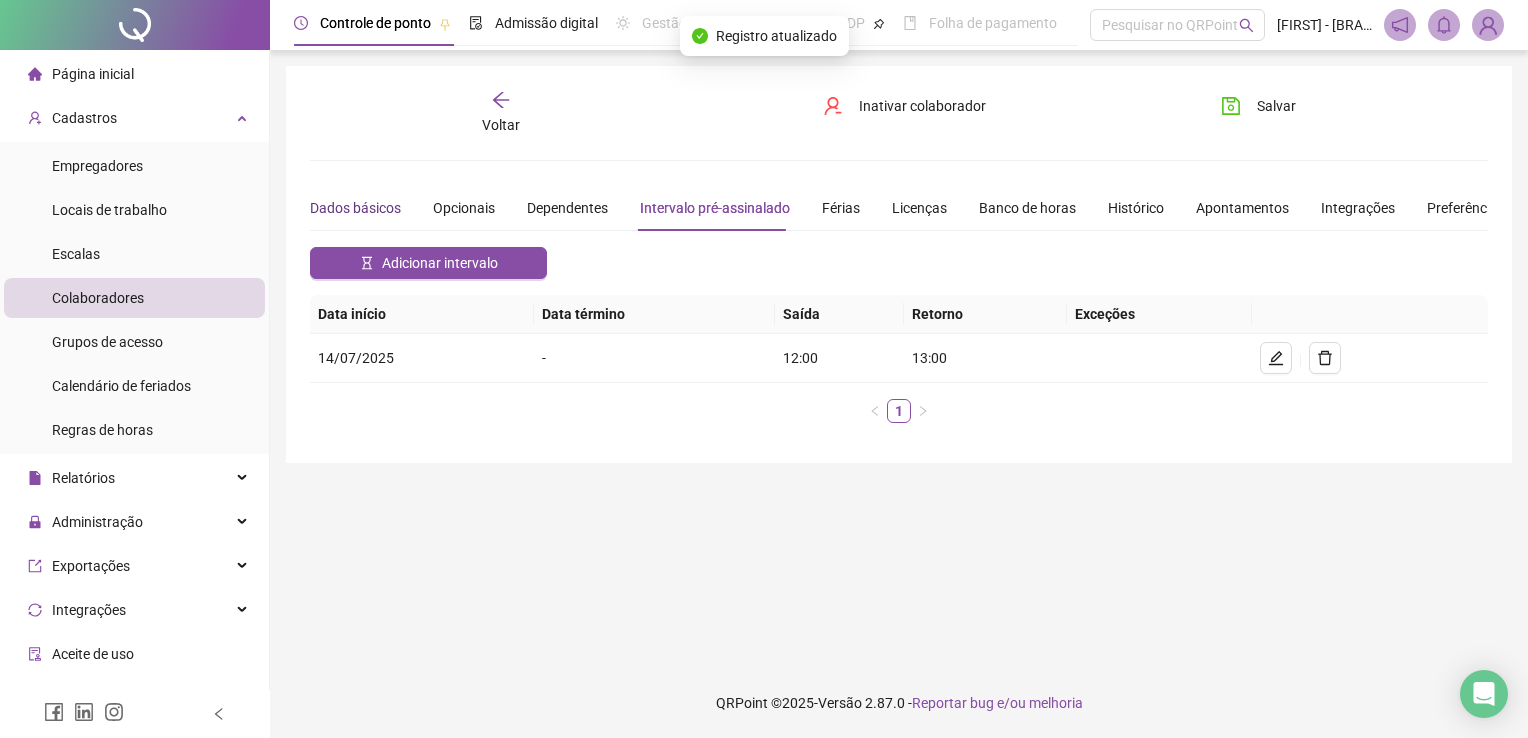 click on "Dados básicos" at bounding box center [355, 208] 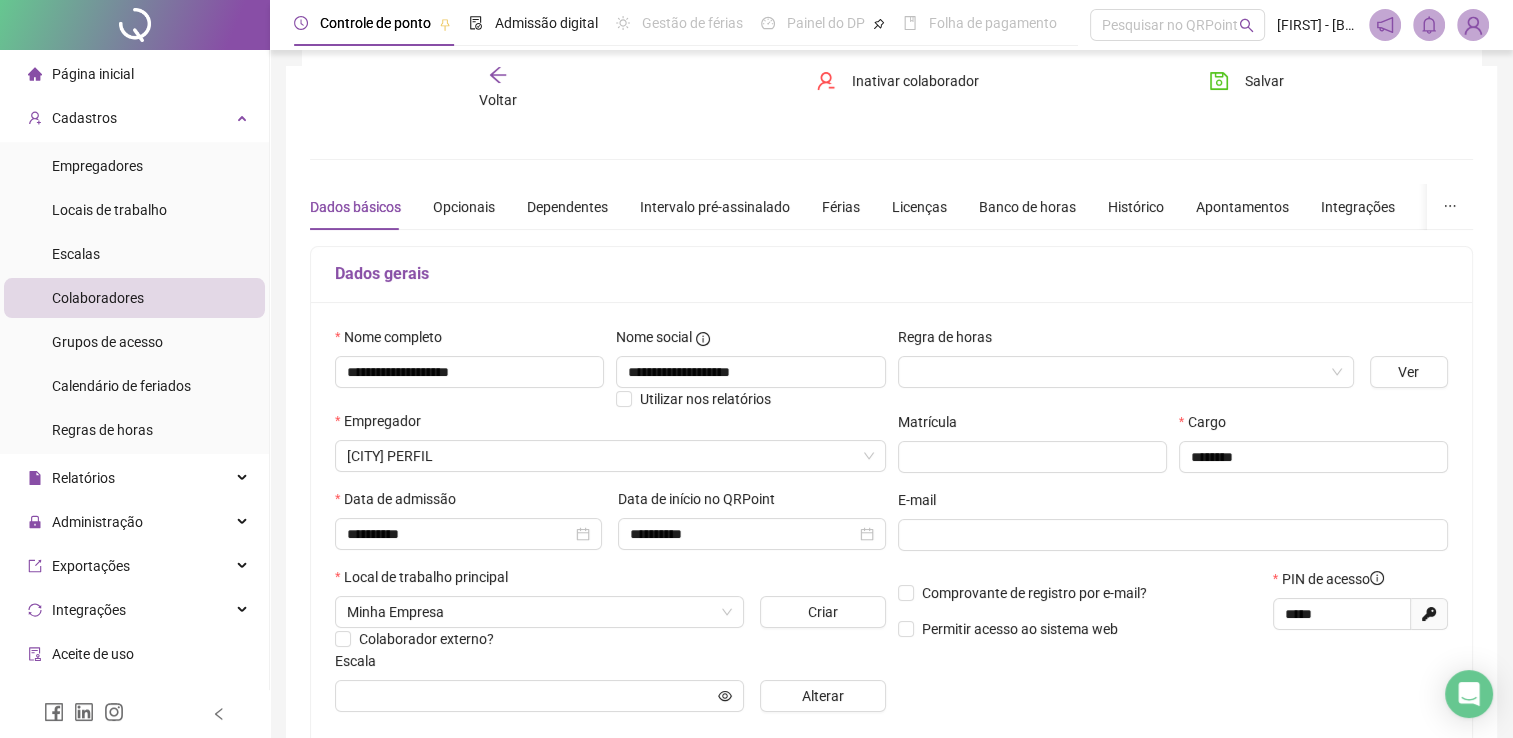 scroll, scrollTop: 400, scrollLeft: 0, axis: vertical 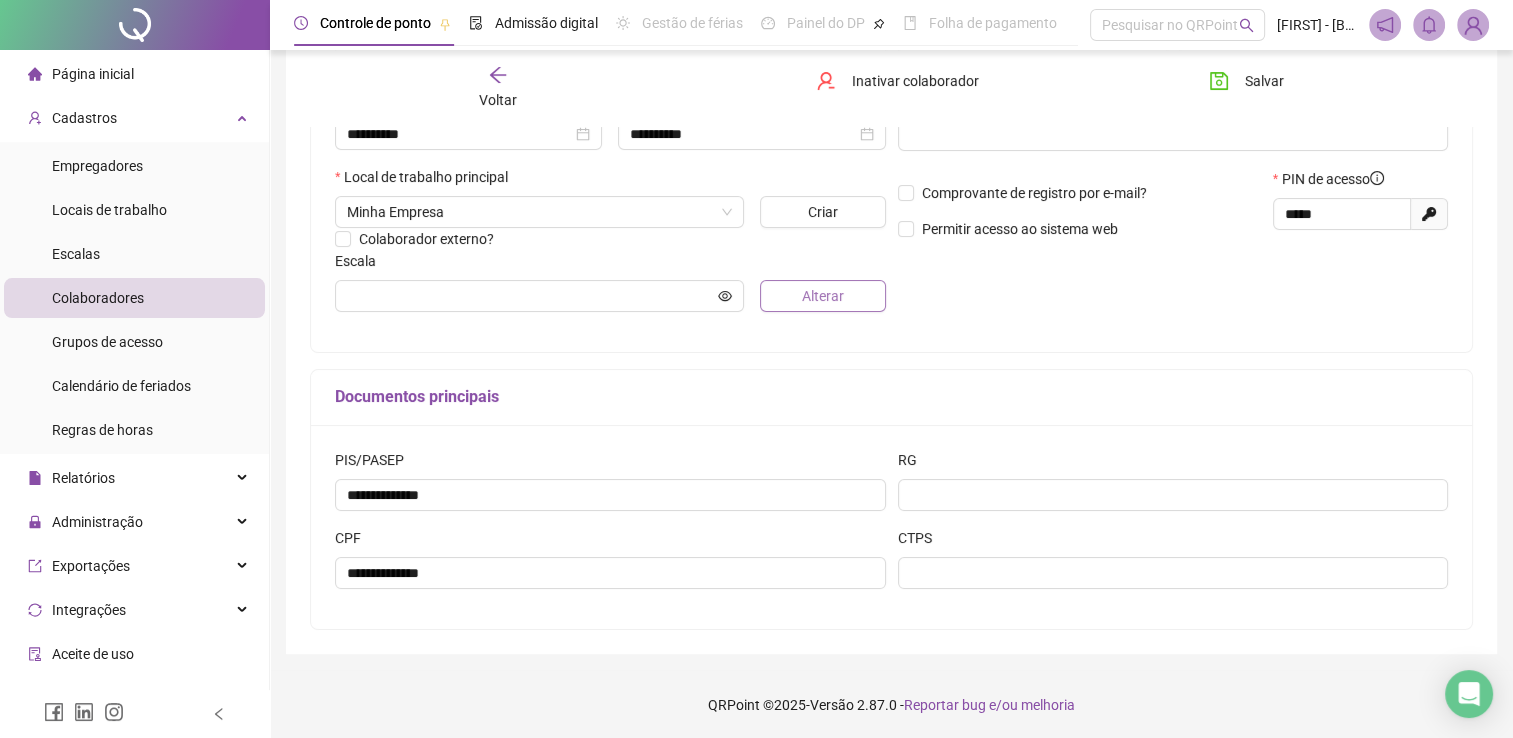 click on "Alterar" at bounding box center (823, 296) 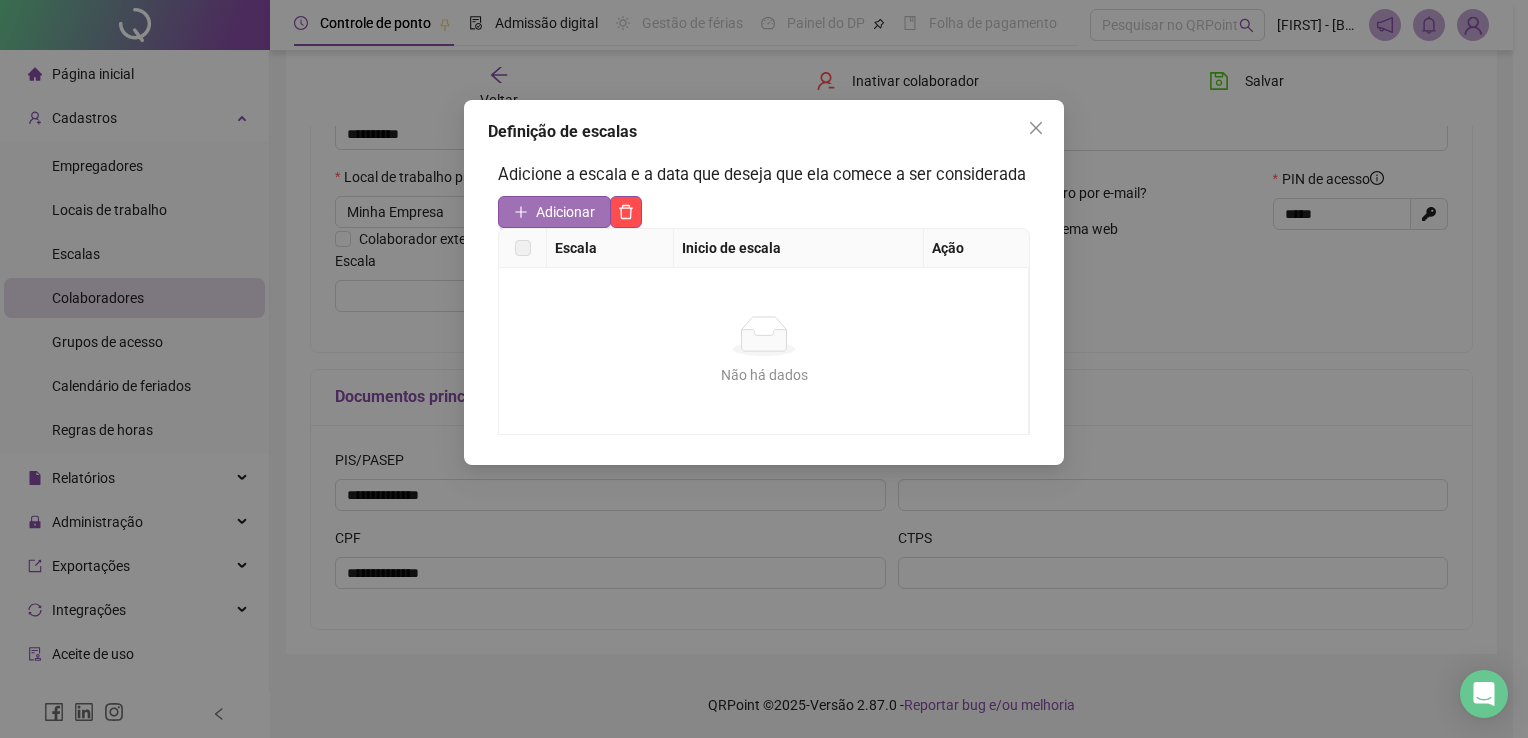 click on "Adicionar" at bounding box center (554, 212) 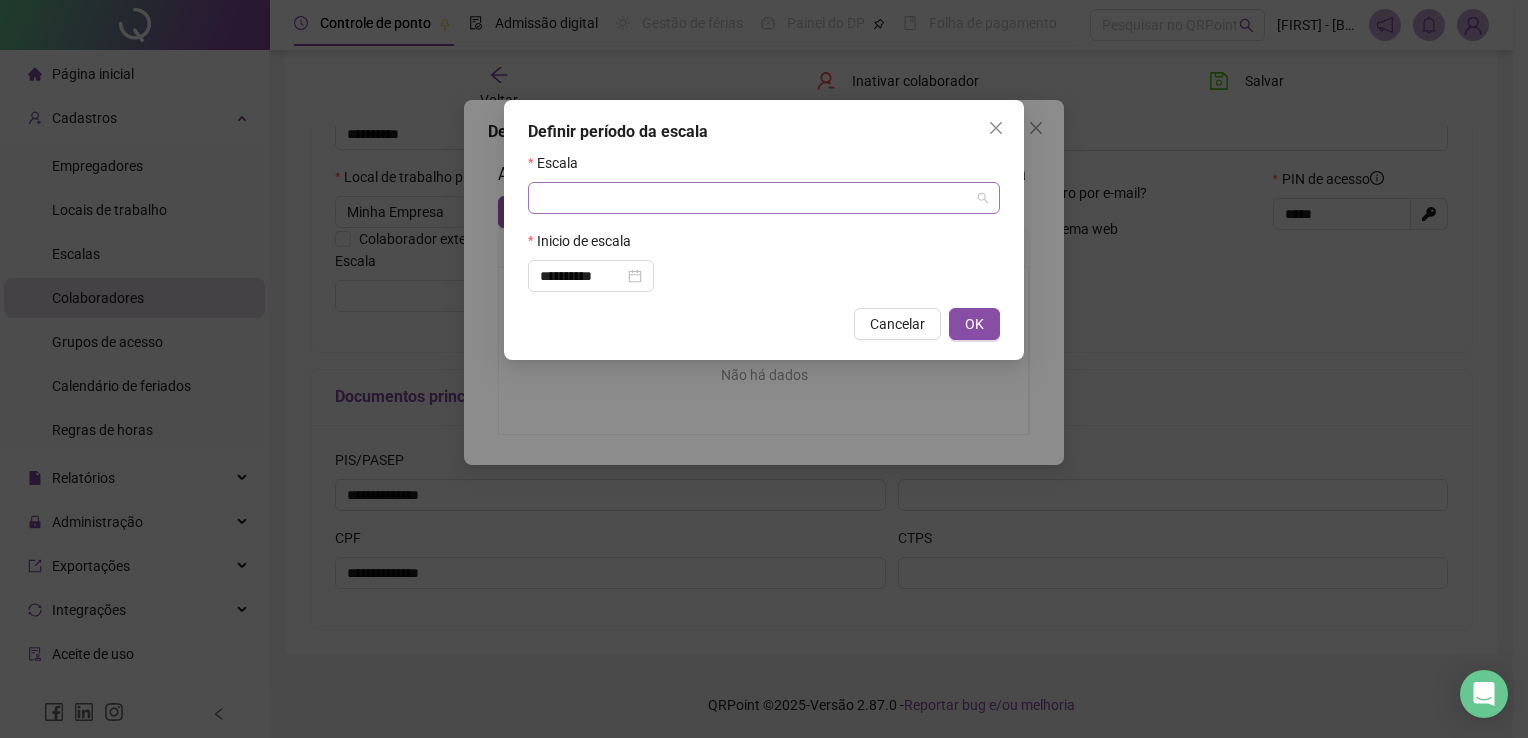 click at bounding box center (764, 198) 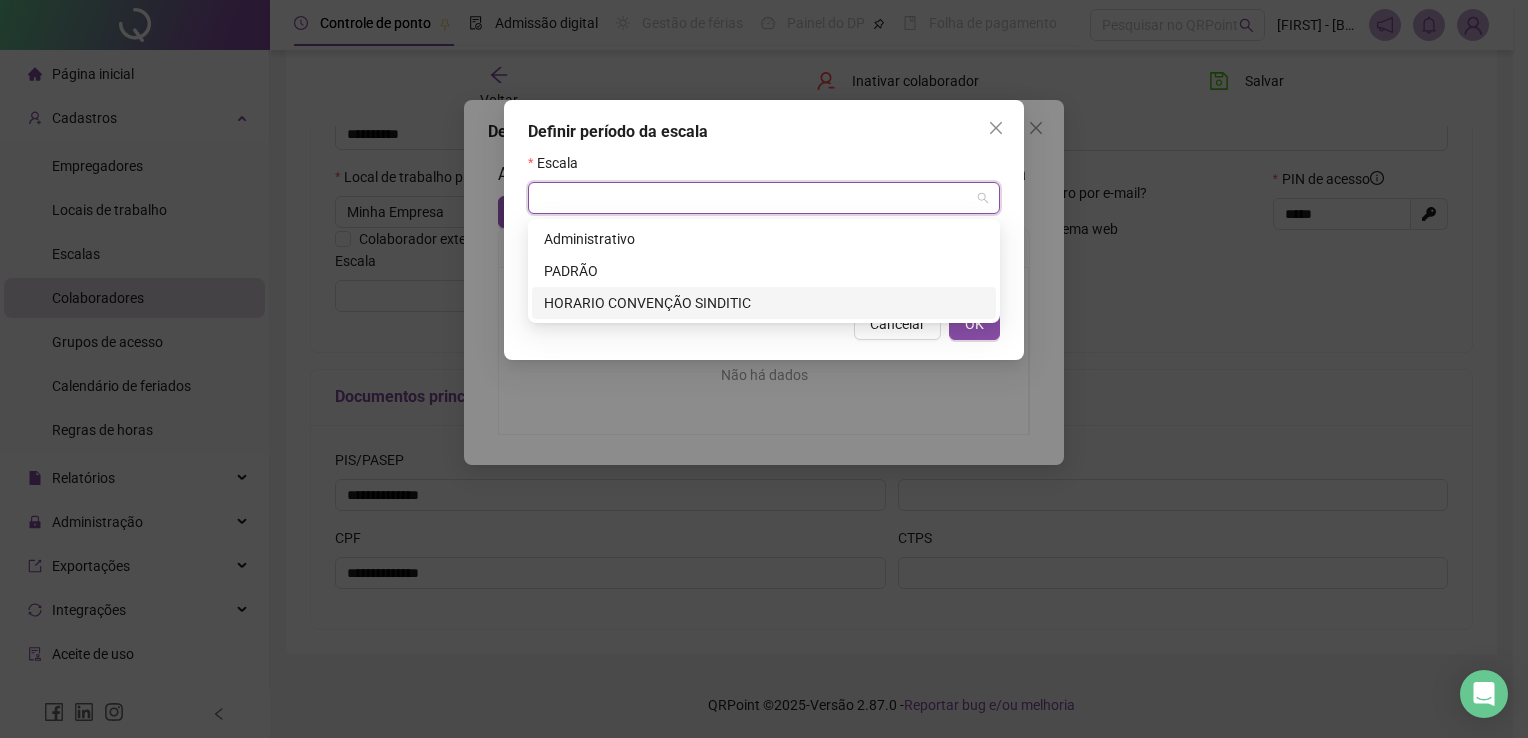 click on "HORARIO CONVENÇÃO SINDITIC" at bounding box center (764, 303) 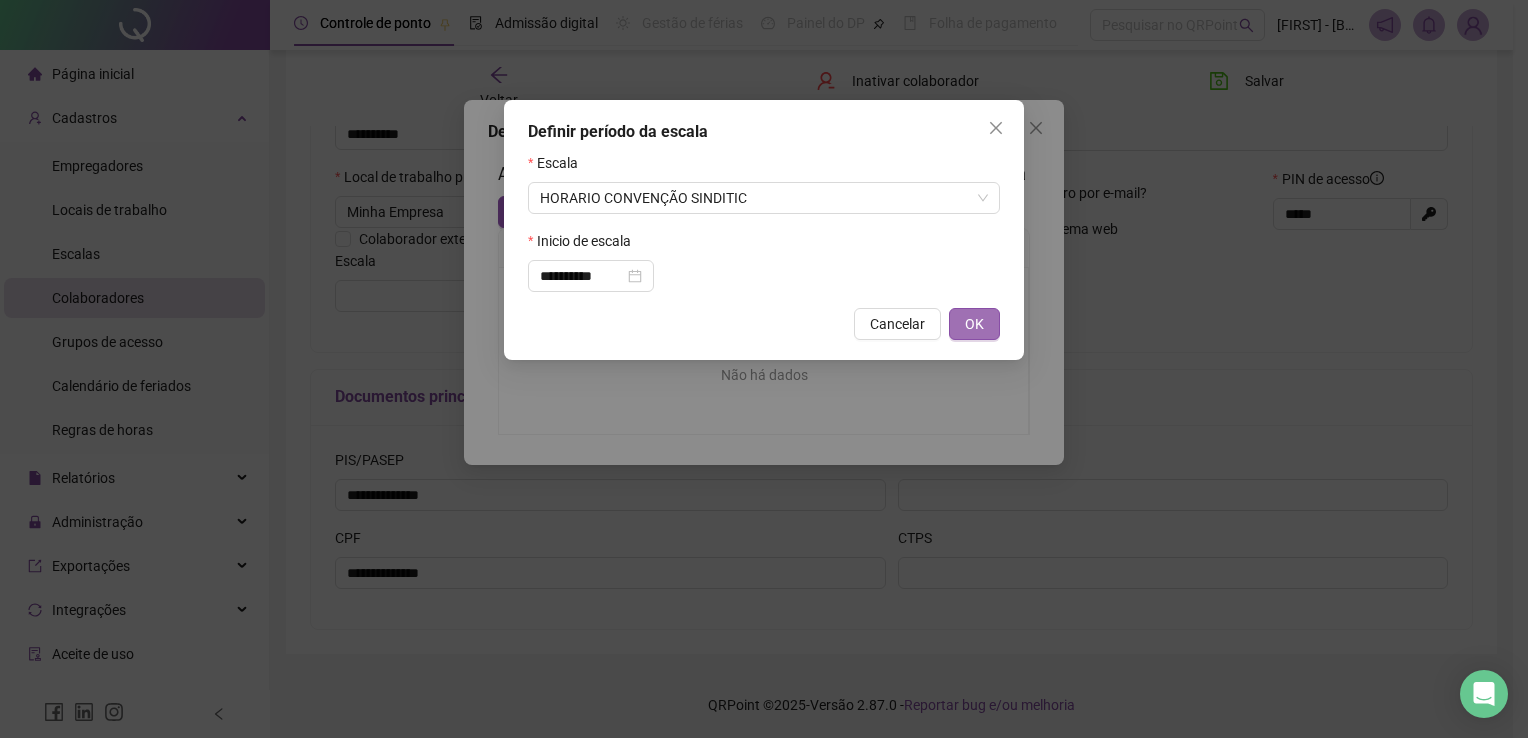 click on "OK" at bounding box center [974, 324] 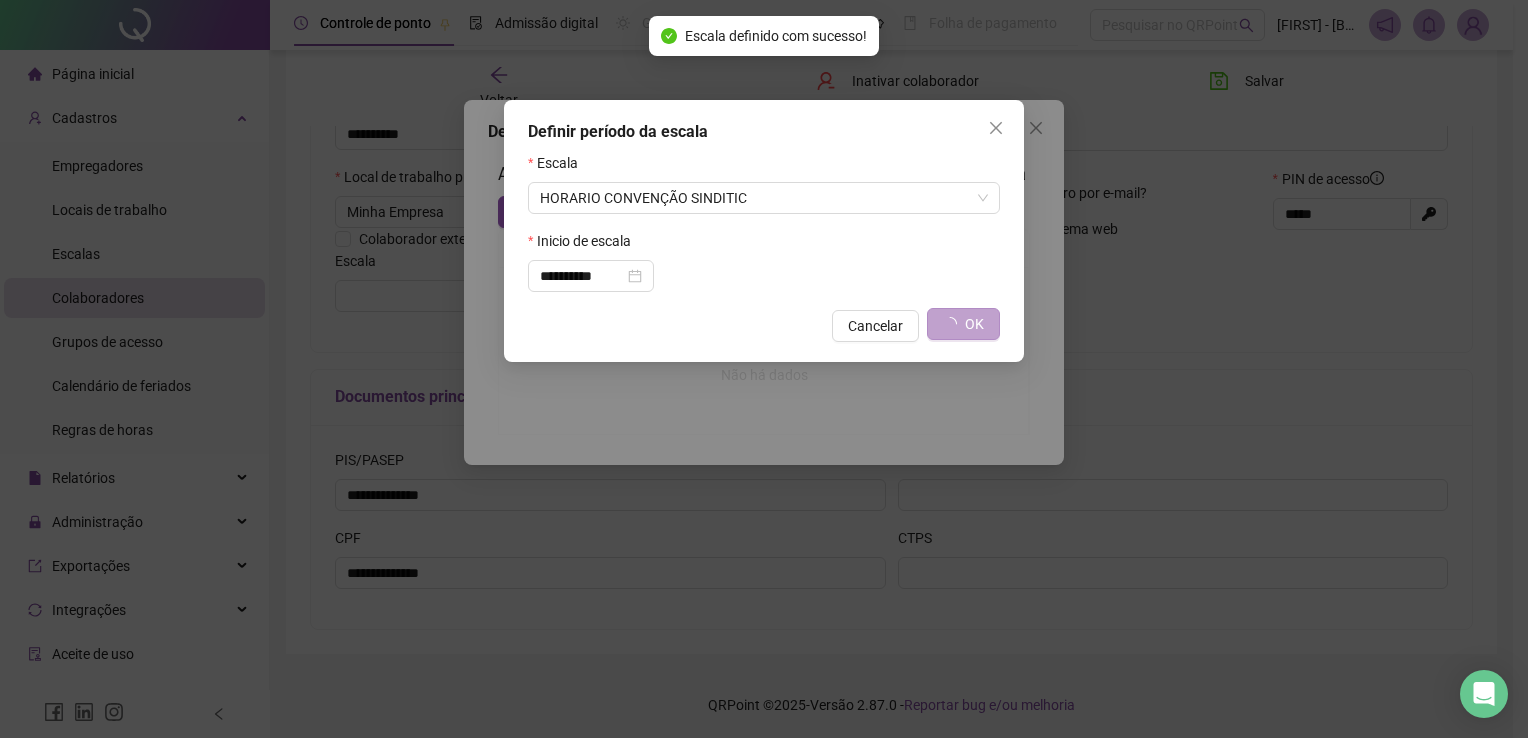 type on "**********" 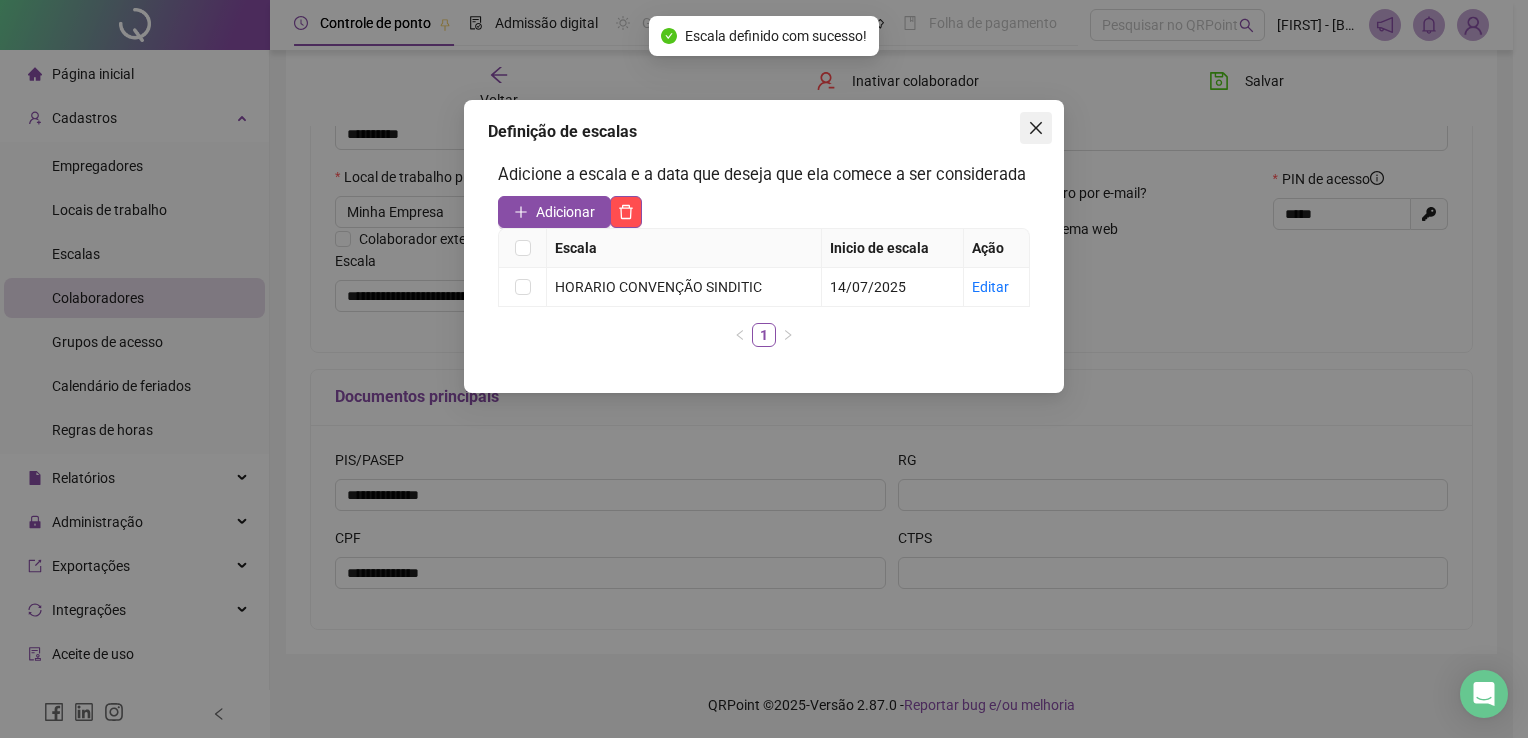 click 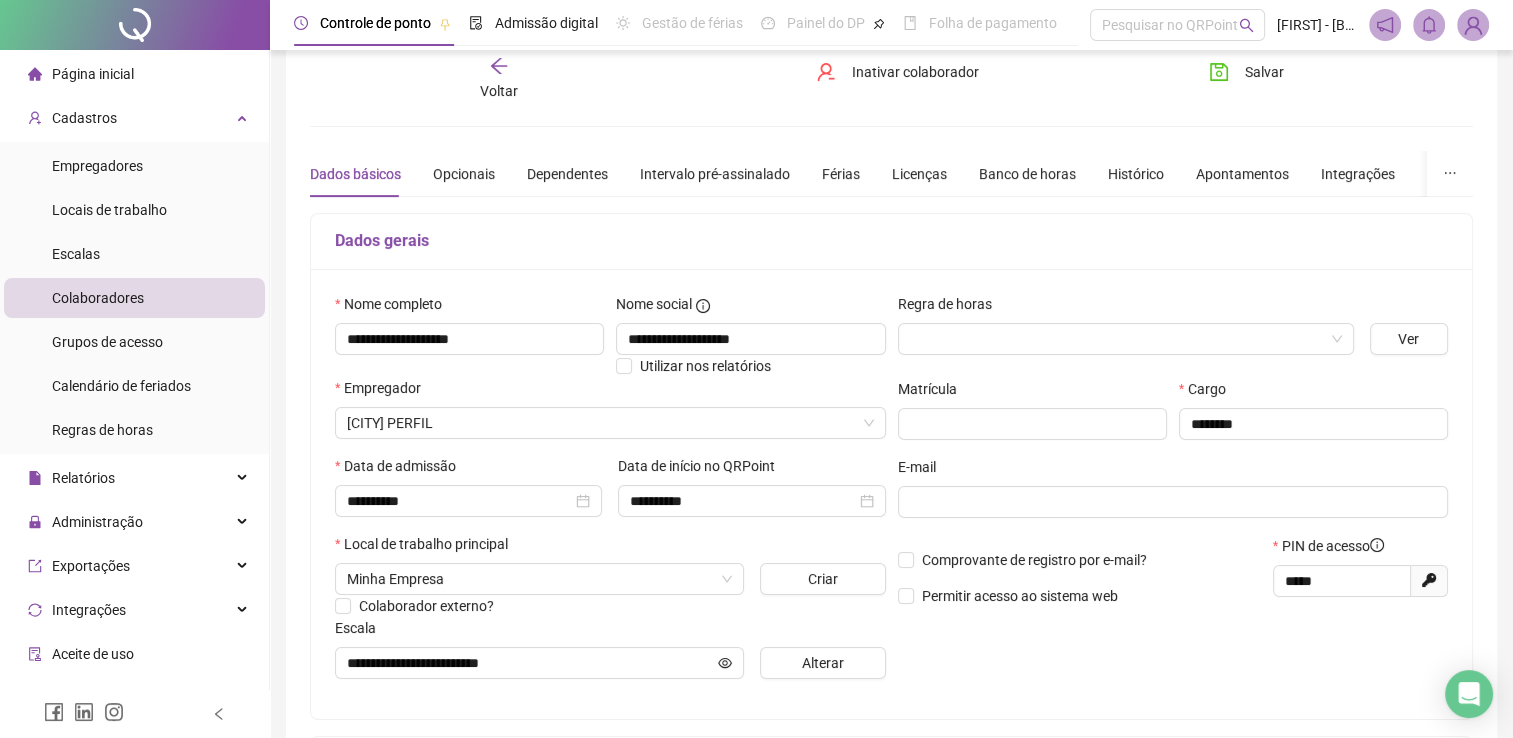 scroll, scrollTop: 0, scrollLeft: 0, axis: both 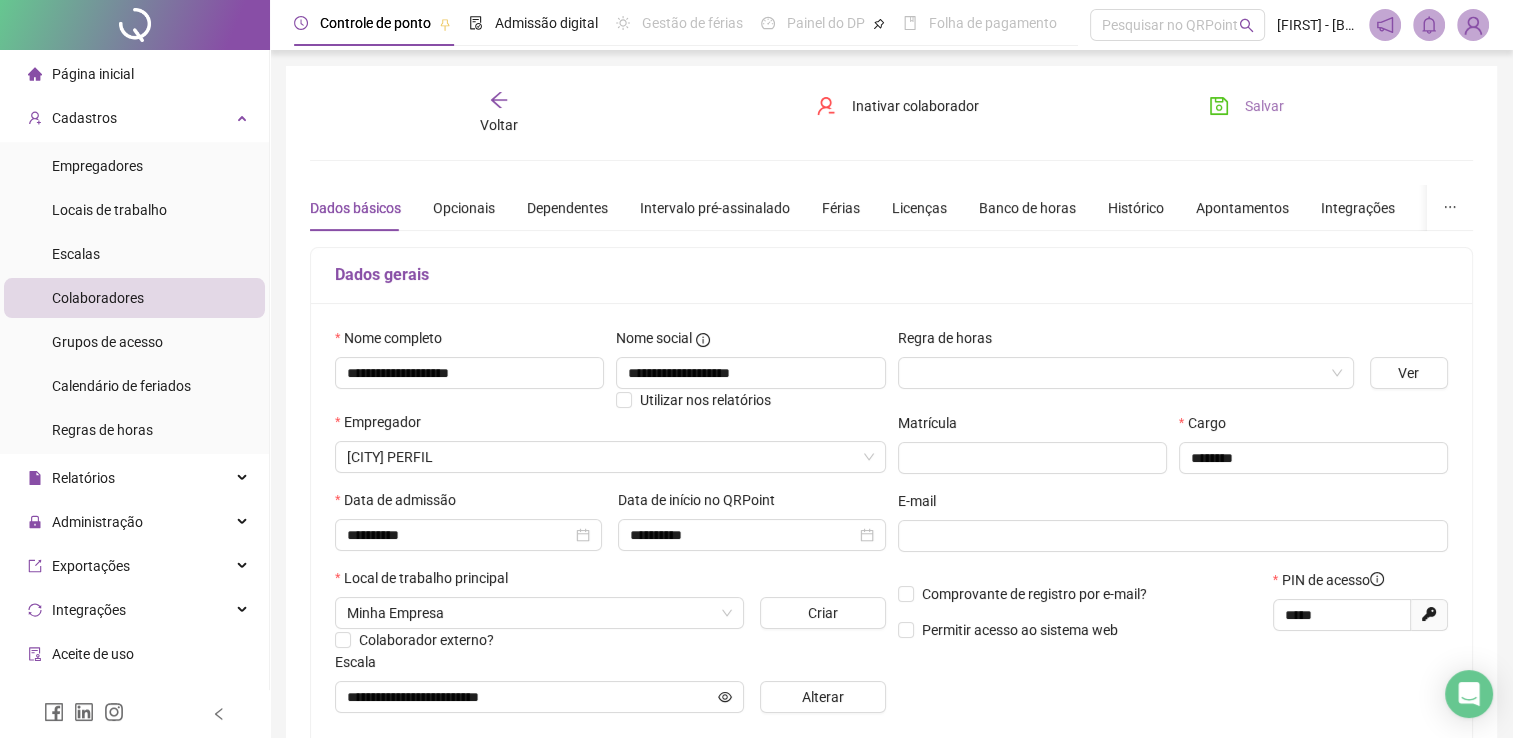 click on "Salvar" at bounding box center (1246, 106) 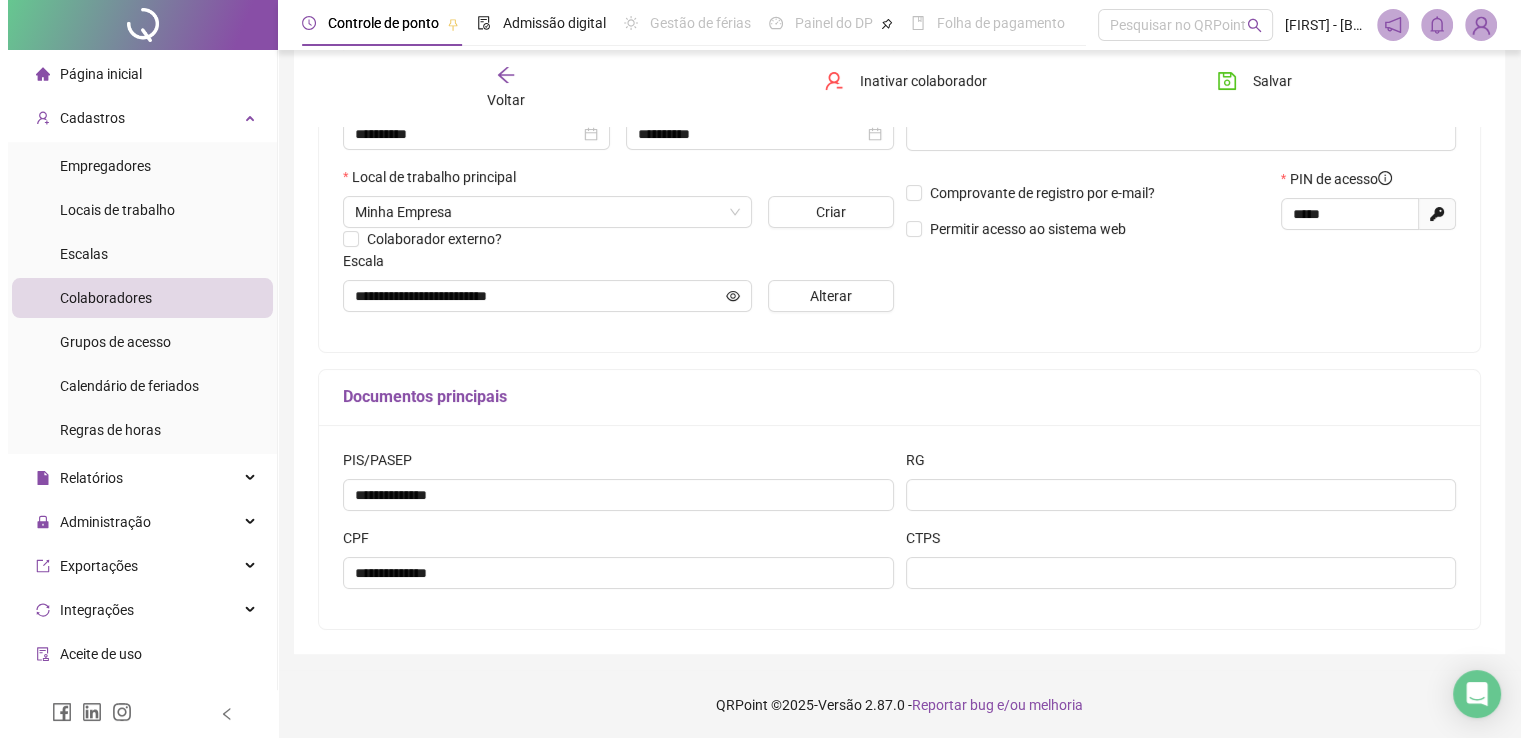 scroll, scrollTop: 402, scrollLeft: 0, axis: vertical 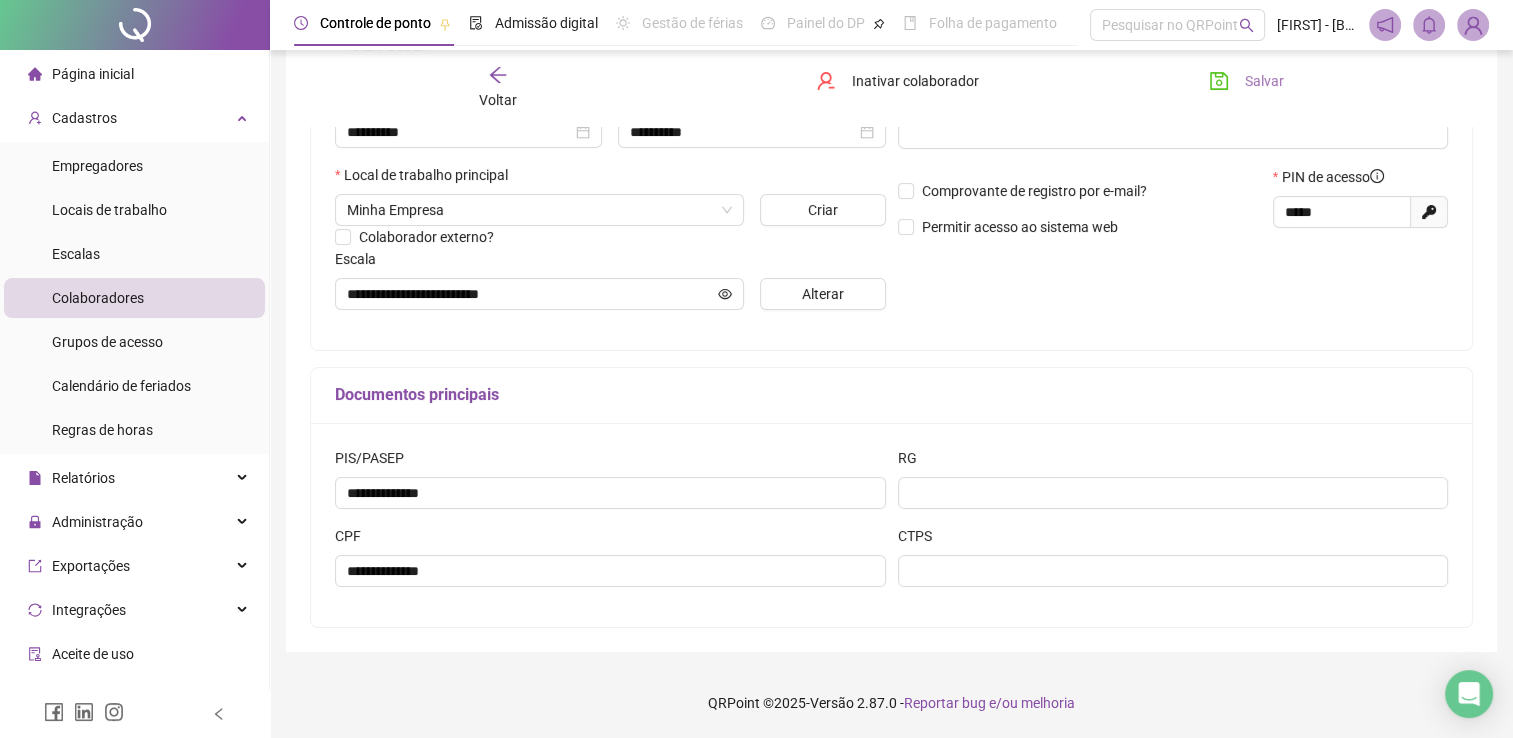 click on "Salvar" at bounding box center (1264, 81) 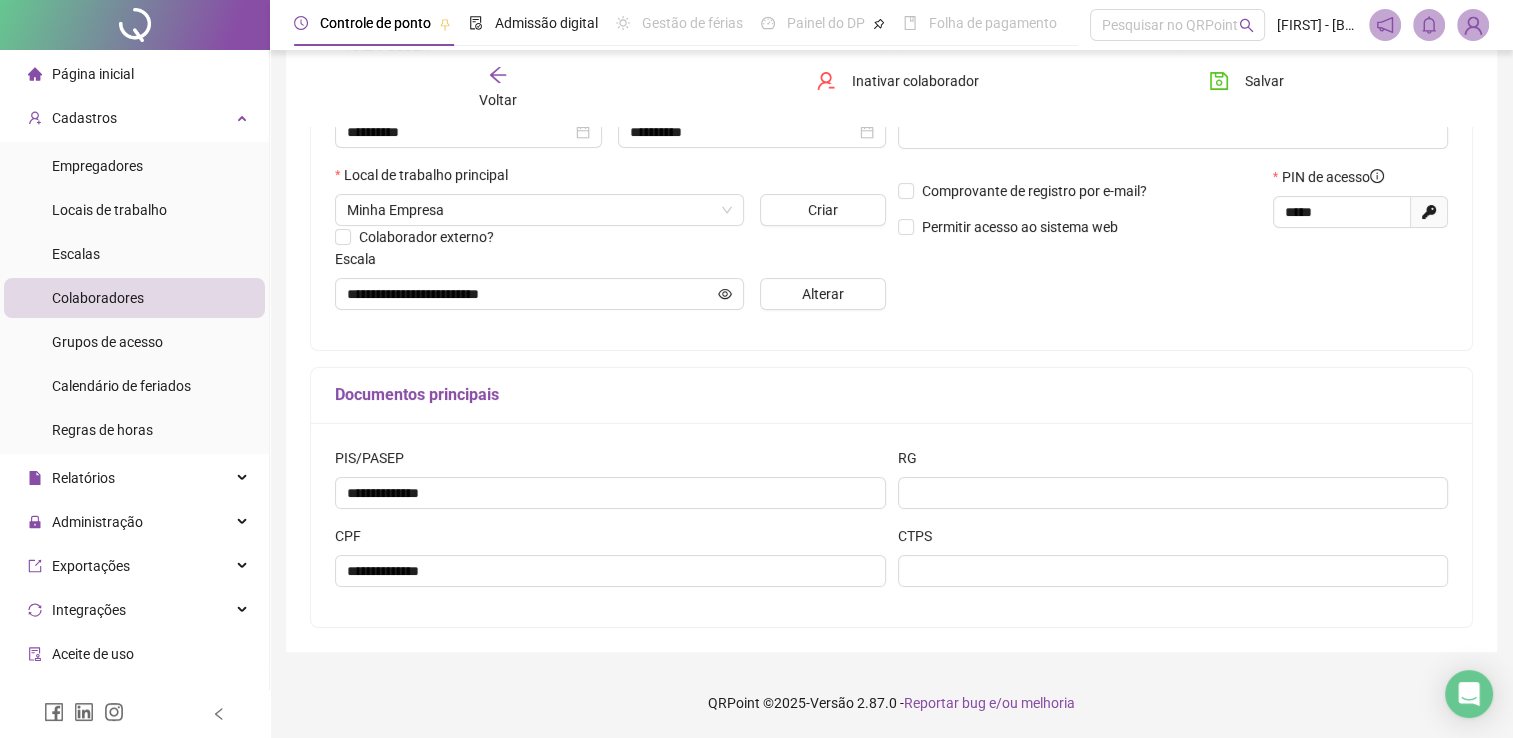 click at bounding box center [1473, 25] 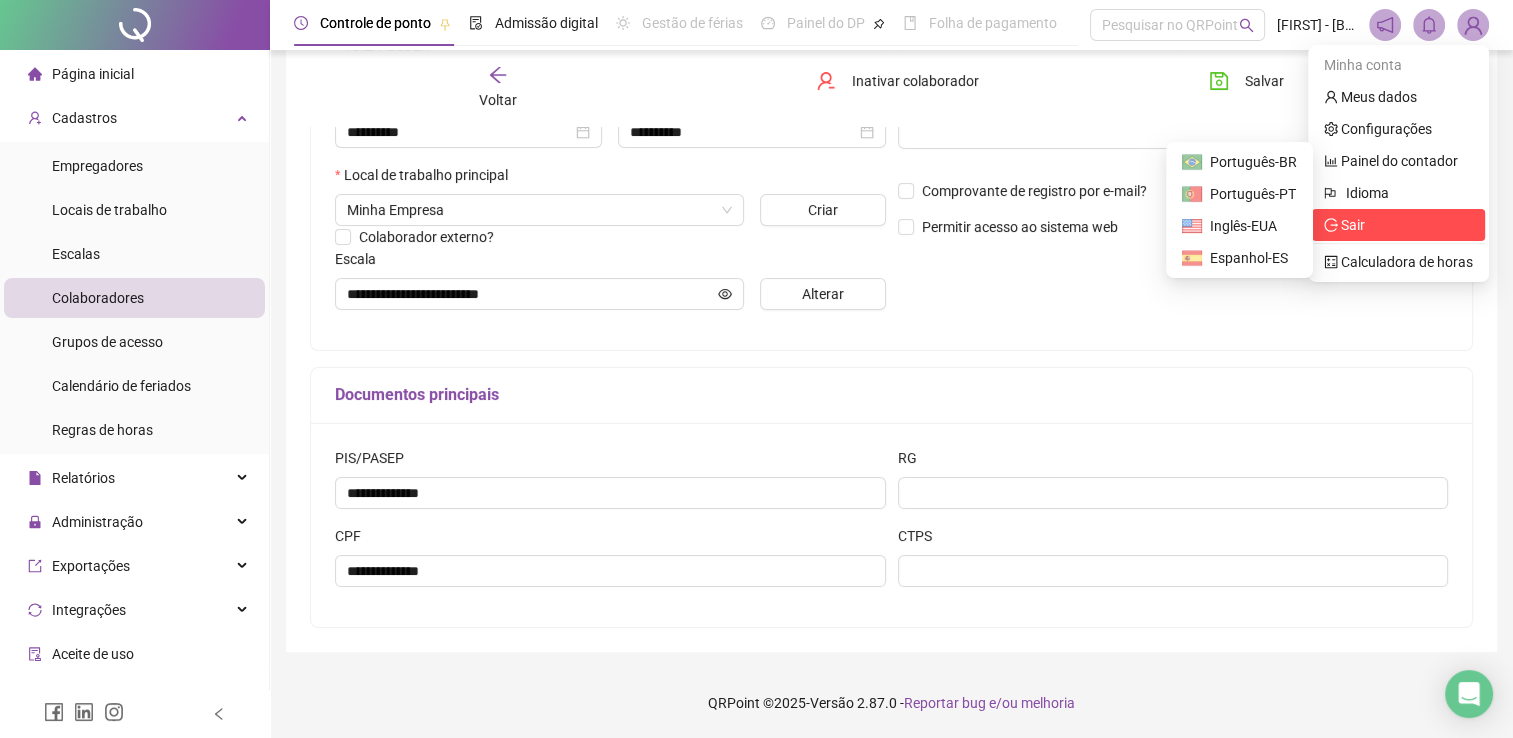 click on "Sair" at bounding box center (1353, 225) 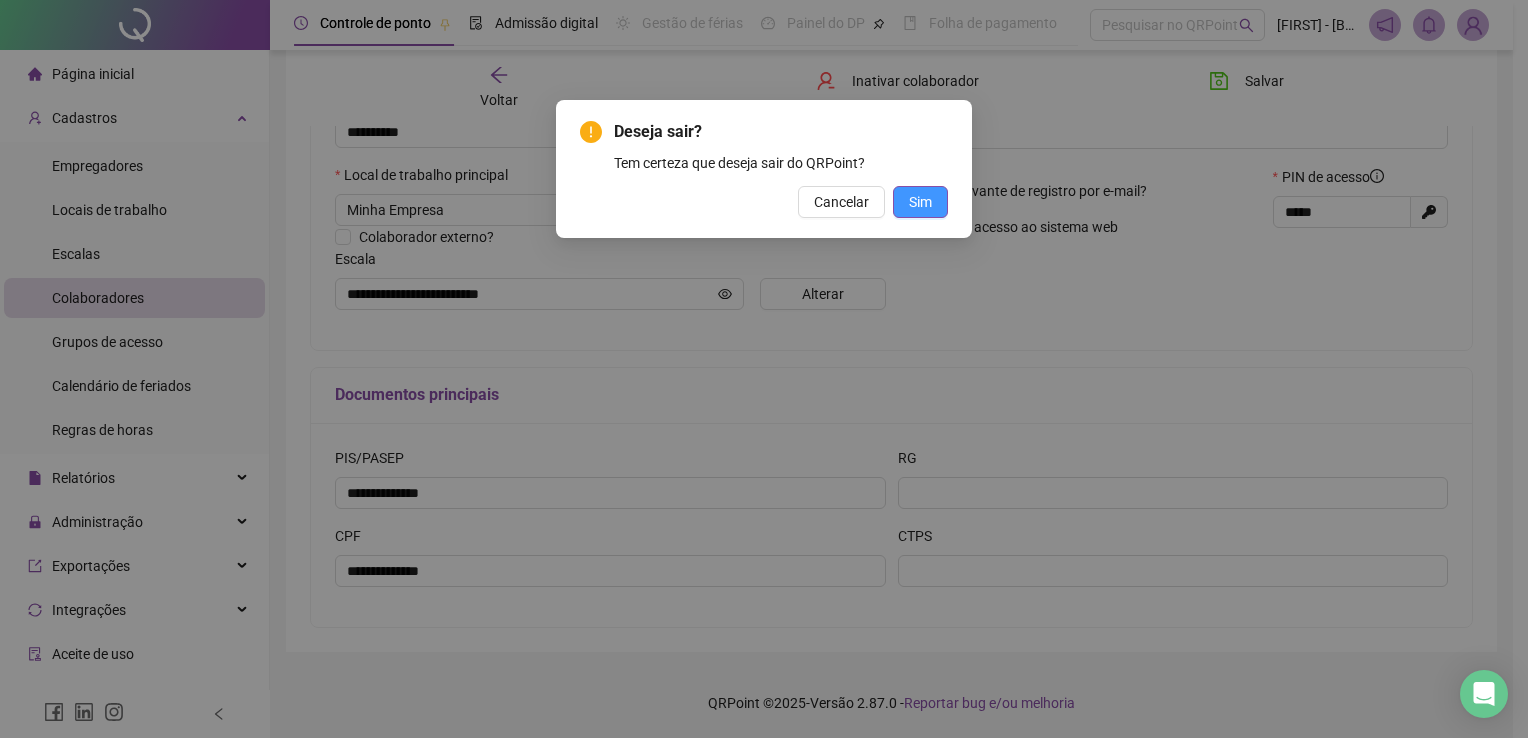 click on "Sim" at bounding box center [920, 202] 